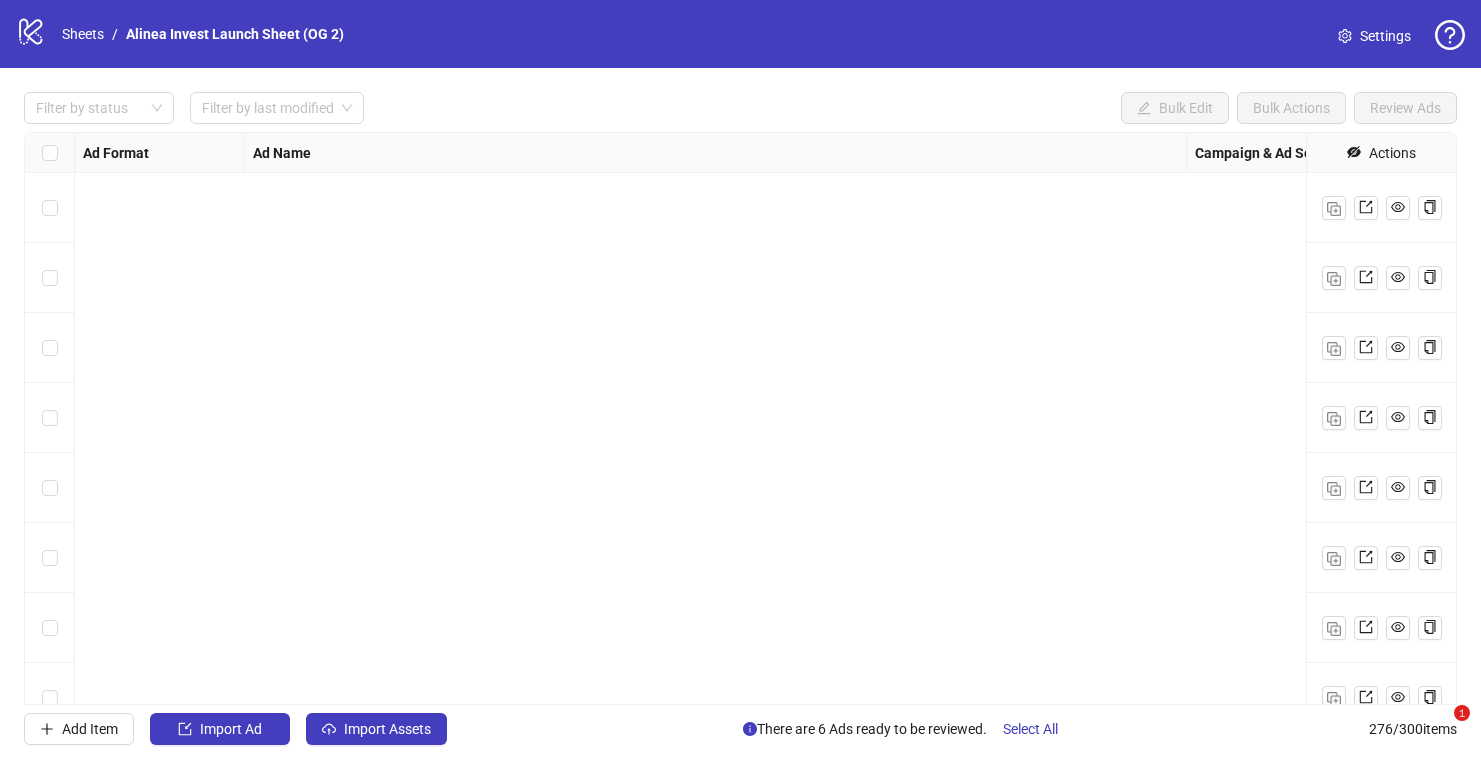 scroll, scrollTop: 0, scrollLeft: 0, axis: both 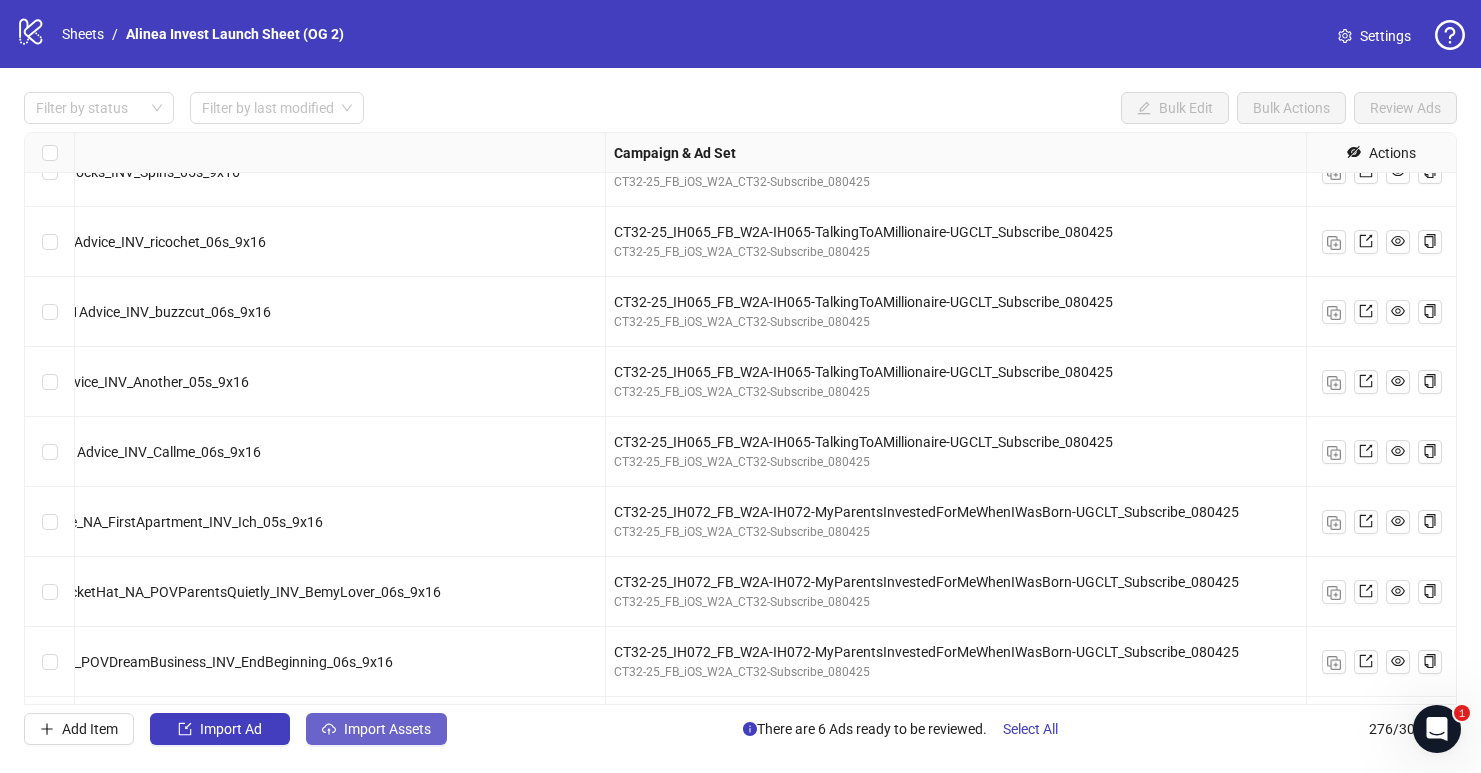 click on "Import Assets" at bounding box center [387, 729] 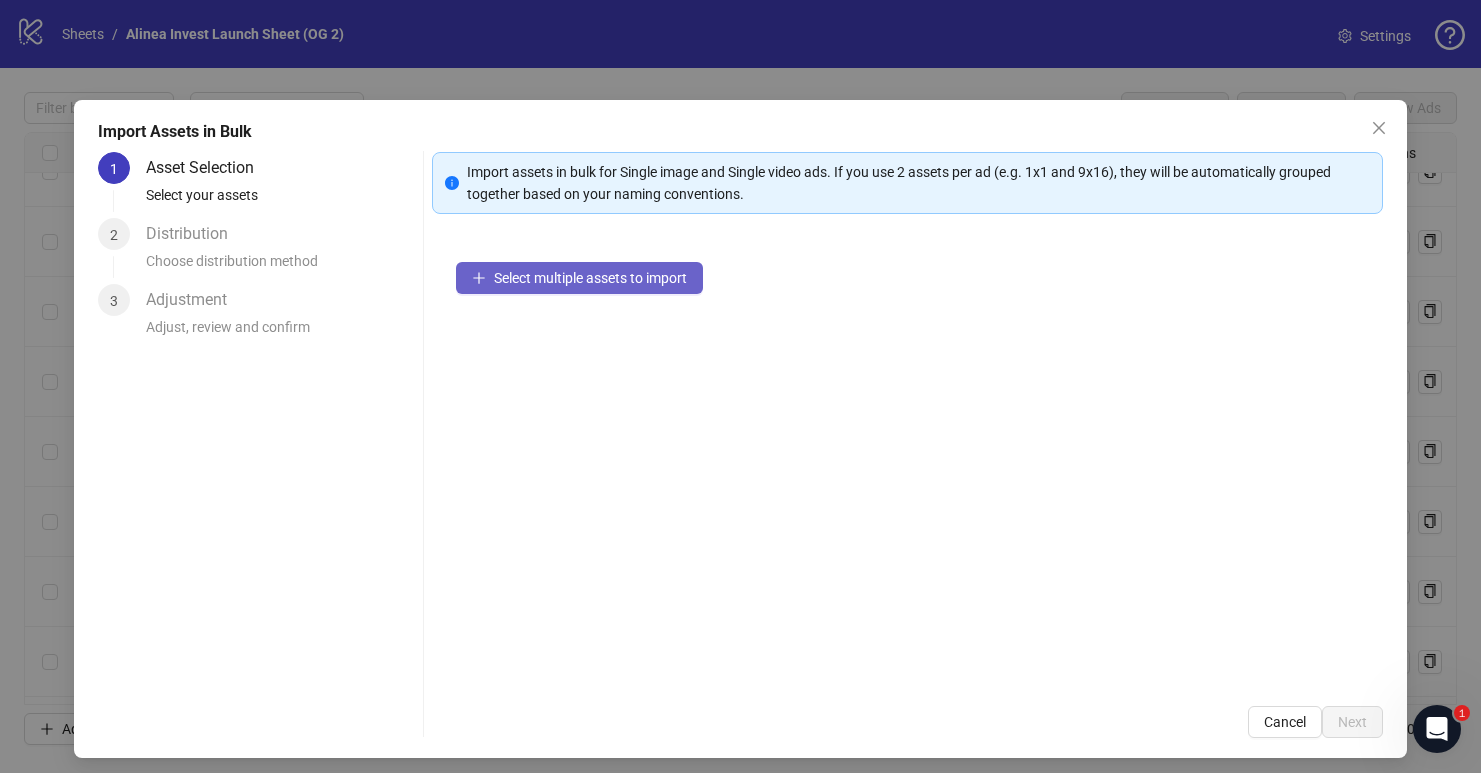 click on "Select multiple assets to import" at bounding box center [590, 278] 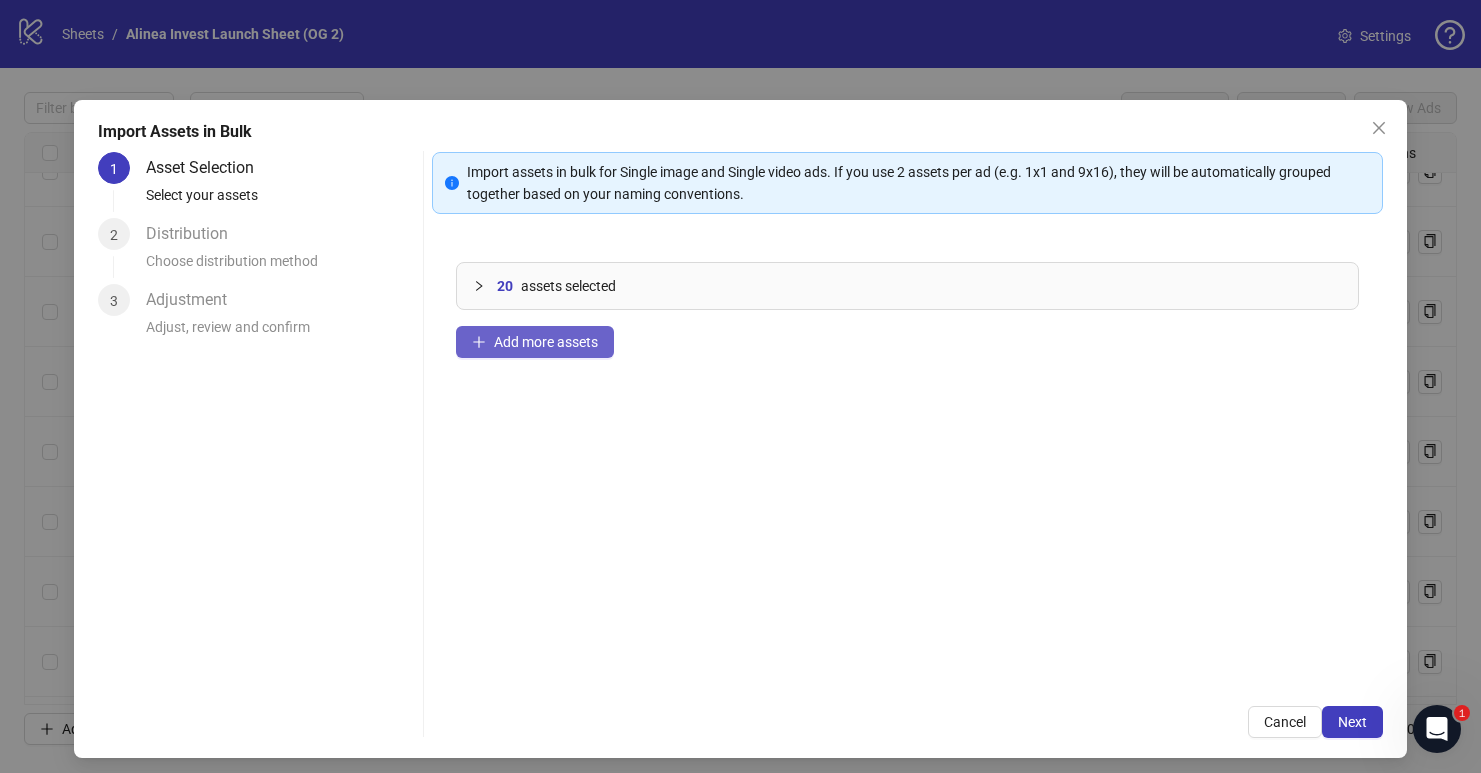 click on "Add more assets" at bounding box center (546, 342) 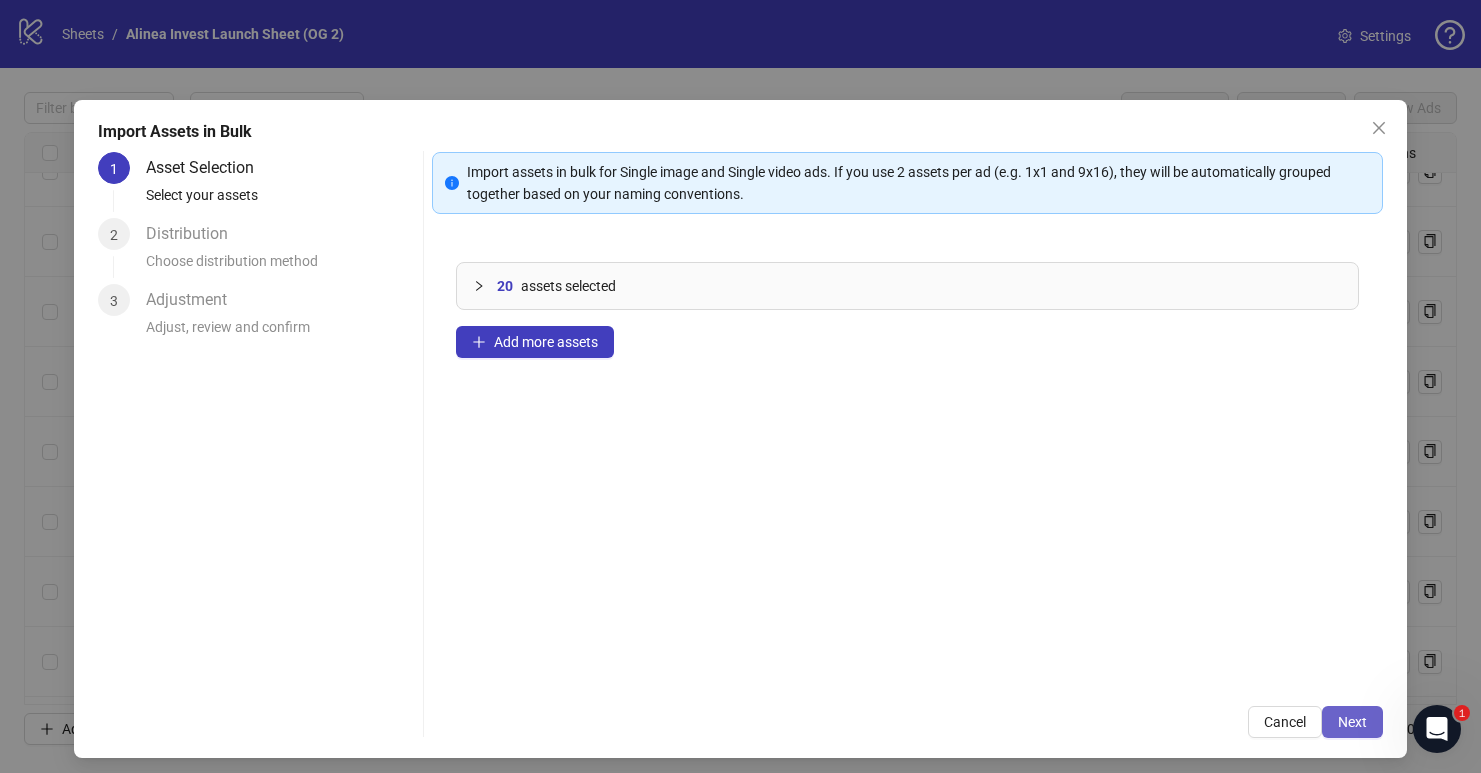 click on "Next" at bounding box center [1352, 722] 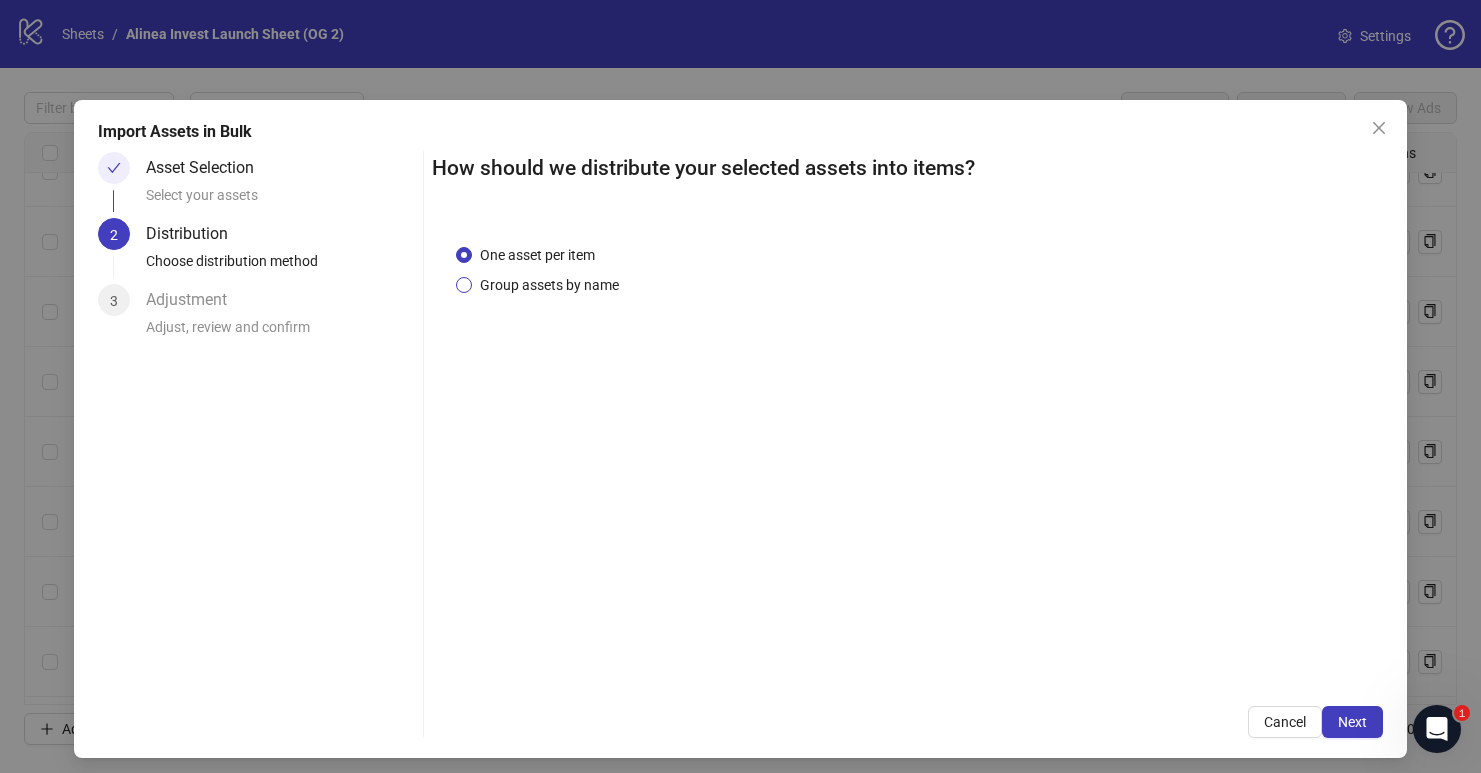 click on "Group assets by name" at bounding box center [549, 285] 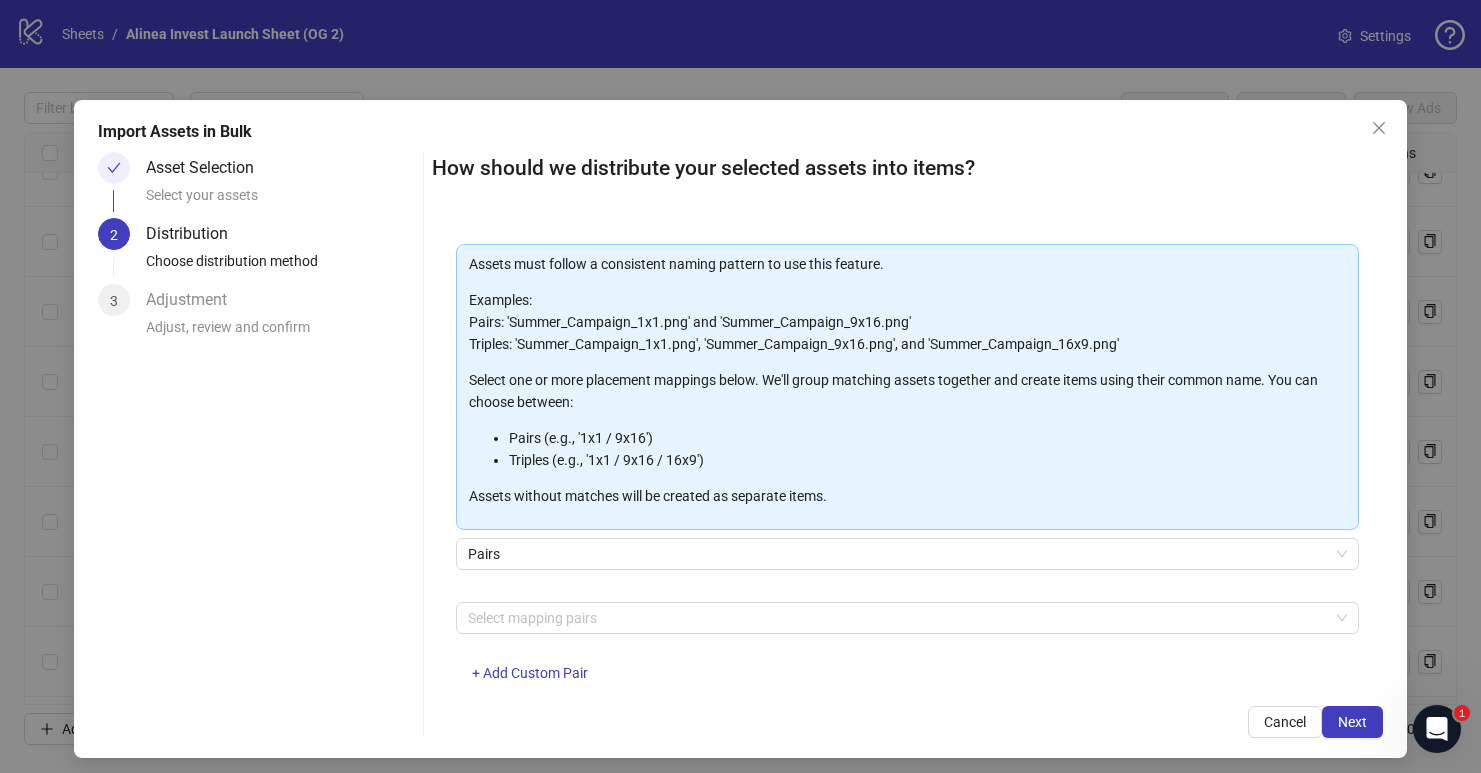 scroll, scrollTop: 98, scrollLeft: 0, axis: vertical 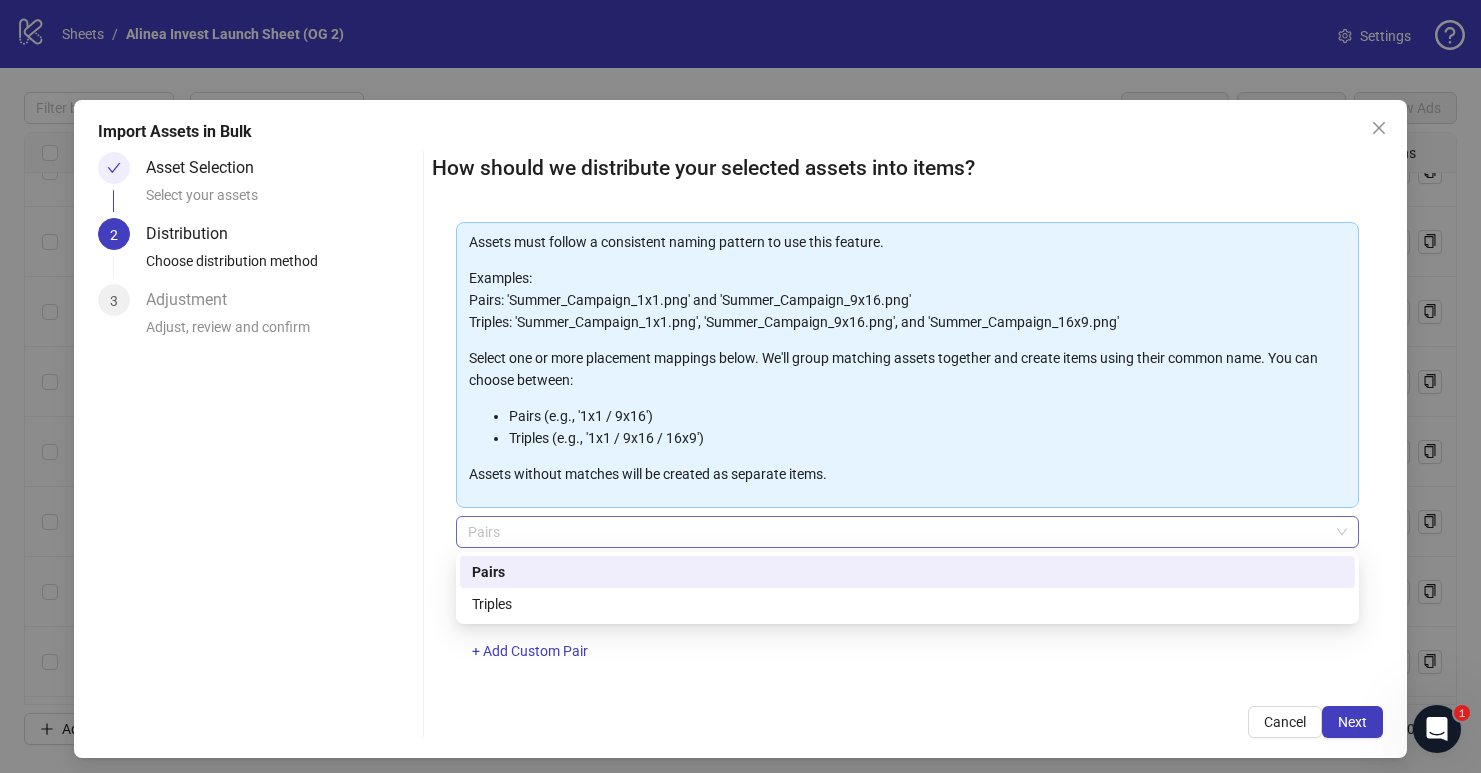 click on "Pairs" at bounding box center (907, 532) 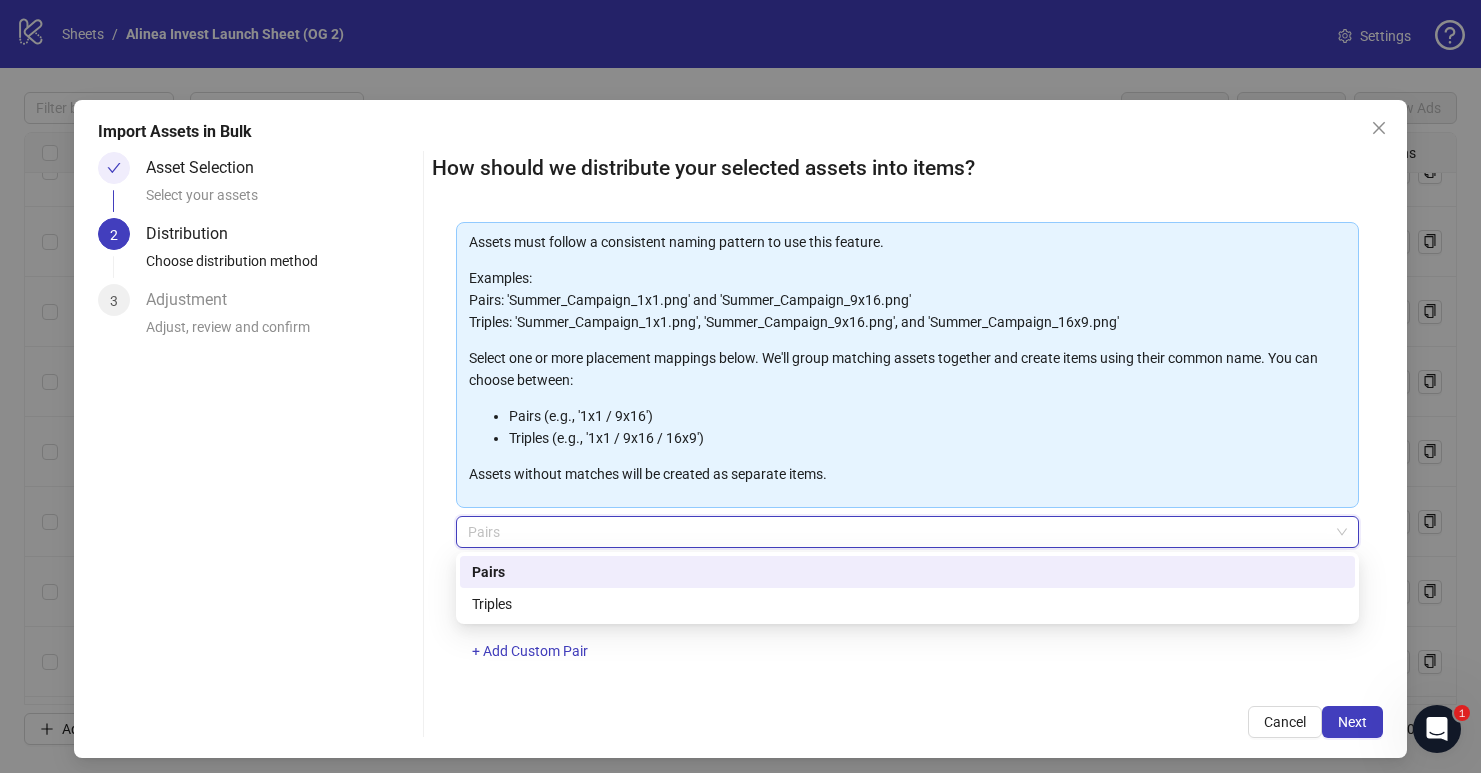 click on "Pairs" at bounding box center [907, 572] 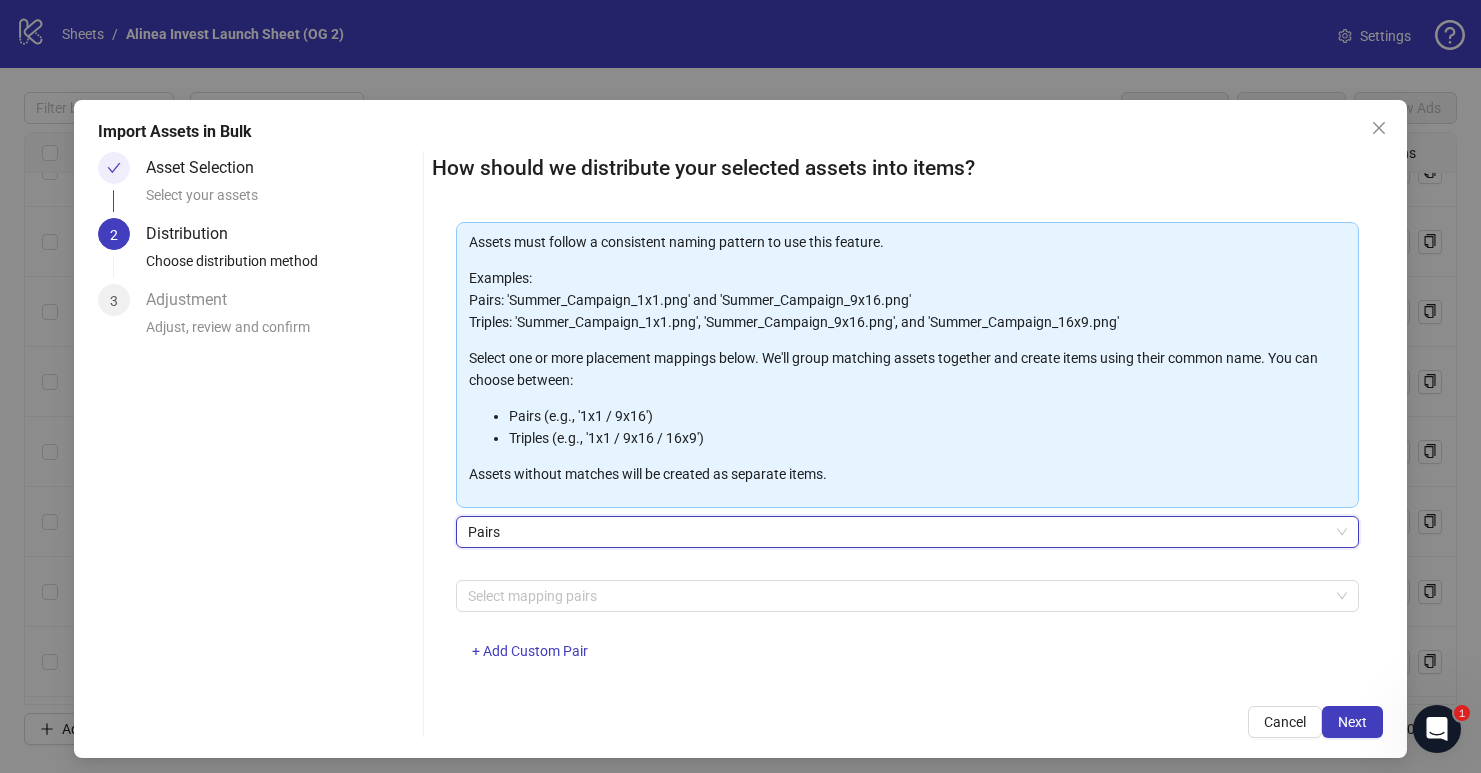 click on "Pairs" at bounding box center (907, 532) 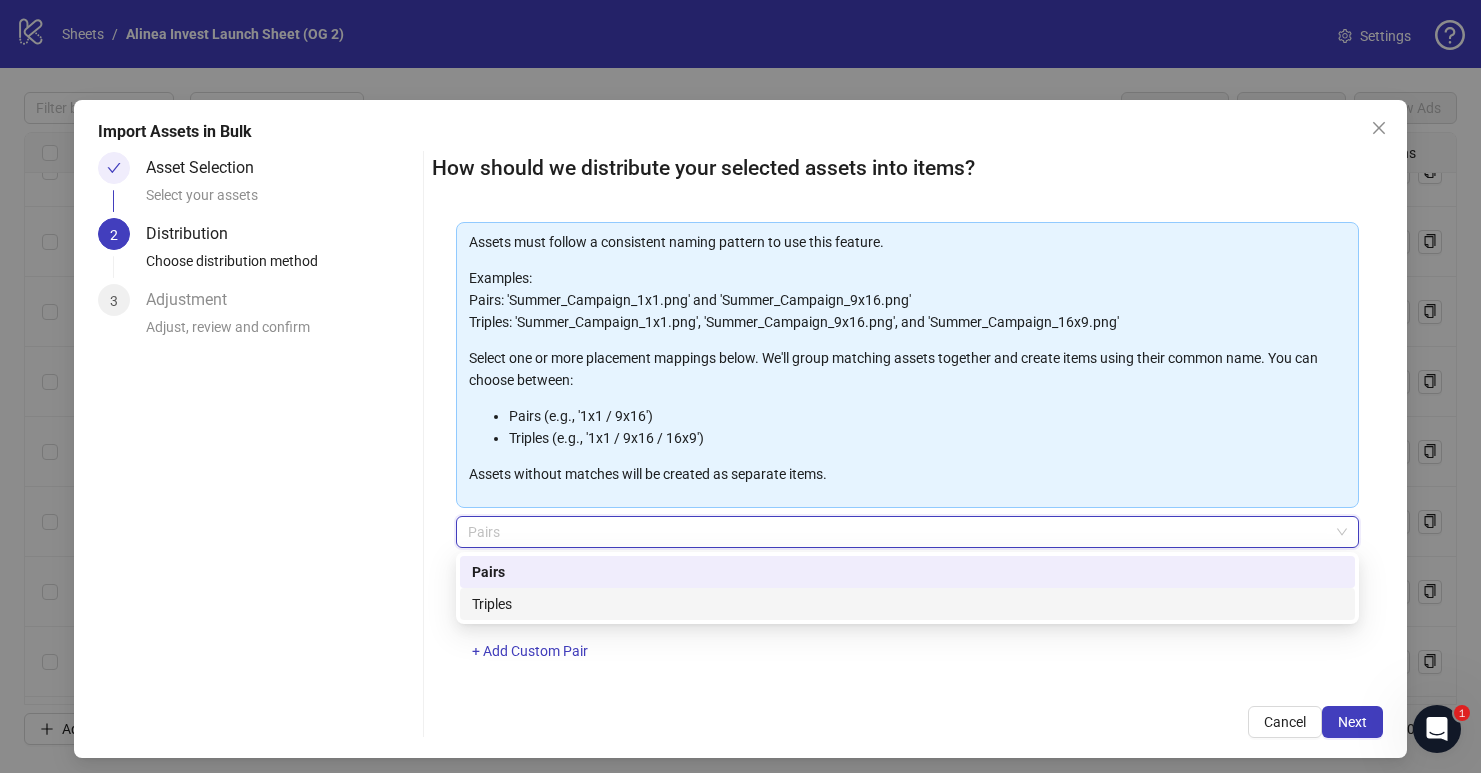 click on "Triples" at bounding box center [907, 604] 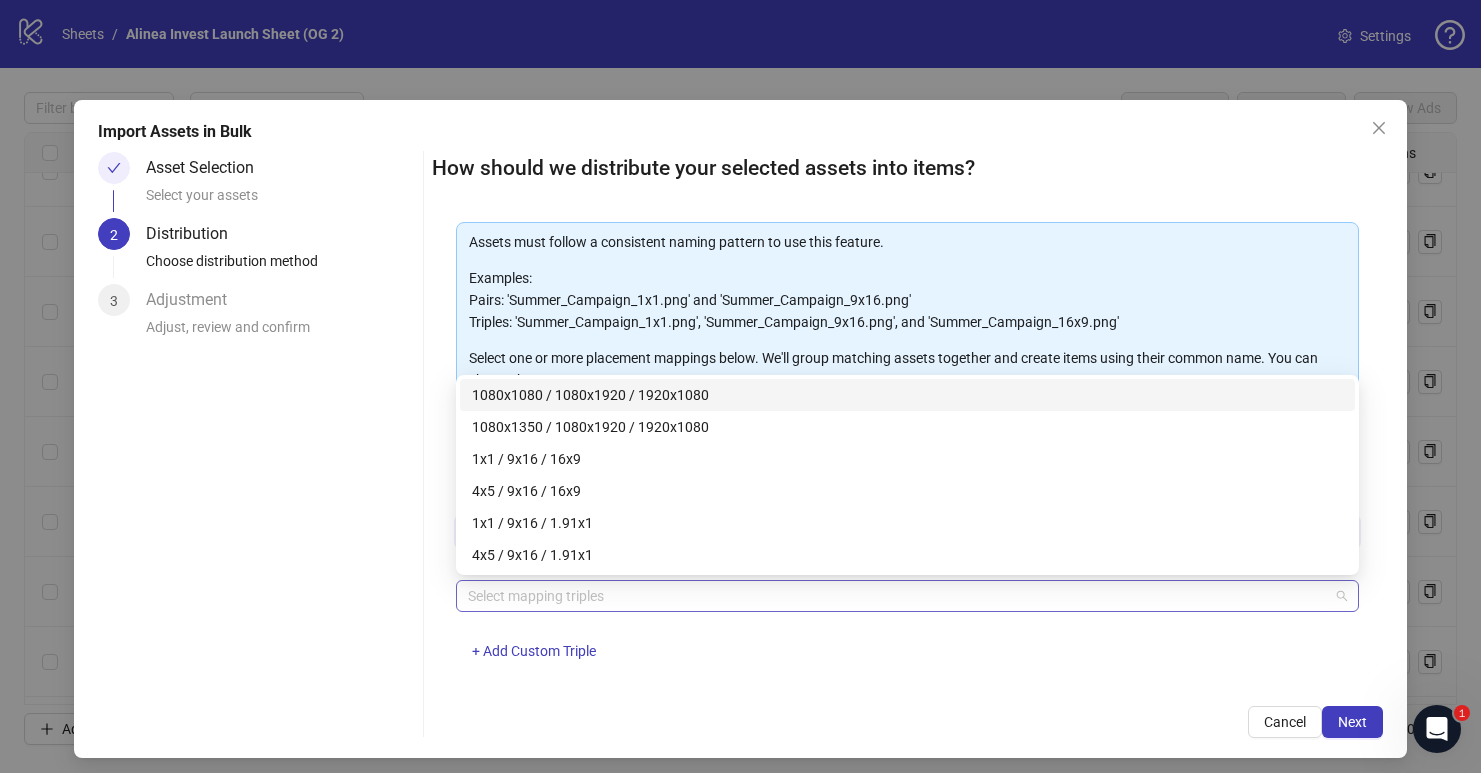click at bounding box center [897, 596] 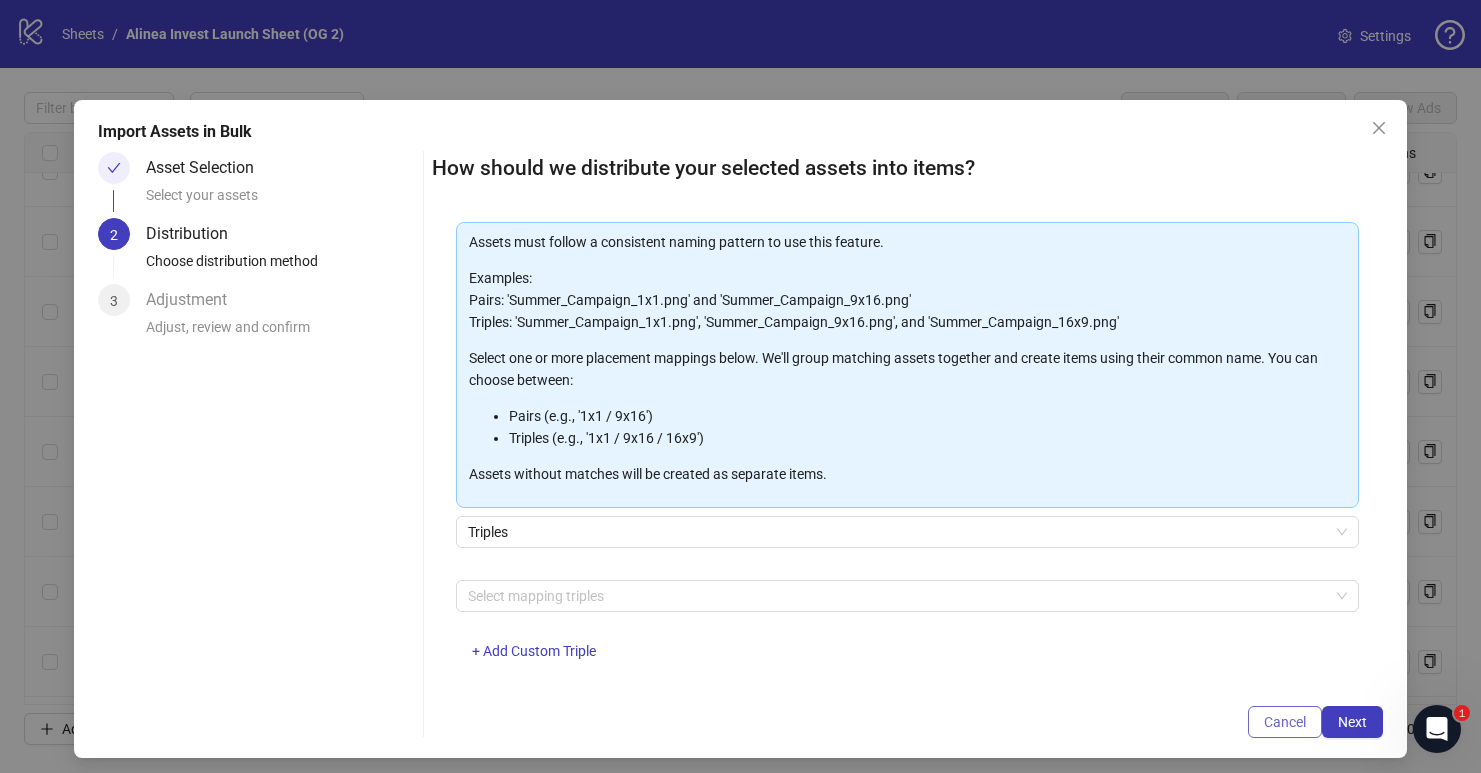 click on "Cancel" at bounding box center [1285, 722] 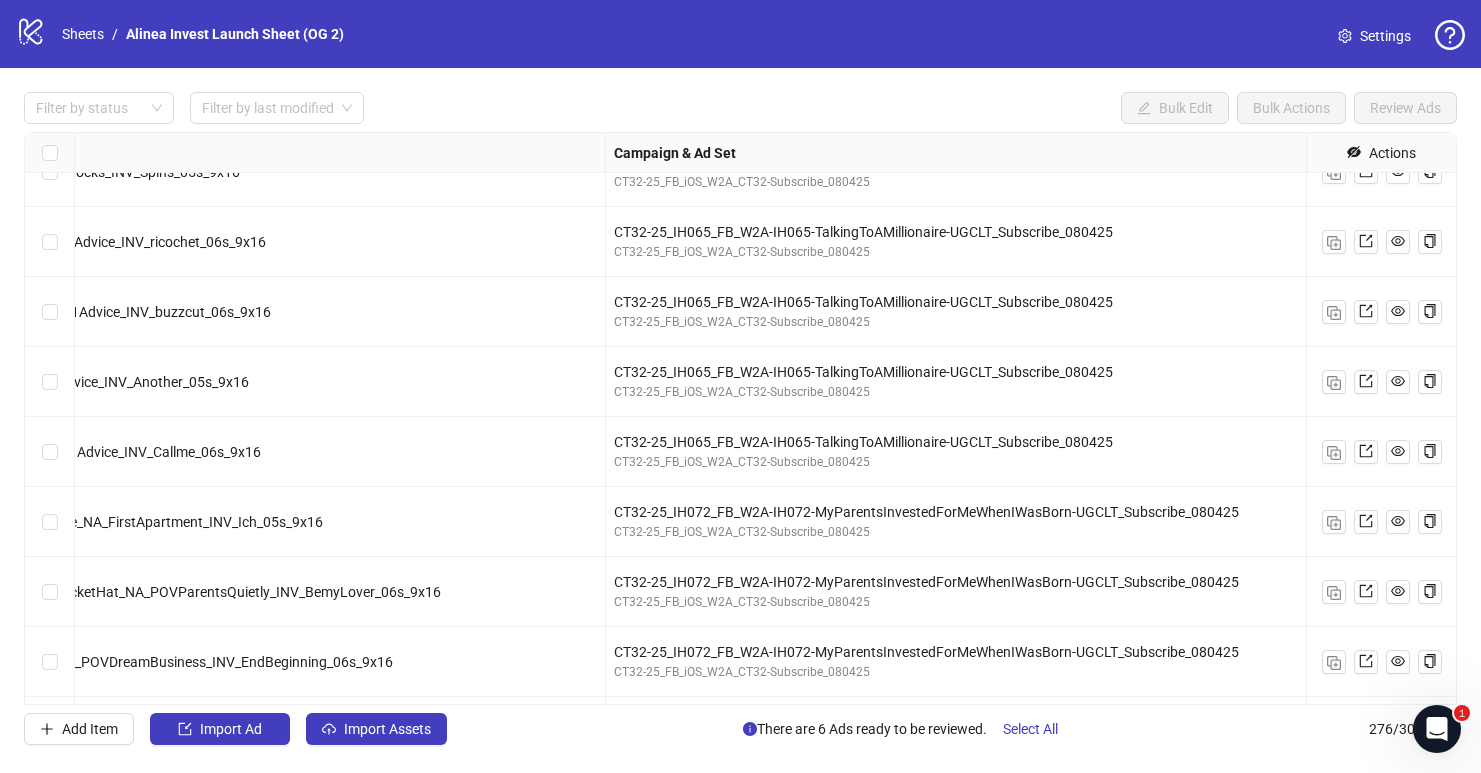 click on "Filter by status Filter by last modified Bulk Edit Bulk Actions Review Ads Ad Format Ad Name Campaign & Ad Set Assets Headlines Primary Texts Descriptions Destination URL App Product Page ID Display URL Leadgen Form Product Set ID URL Params Call to Action Actions Single video CT32-25_IH064-02_ITR_video_UGCLT_Visual_CoastalDock_NA_DadStocks_INV_Champange_06s_9x16 CT32-25_IH064_FB_W2A-IH064-DadTalkedToBrotherAboutStocks-UGCLT_Subscribe_080425 CT32-25_FB_iOS_W2A_CT32-Subscribe_080425
To pick up a draggable item, press the space bar.
While dragging, use the arrow keys to move the item.
Press space again to drop the item in its new position, or press escape to cancel.
Single video CT32-25_IH064-03_ITR_video_UGCLT_Visual_AIGrill_NA_DadStocks_INV_Once_06s_9x16 CT32-25_IH064_FB_W2A-IH064-DadTalkedToBrotherAboutStocks-UGCLT_Subscribe_080425 CT32-25_FB_iOS_W2A_CT32-Subscribe_080425 Single video CT32-25_IH064-05_ITR_video_UGCLT_Visual_AliDrinks_NA_DadStocks_INV_Spins_05s_9x16 Single video Add Item /" at bounding box center (740, 418) 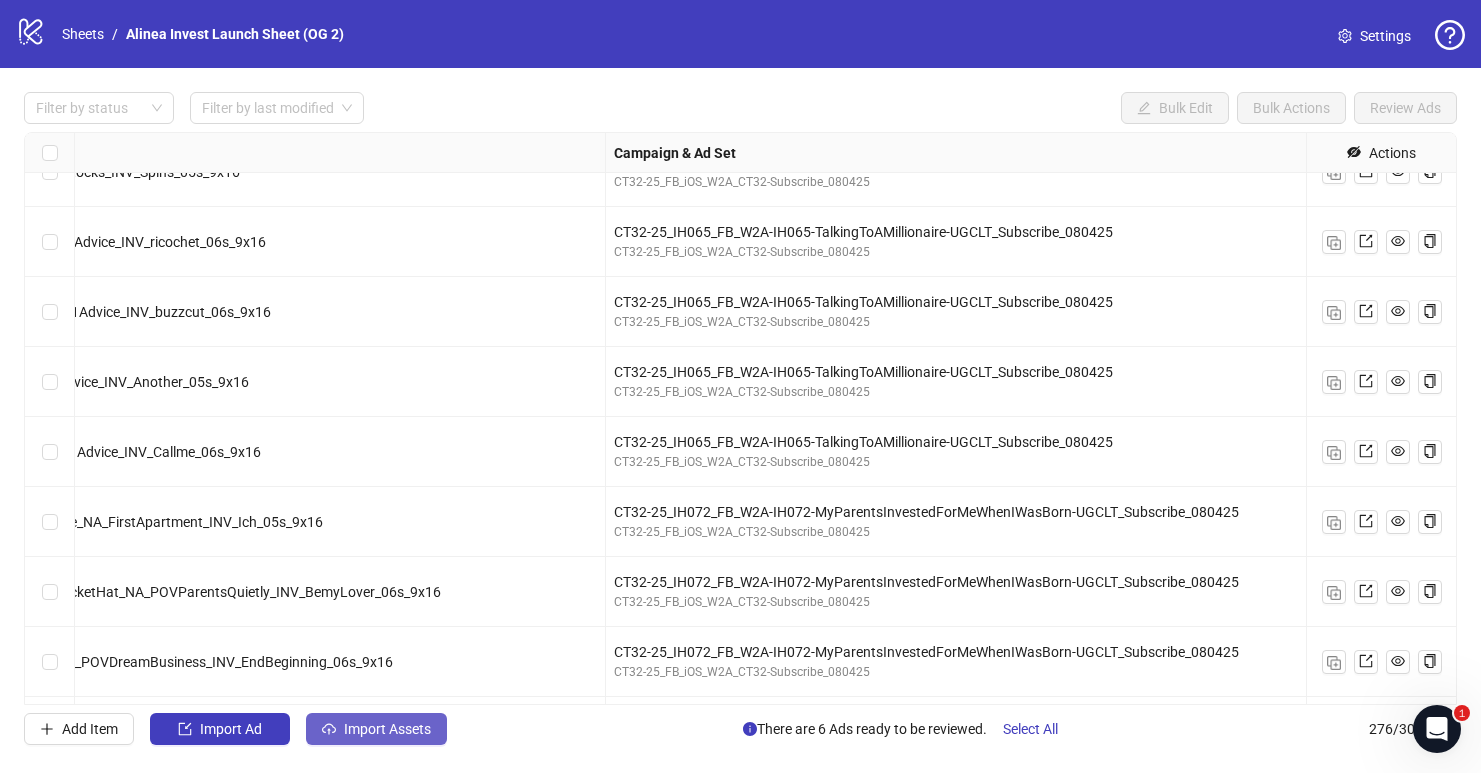 click on "Import Assets" at bounding box center [387, 729] 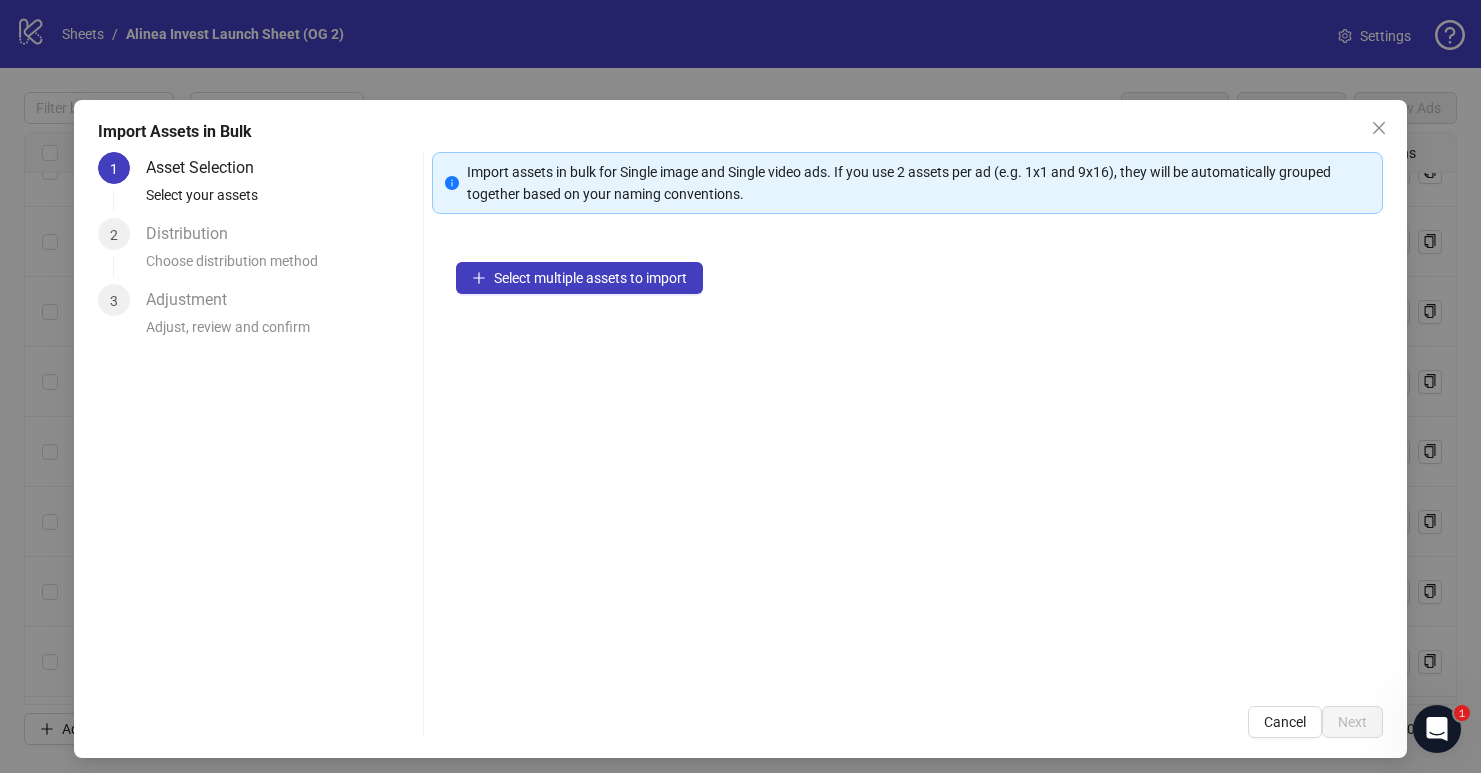click on "Select multiple assets to import" at bounding box center (907, 460) 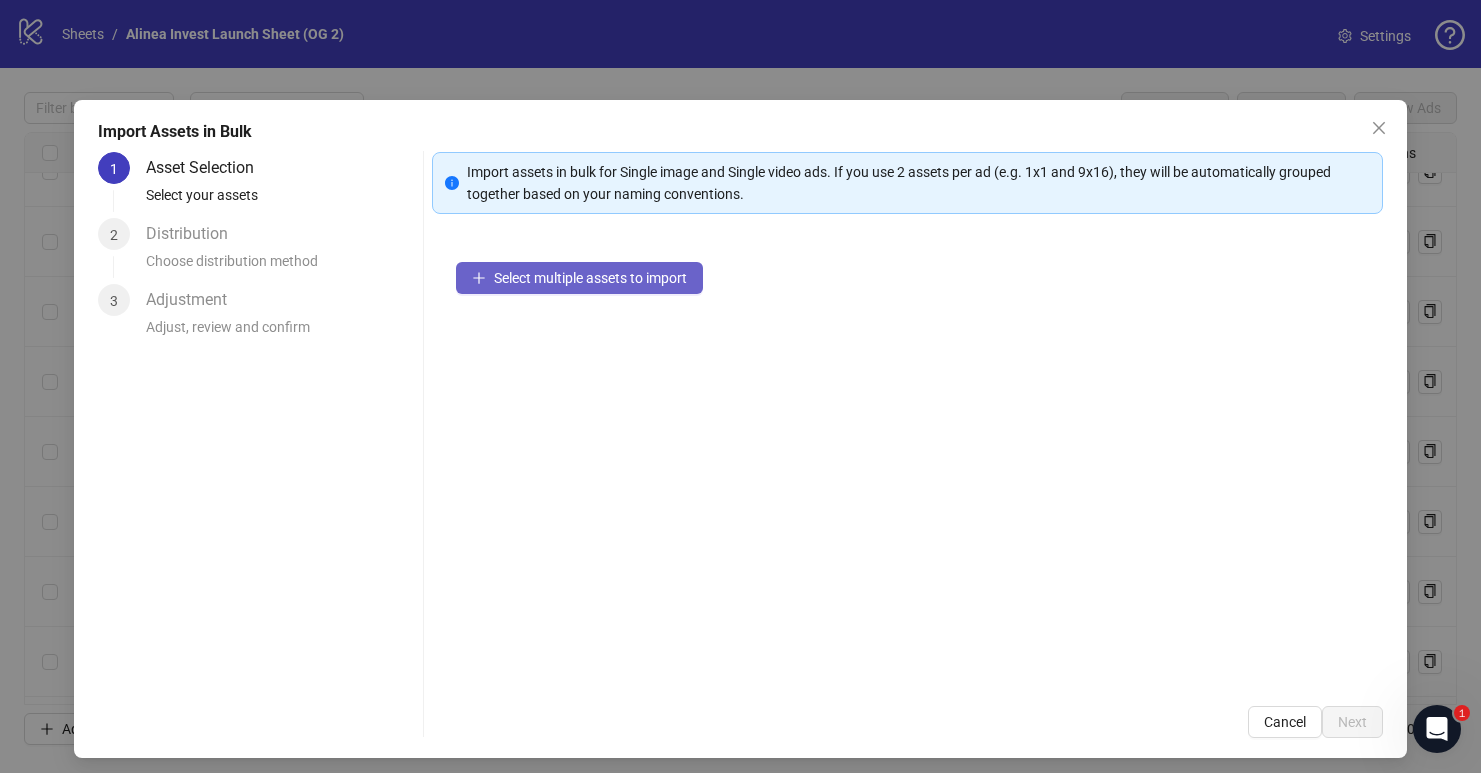click on "Select multiple assets to import" at bounding box center [590, 278] 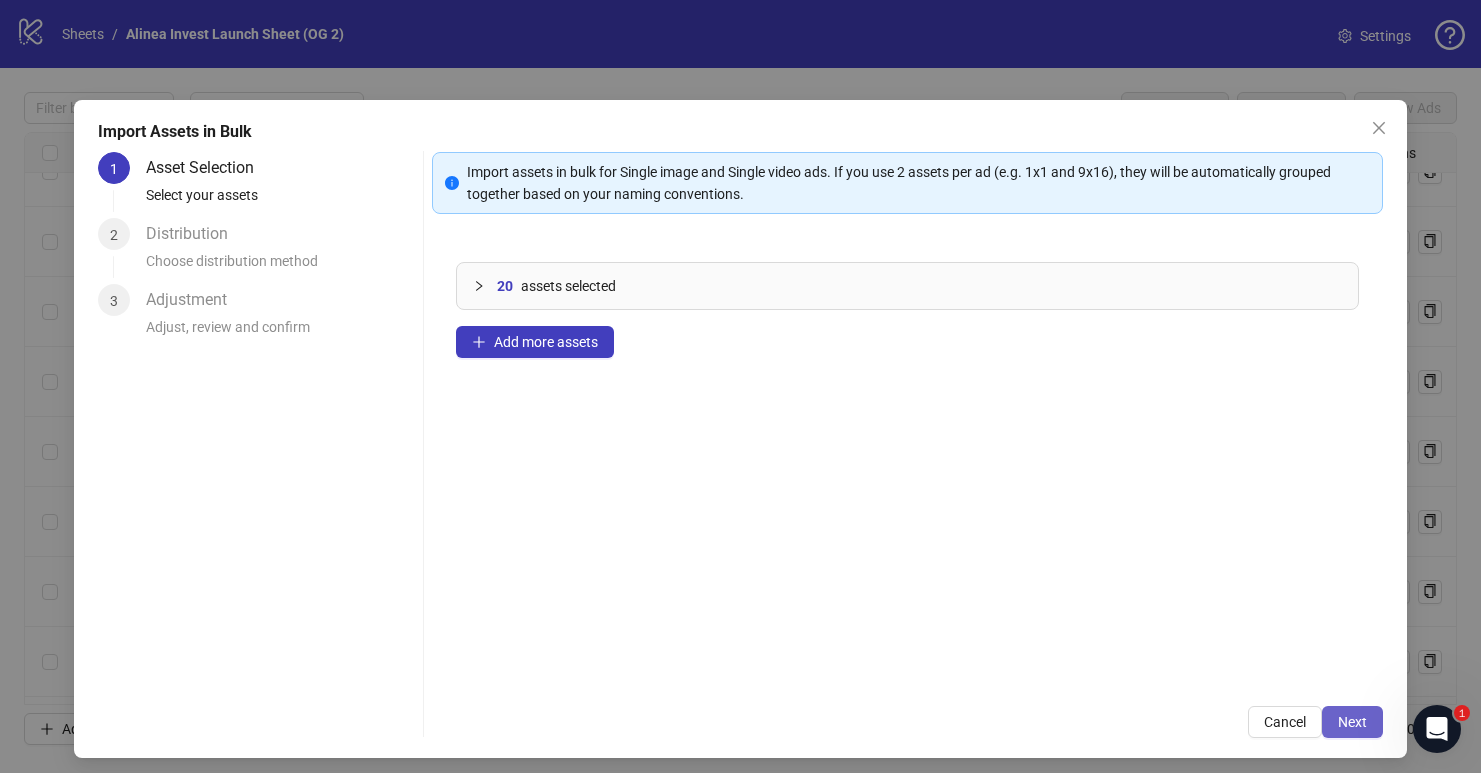 click on "Next" at bounding box center (1352, 722) 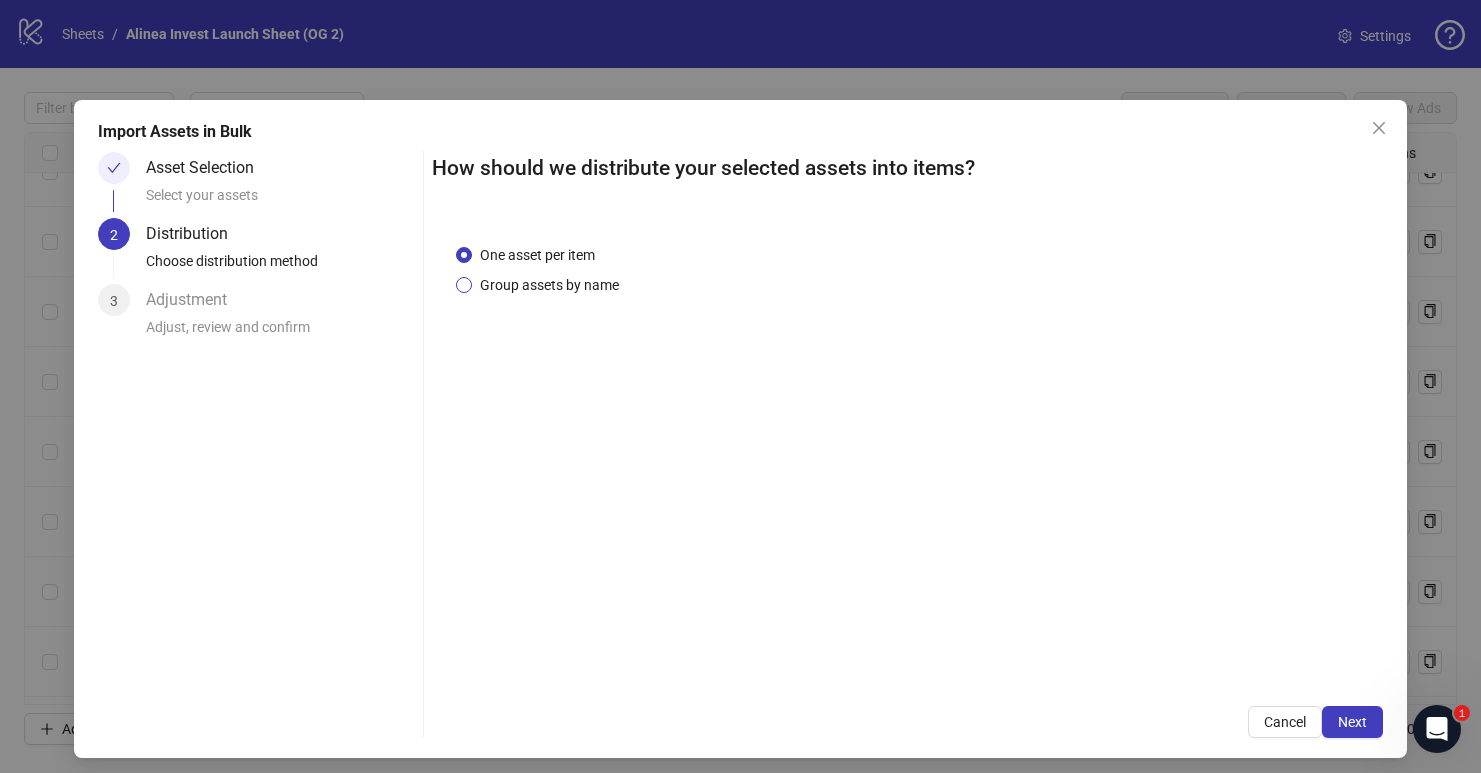 click on "Group assets by name" at bounding box center [549, 285] 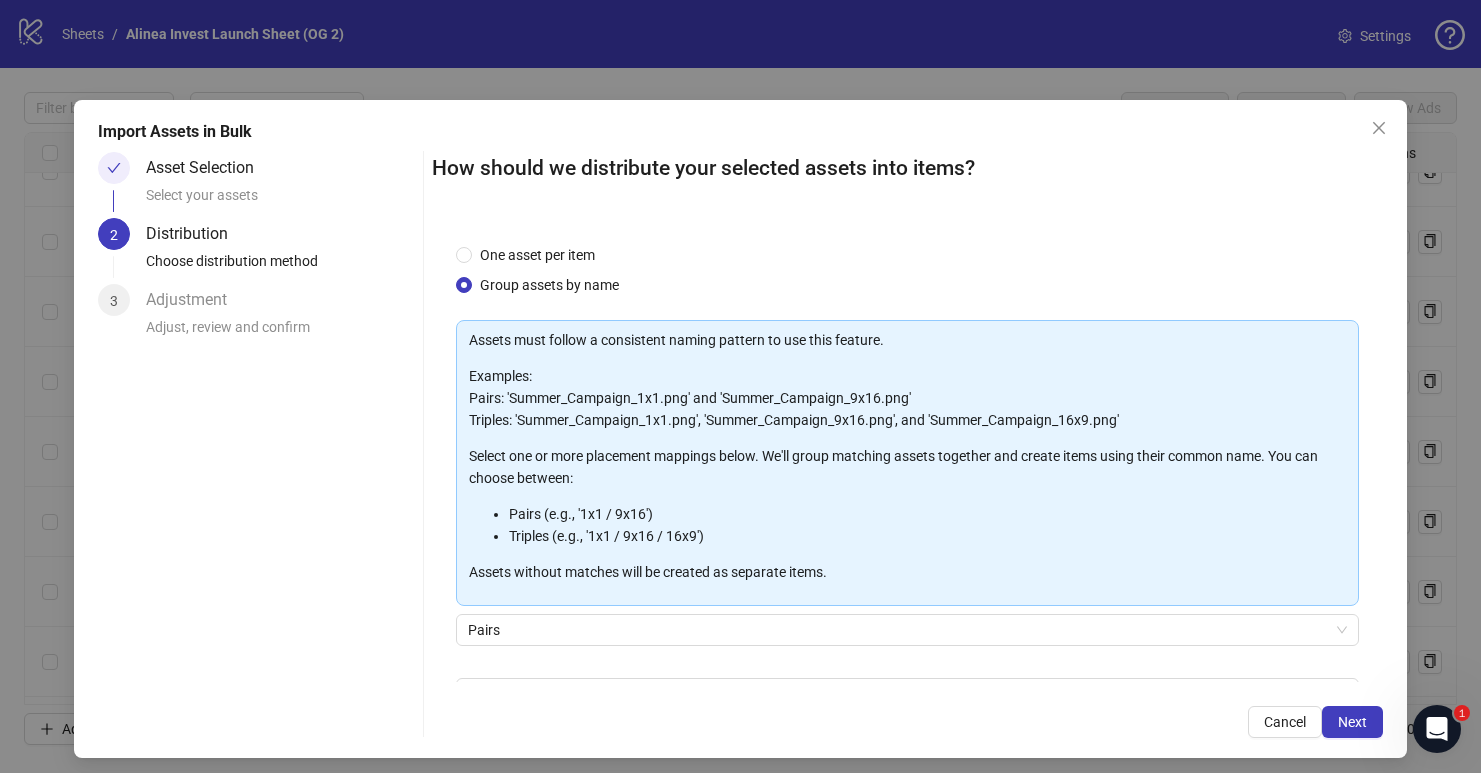 scroll, scrollTop: 92, scrollLeft: 0, axis: vertical 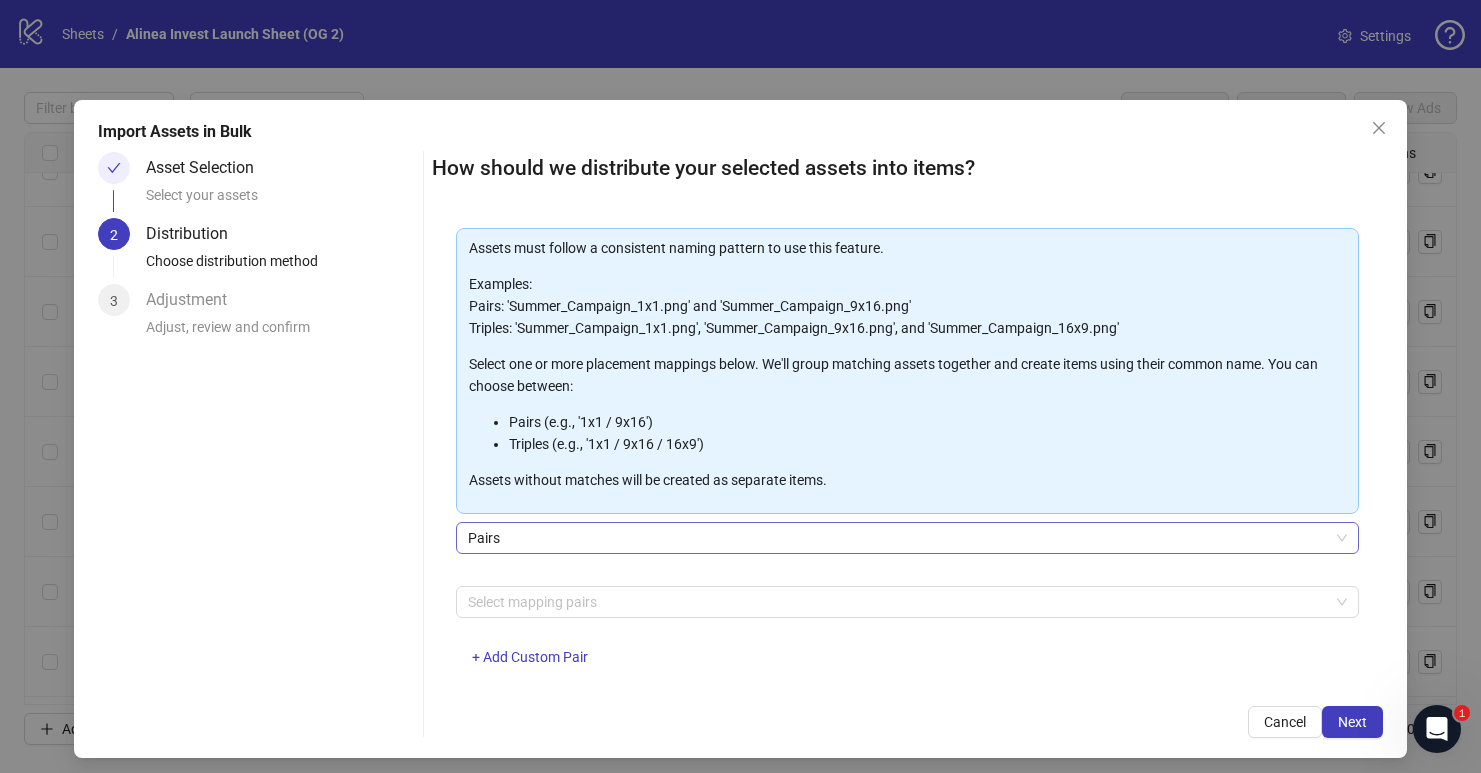 click on "Pairs" at bounding box center (907, 538) 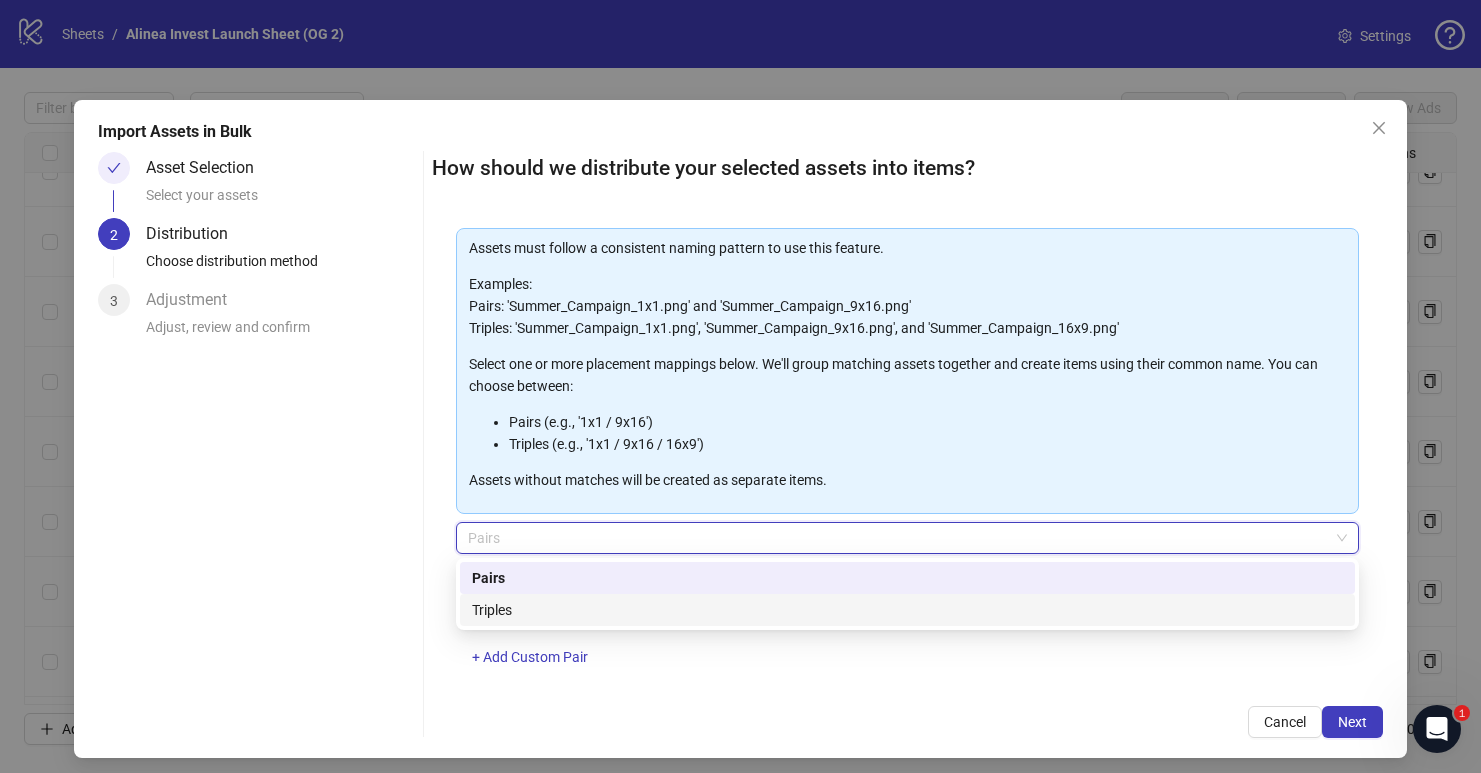 click on "Triples" at bounding box center (907, 610) 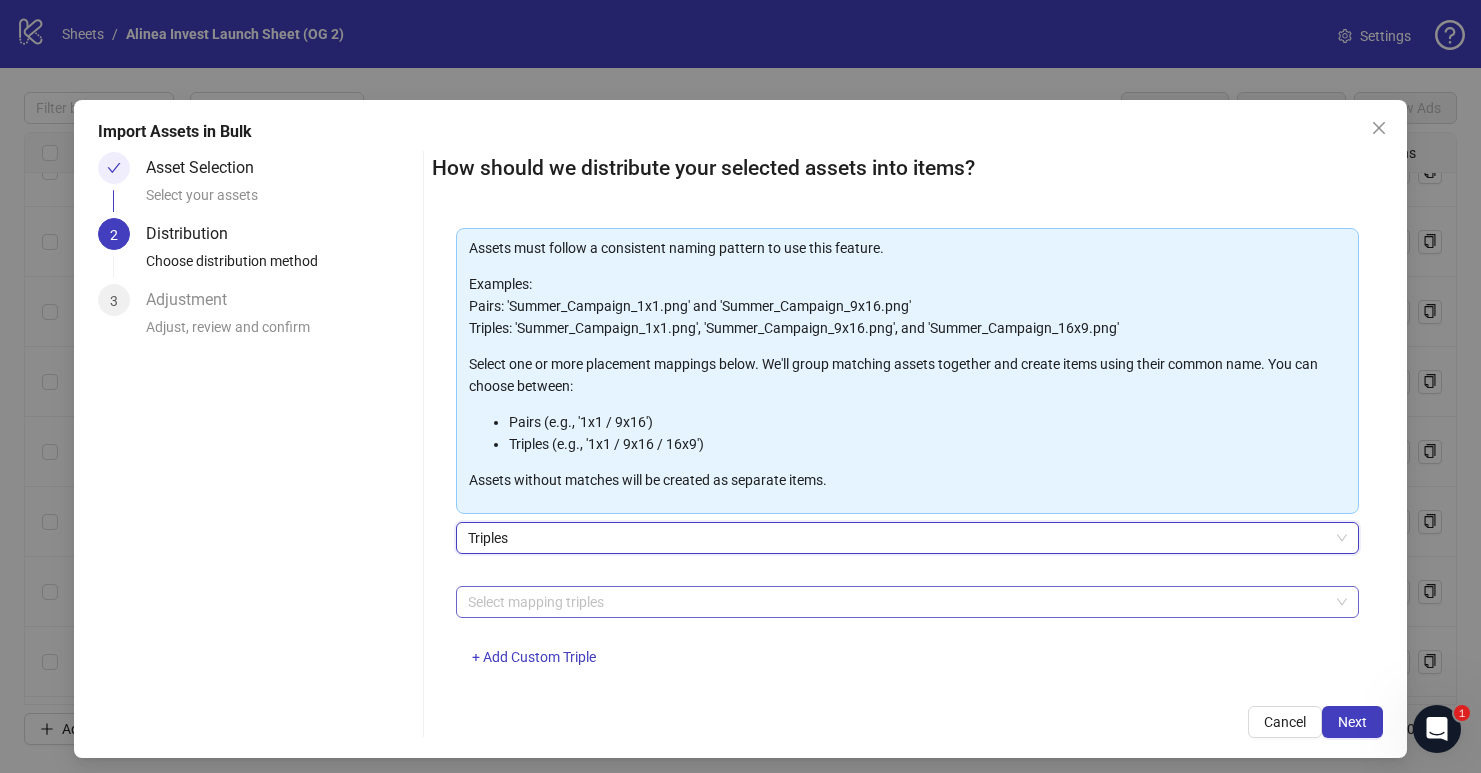 click at bounding box center (897, 602) 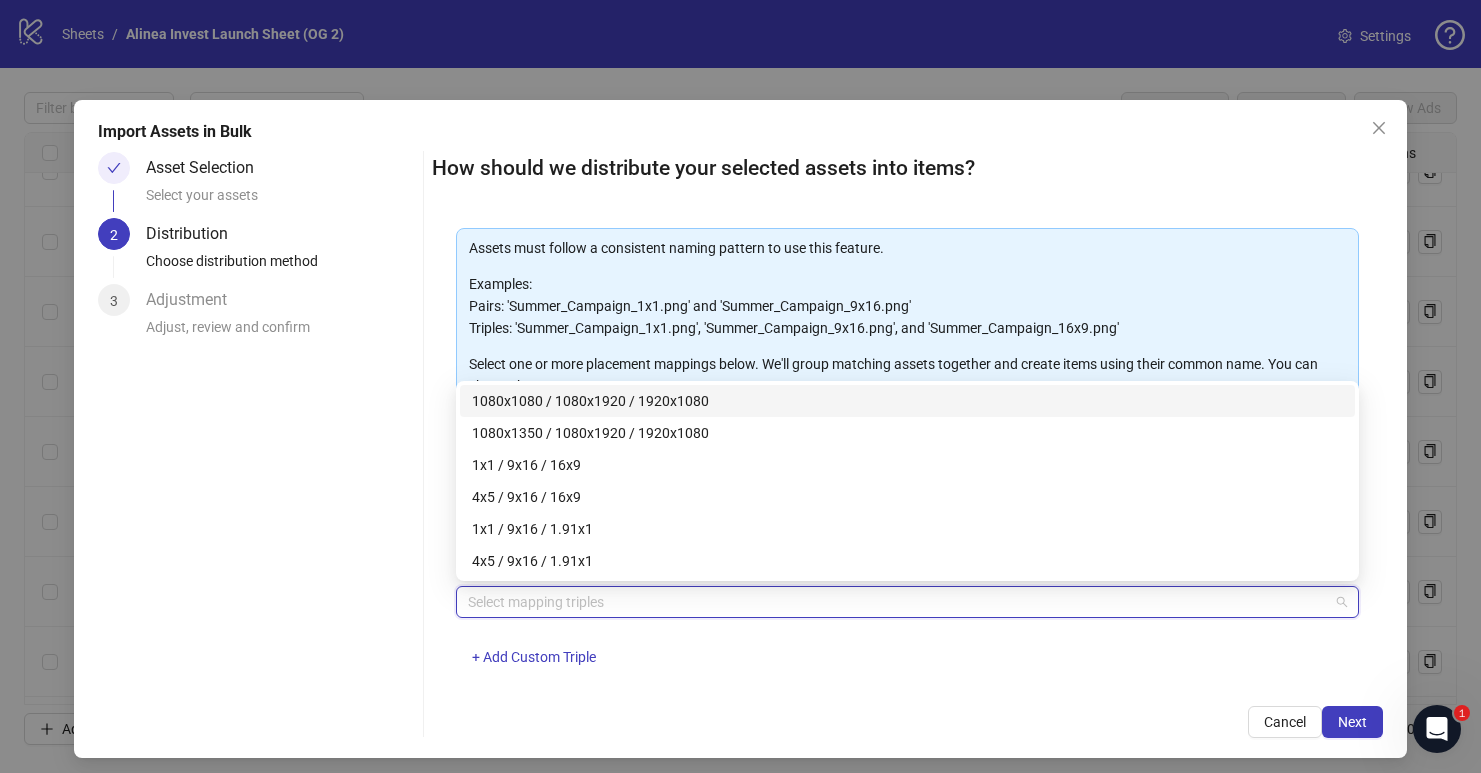 click on "Examples: Pairs: 'Summer_Campaign_1x1.png' and 'Summer_Campaign_9x16.png' Triples: 'Summer_Campaign_1x1.png', 'Summer_Campaign_9x16.png', and 'Summer_Campaign_16x9.png'" at bounding box center [907, 306] 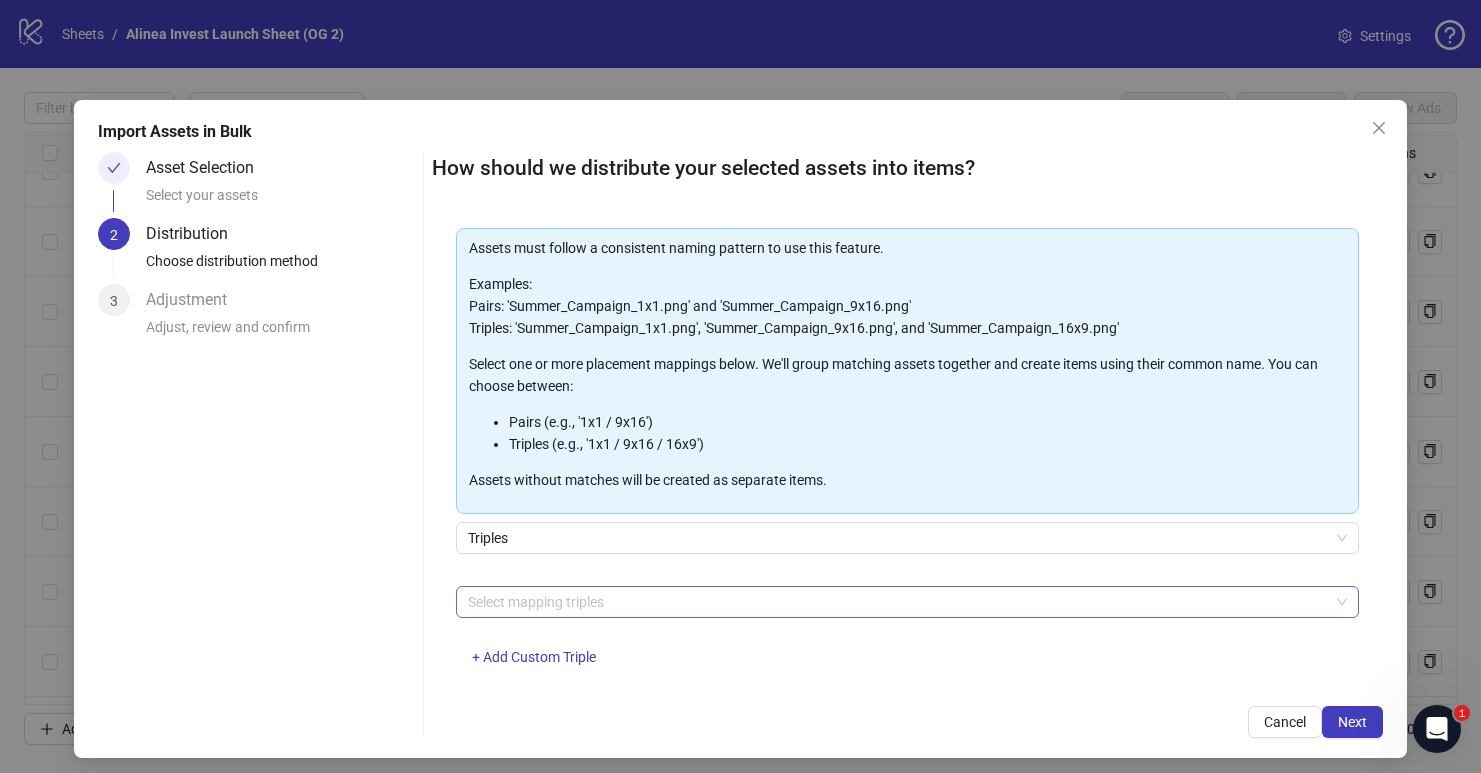 click at bounding box center (897, 602) 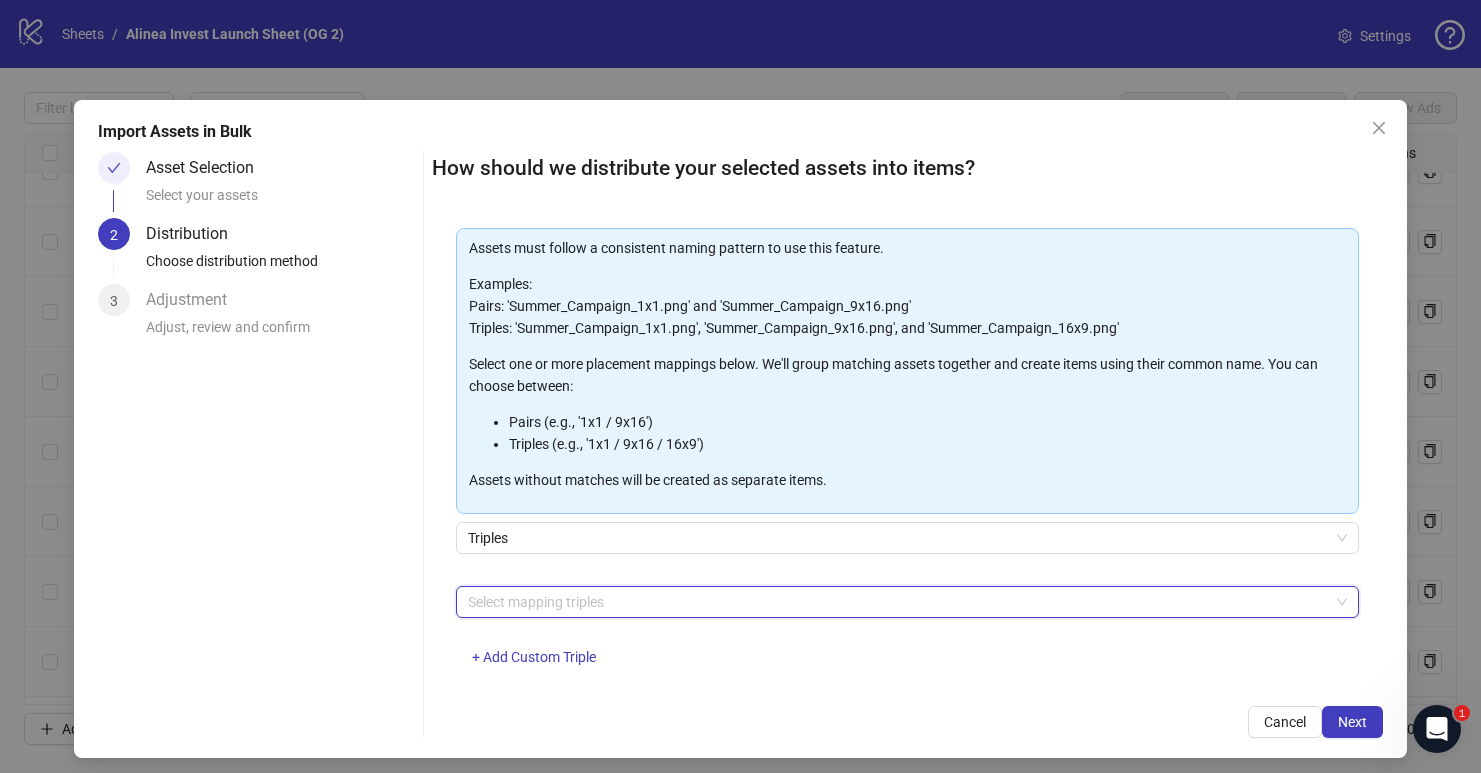 click at bounding box center [897, 602] 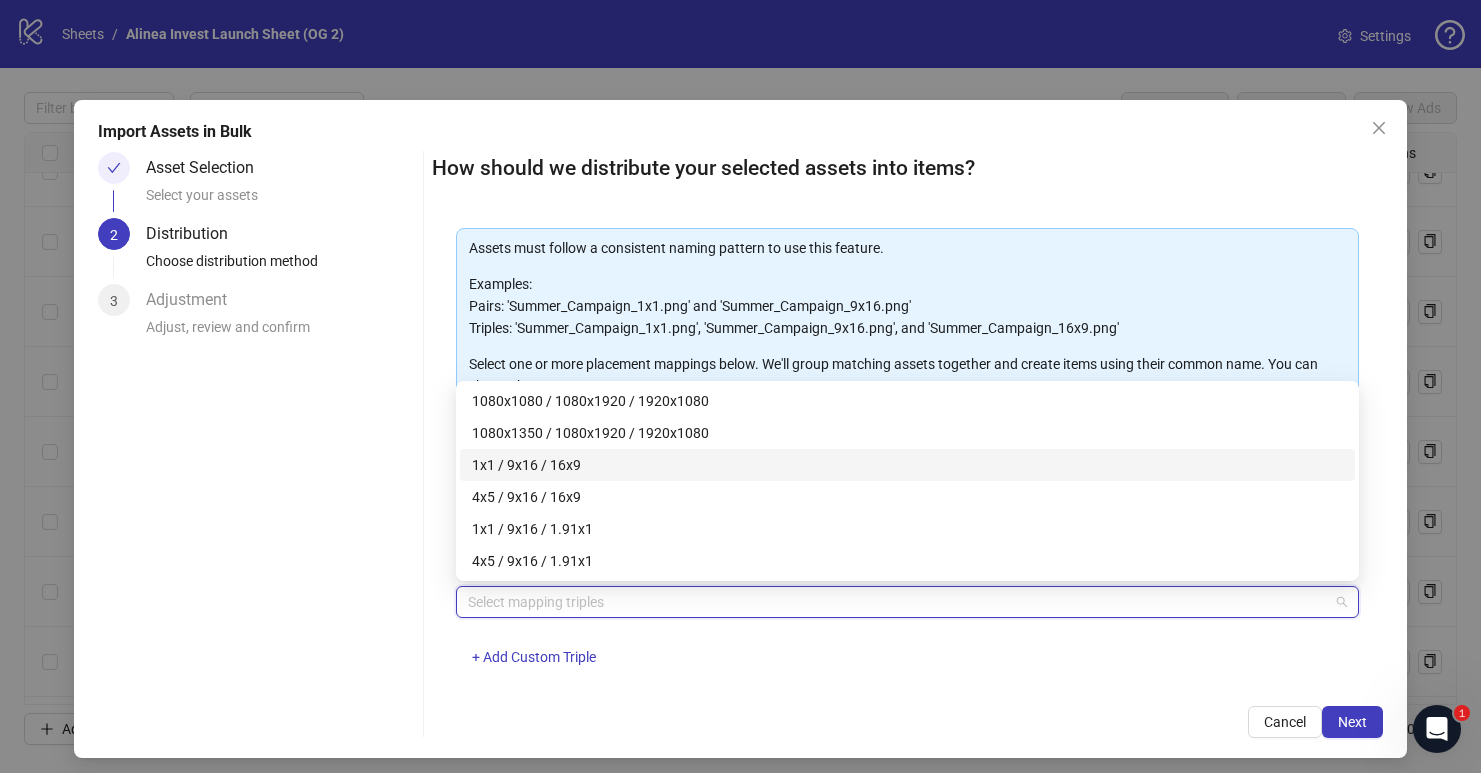 click at bounding box center [897, 602] 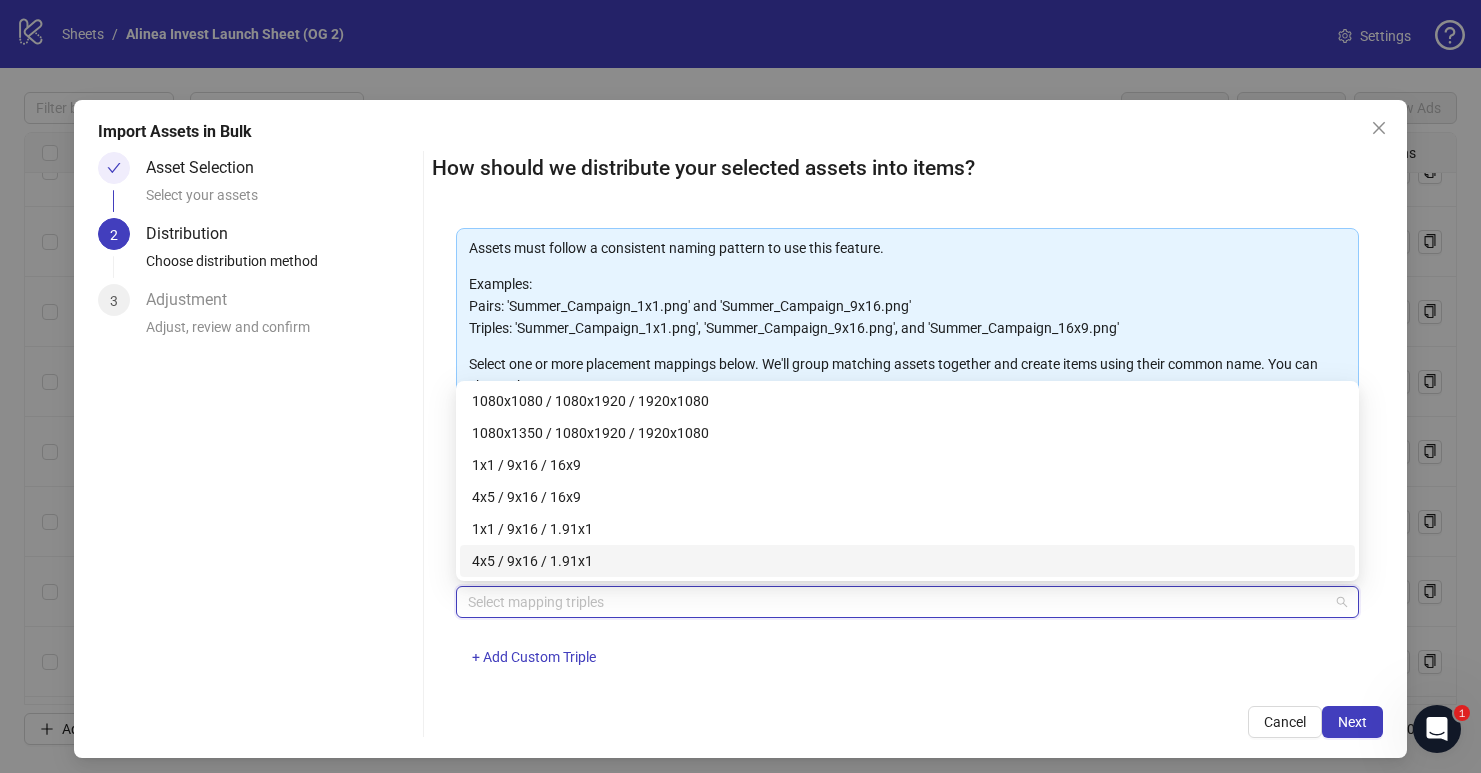 click on "Asset Selection Select your assets 2 Distribution Choose distribution method 3 Adjustment Adjust, review and confirm" at bounding box center [256, 445] 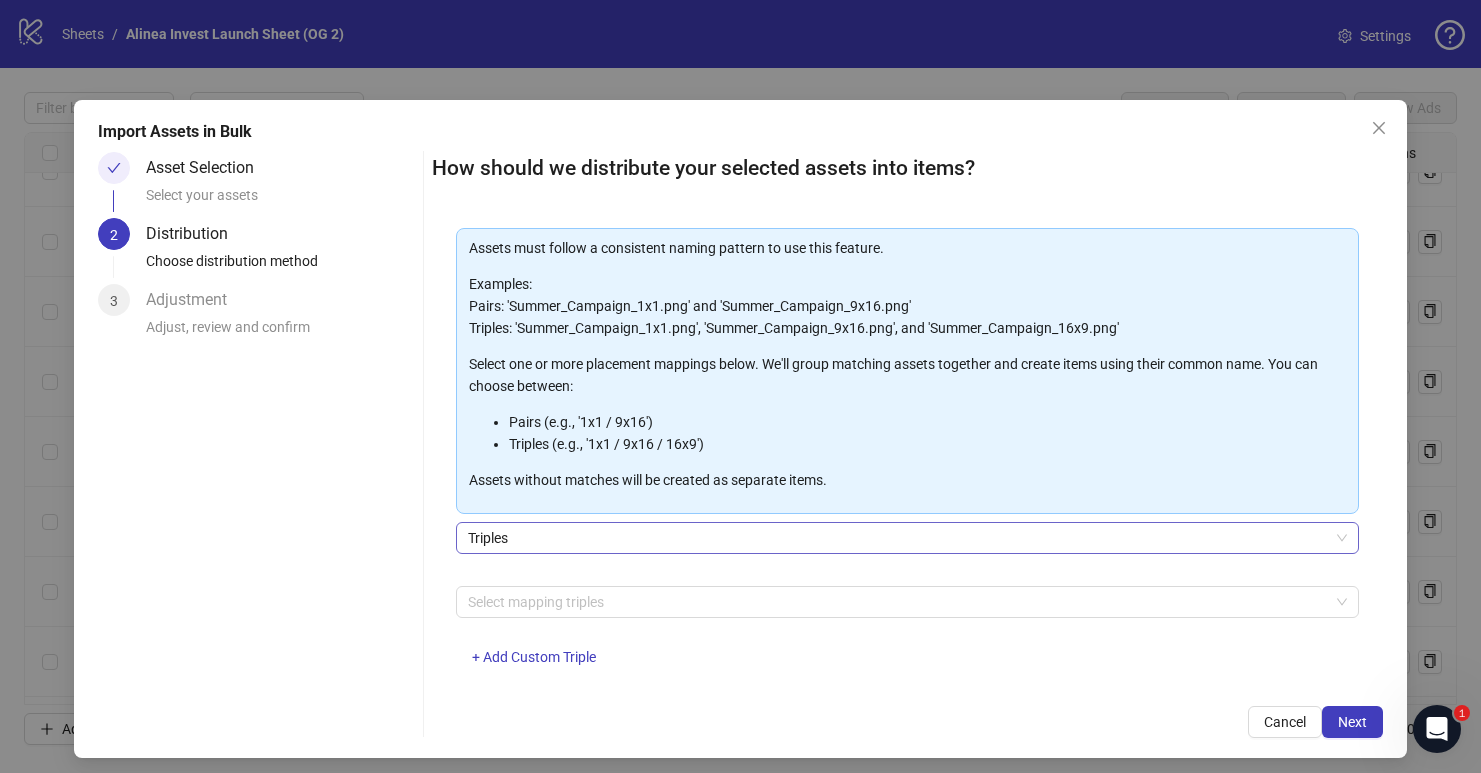 click on "Triples" at bounding box center [907, 538] 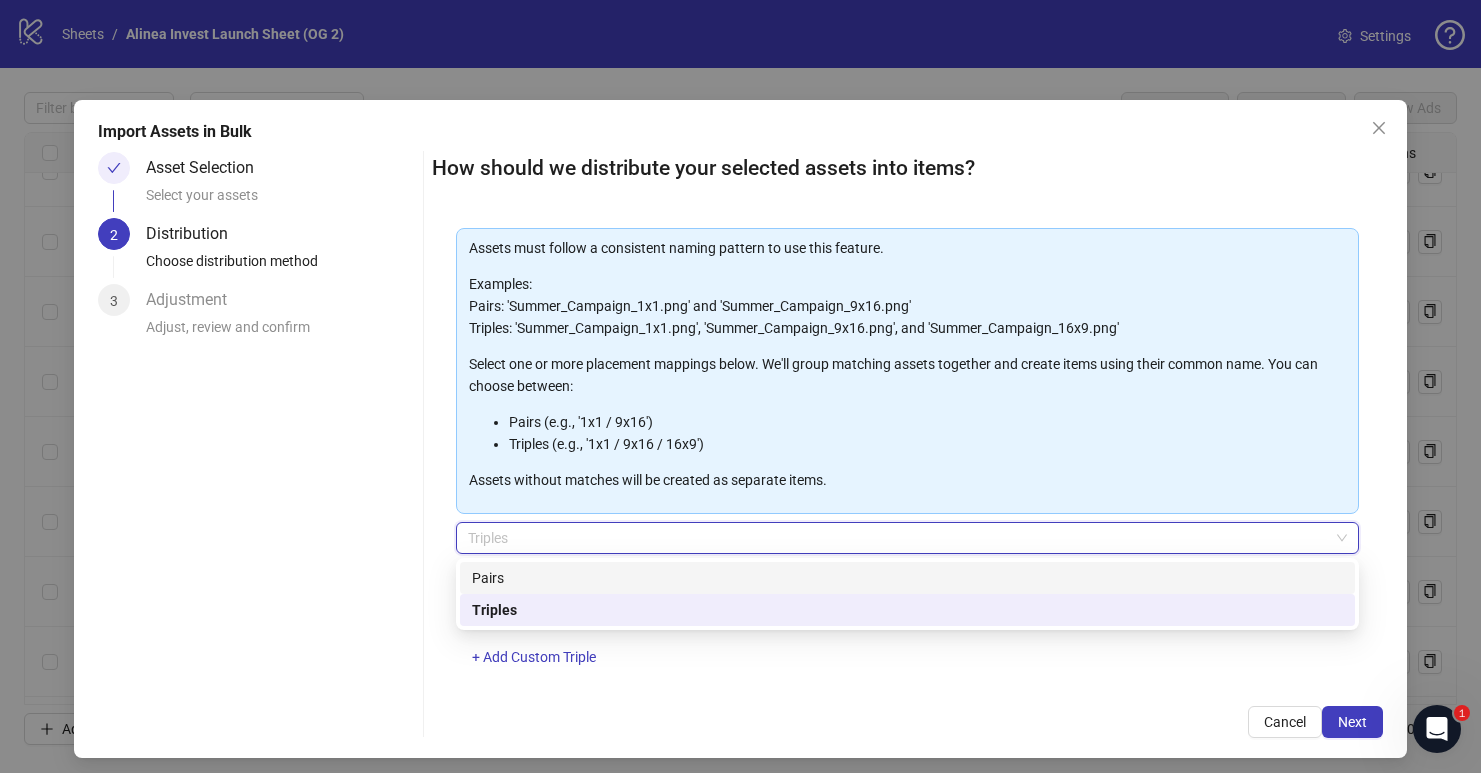 click on "Pairs" at bounding box center (907, 578) 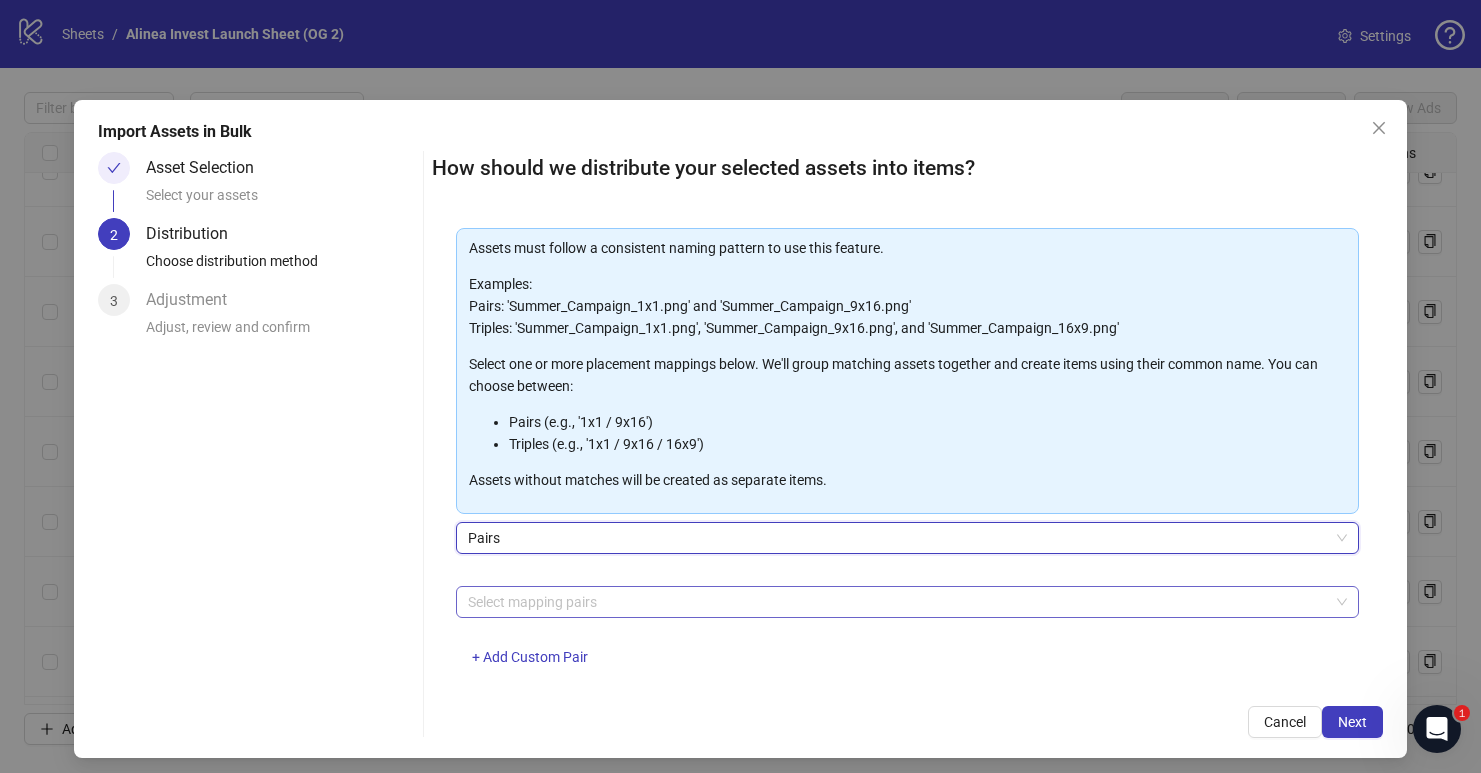 click at bounding box center (897, 602) 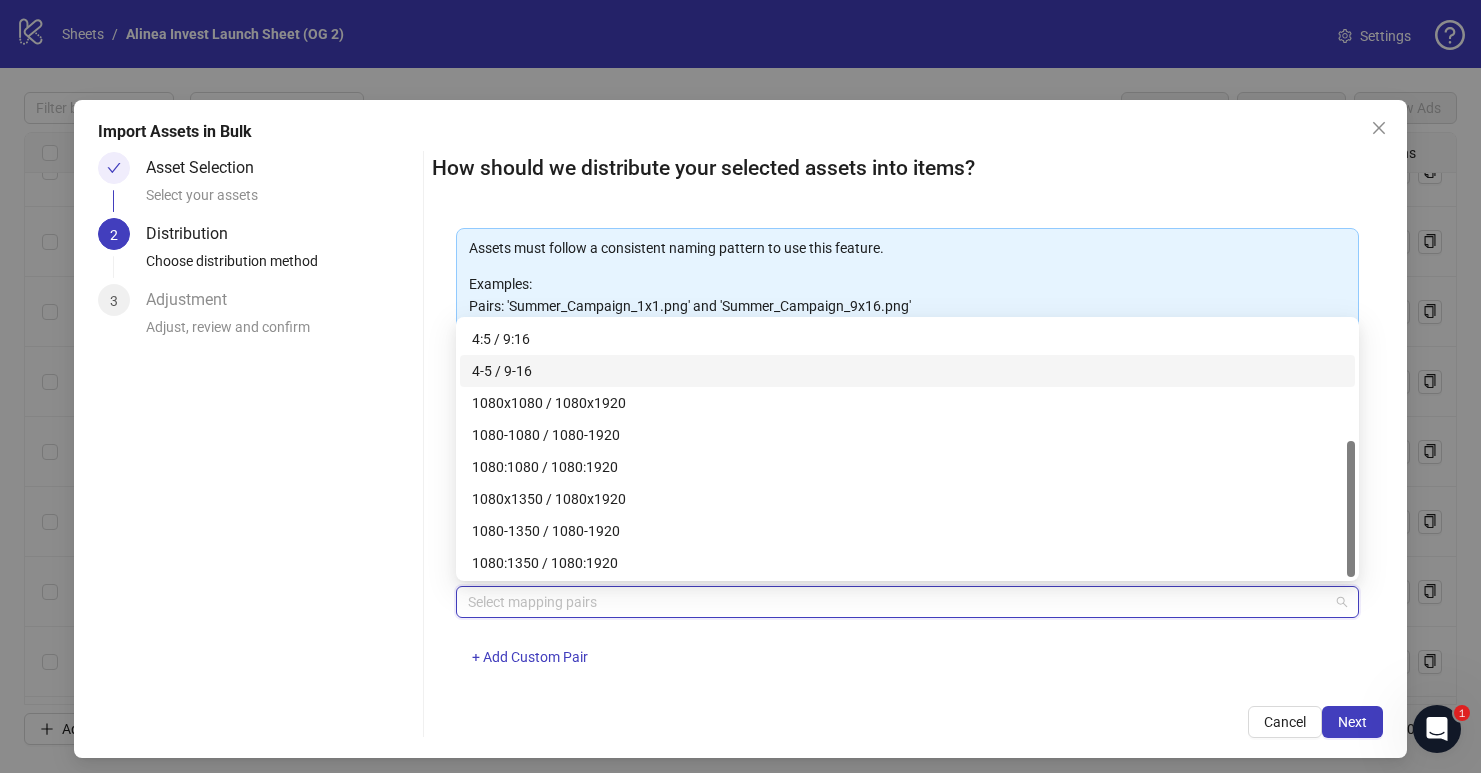 scroll, scrollTop: 224, scrollLeft: 0, axis: vertical 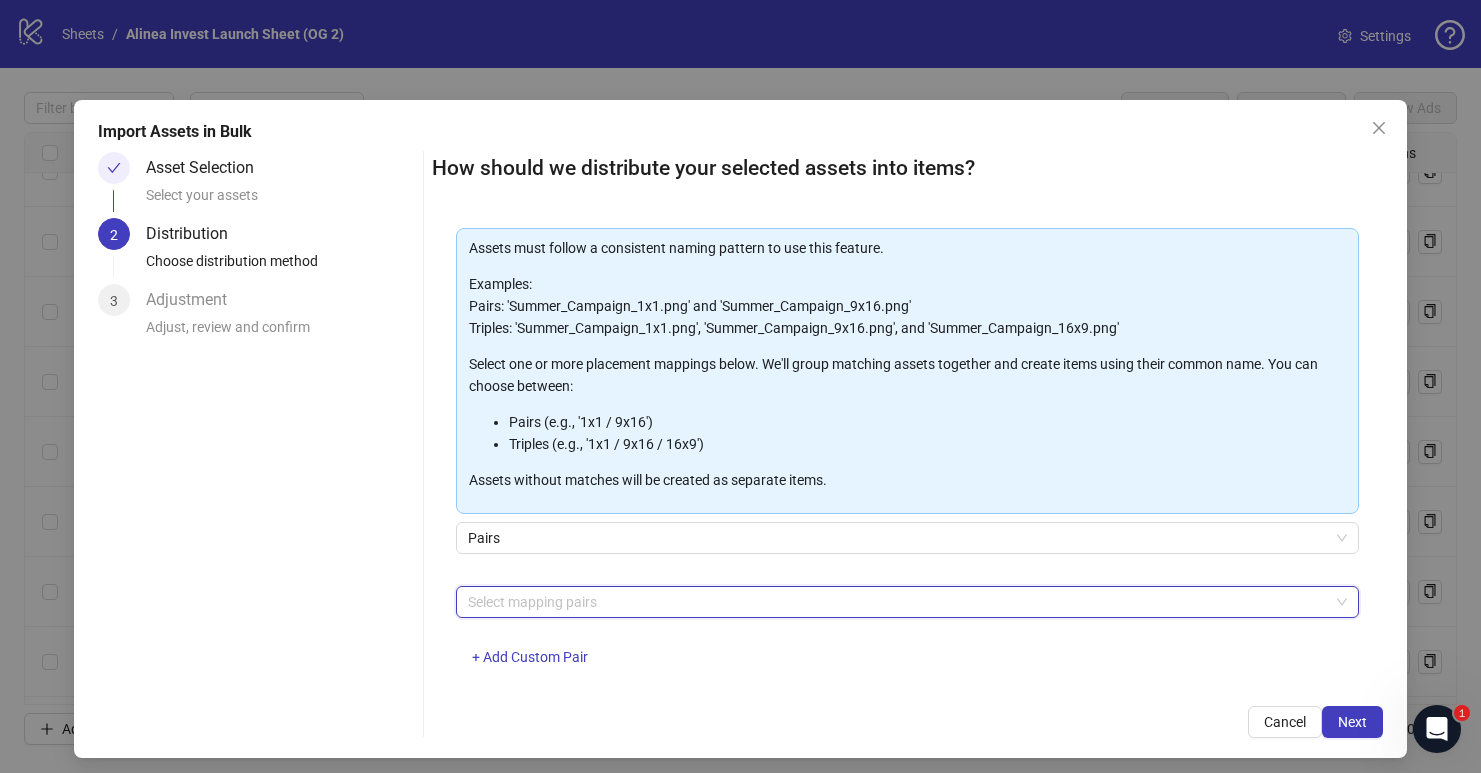 click at bounding box center (897, 602) 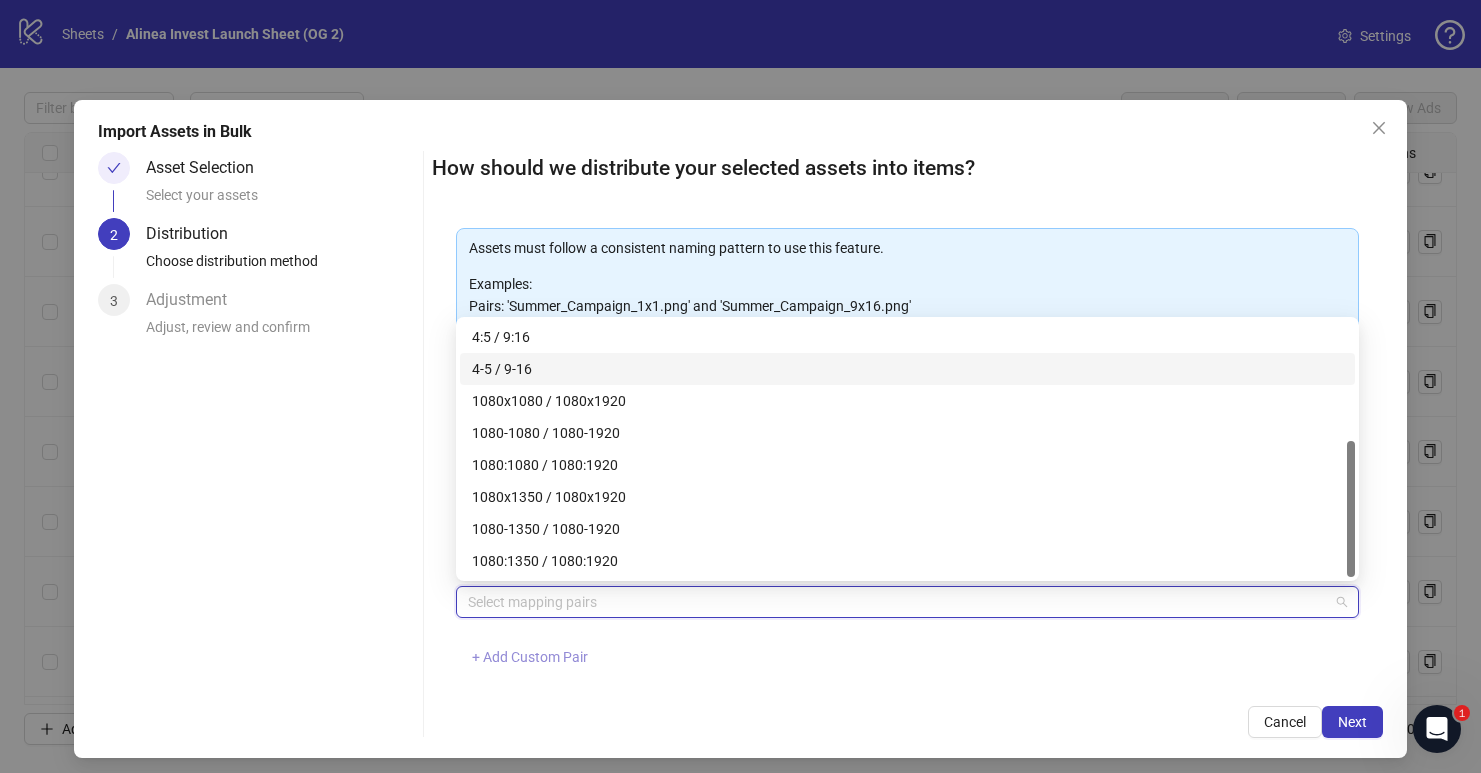 click on "+ Add Custom Pair" at bounding box center [530, 658] 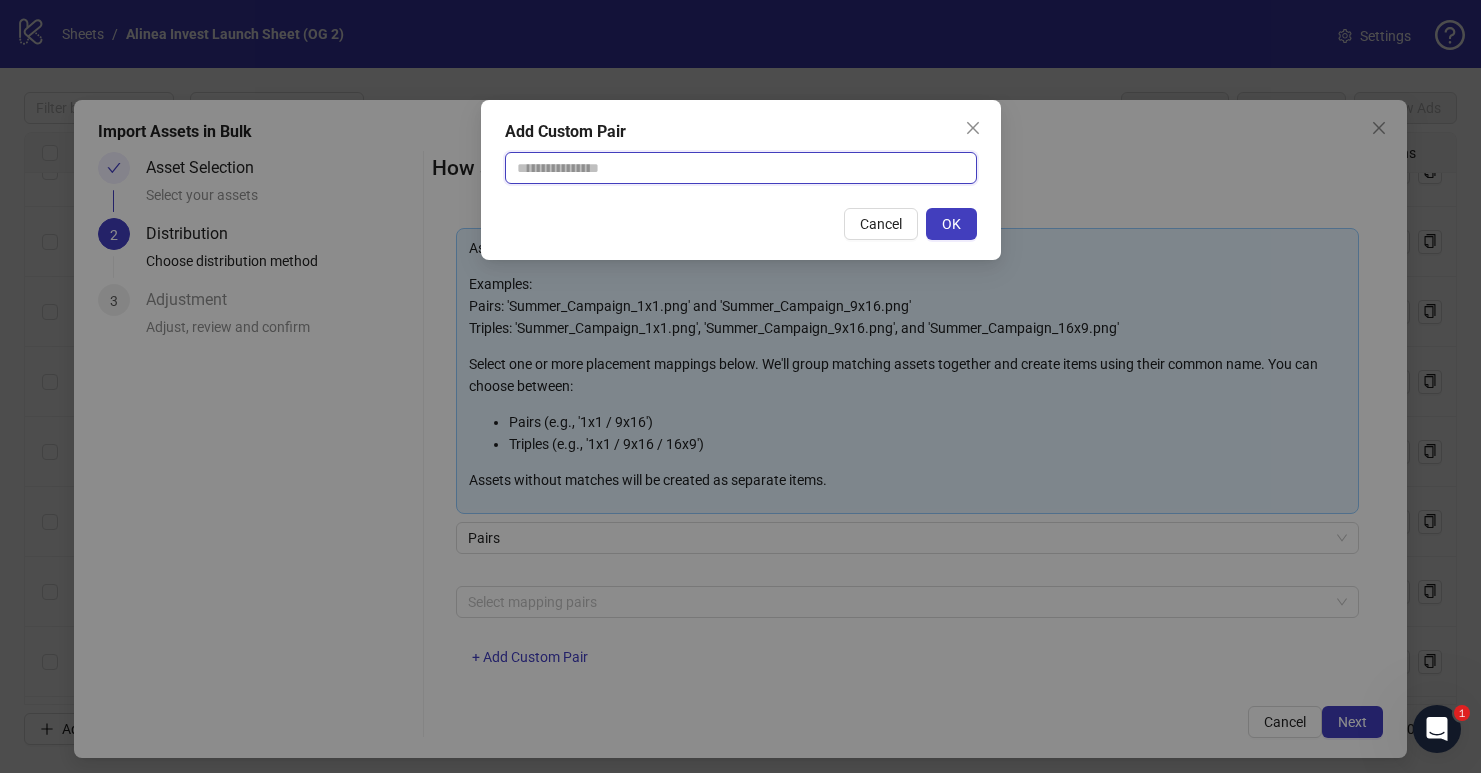 click at bounding box center [741, 168] 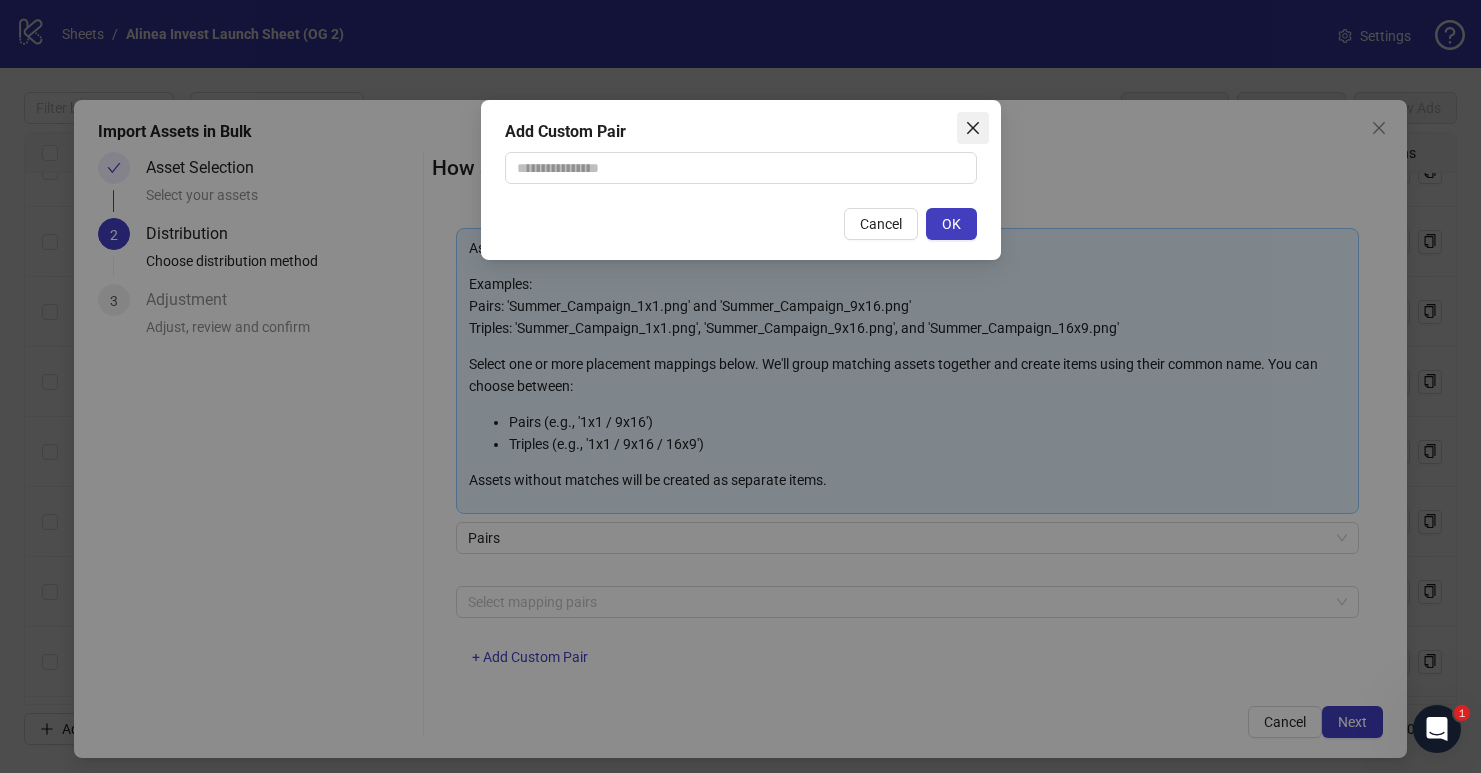 click 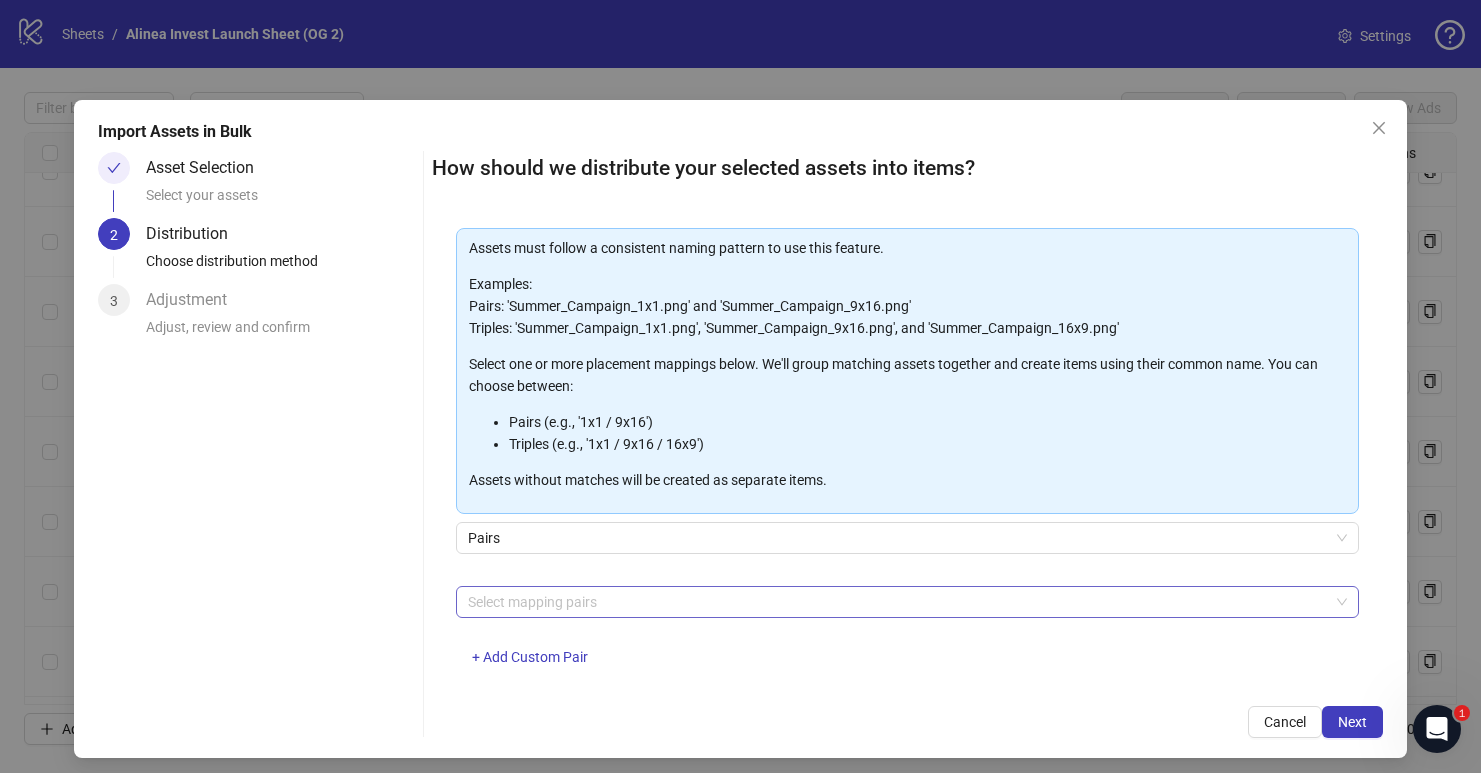 click at bounding box center [897, 602] 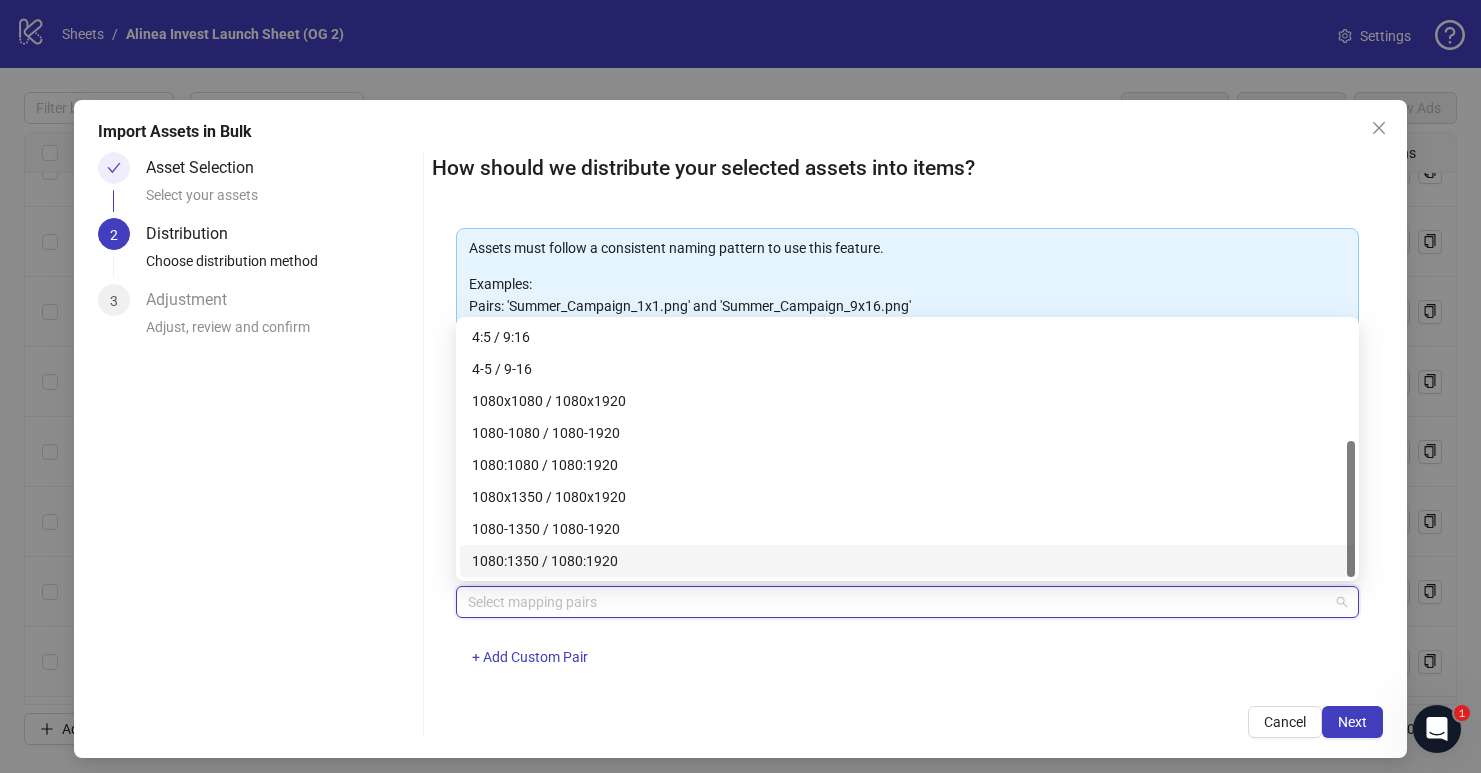click at bounding box center [897, 602] 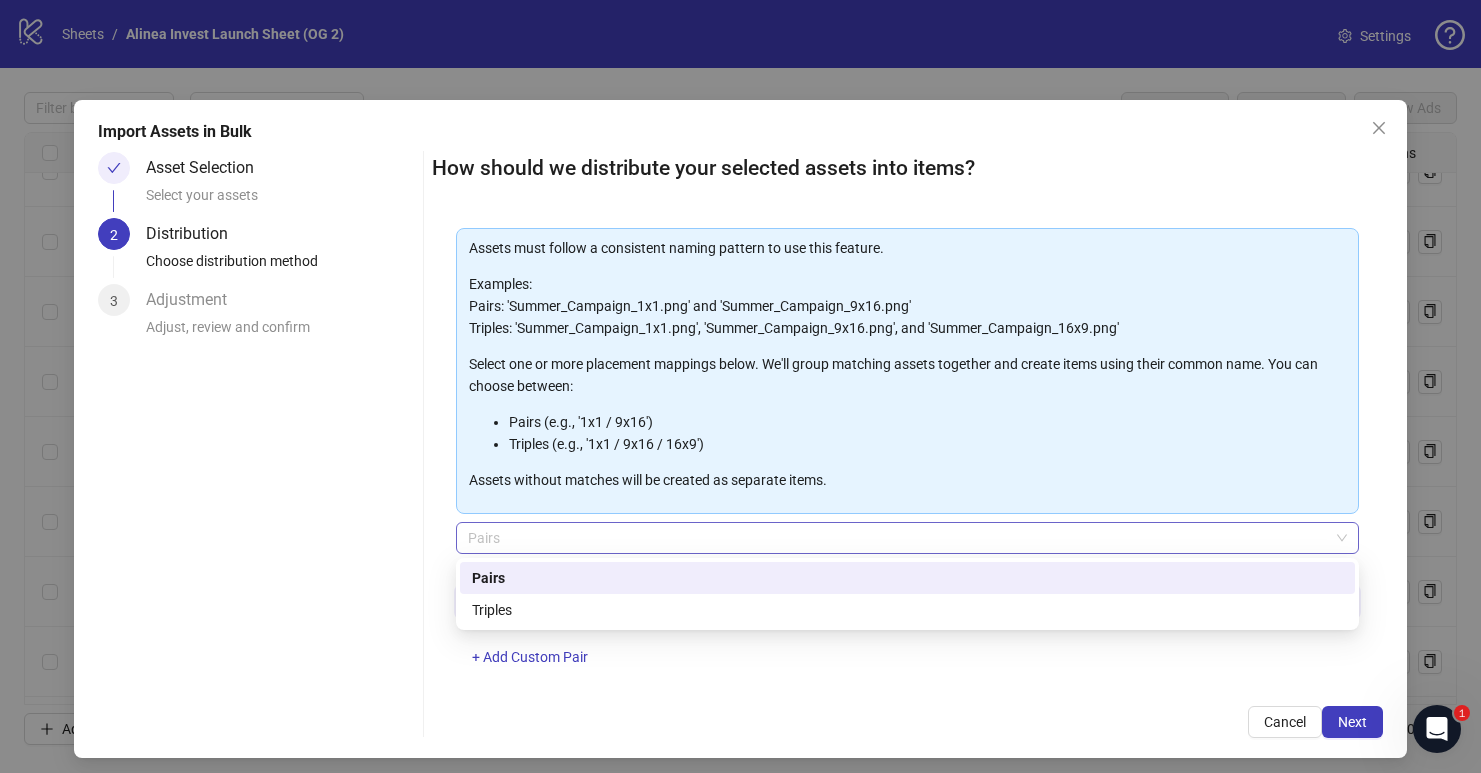 click on "Pairs" at bounding box center (907, 538) 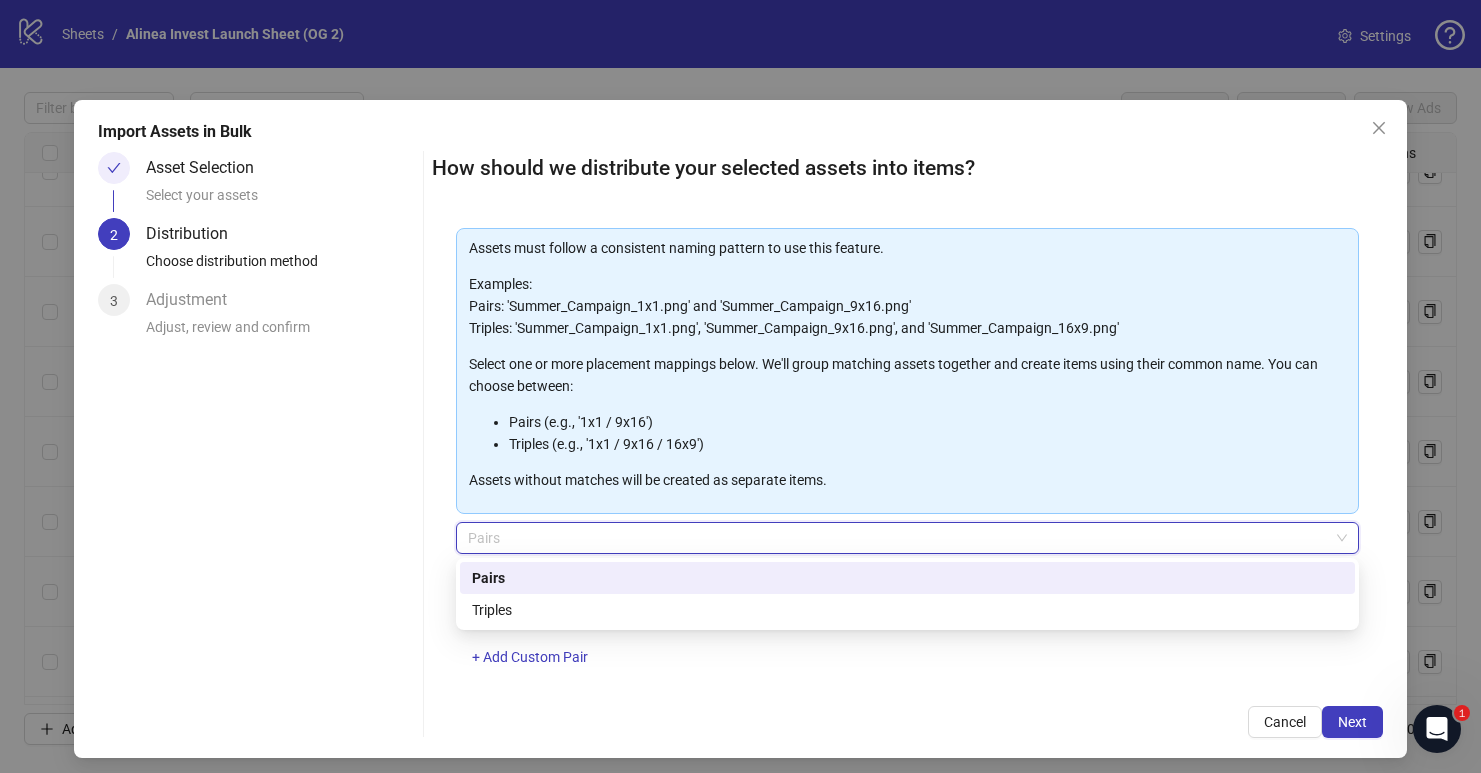 click on "Triples" at bounding box center [907, 610] 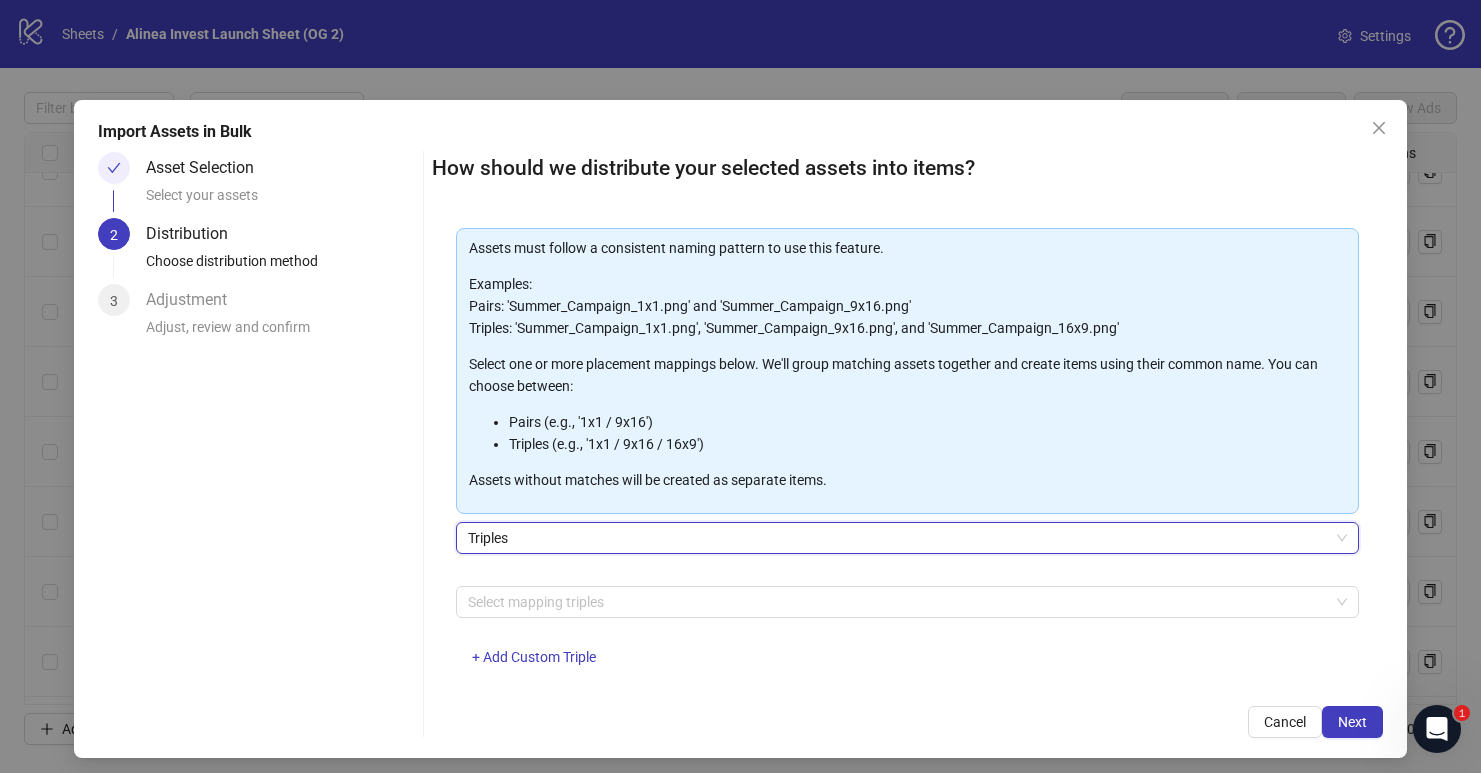click on "Select mapping triples + Add Custom Triple" at bounding box center [907, 638] 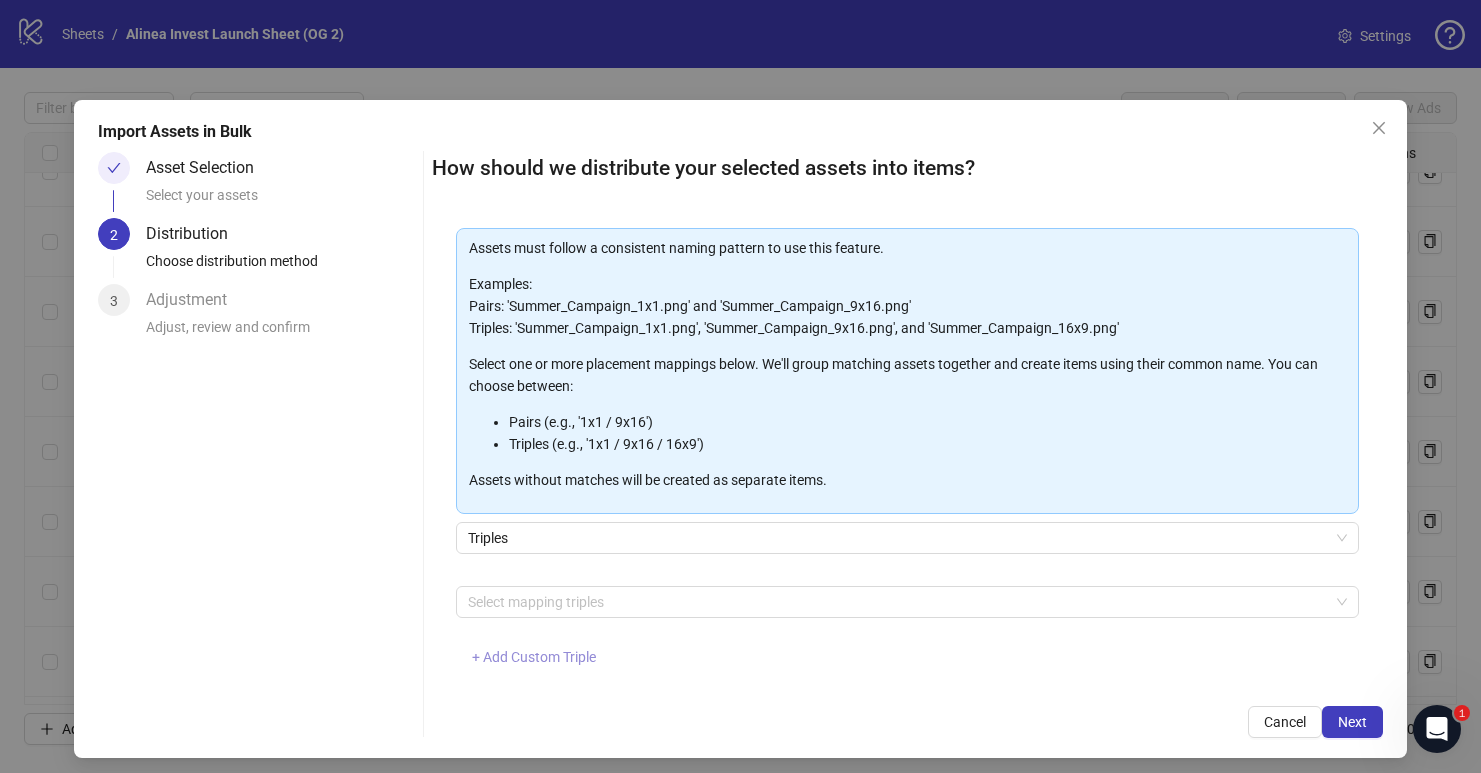 click on "+ Add Custom Triple" at bounding box center (534, 657) 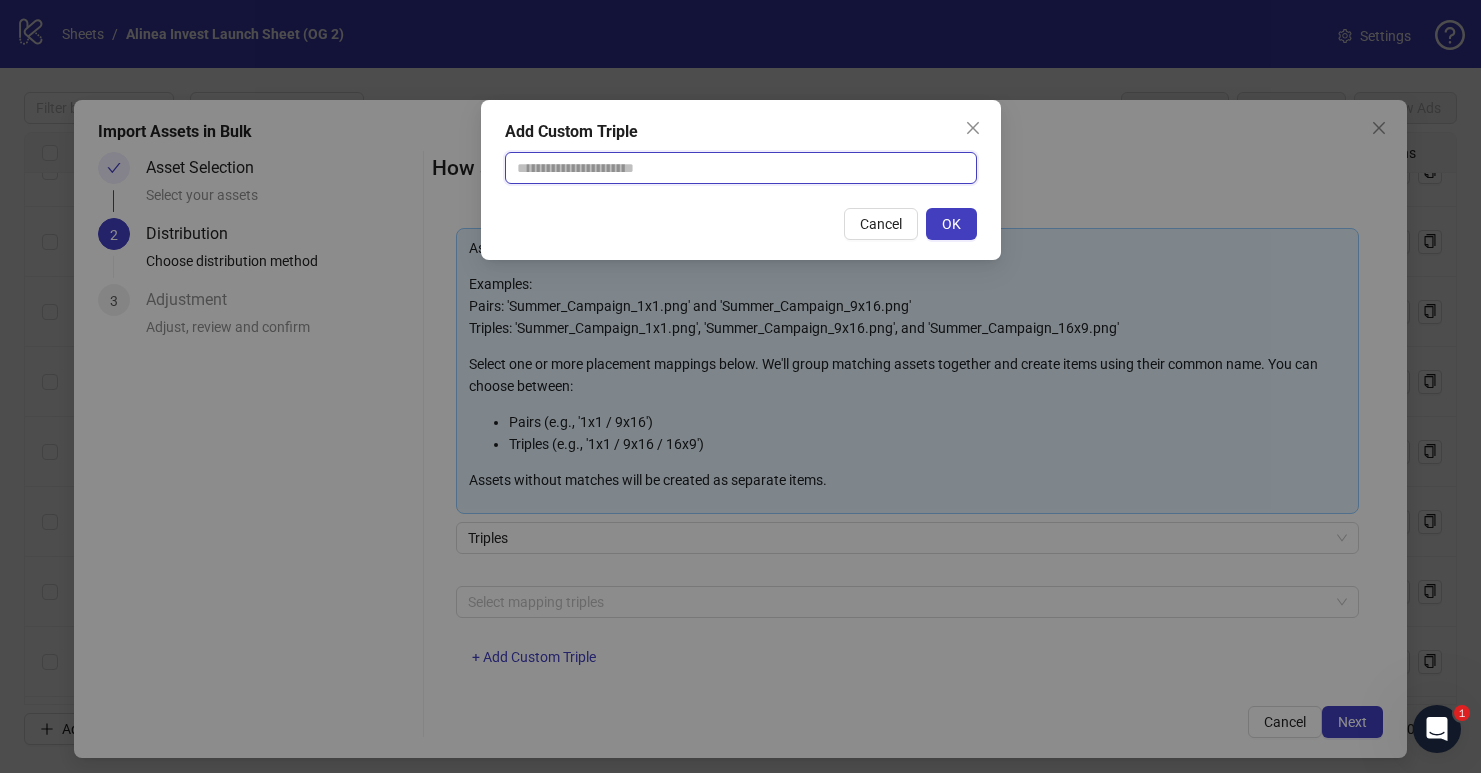 click at bounding box center [741, 168] 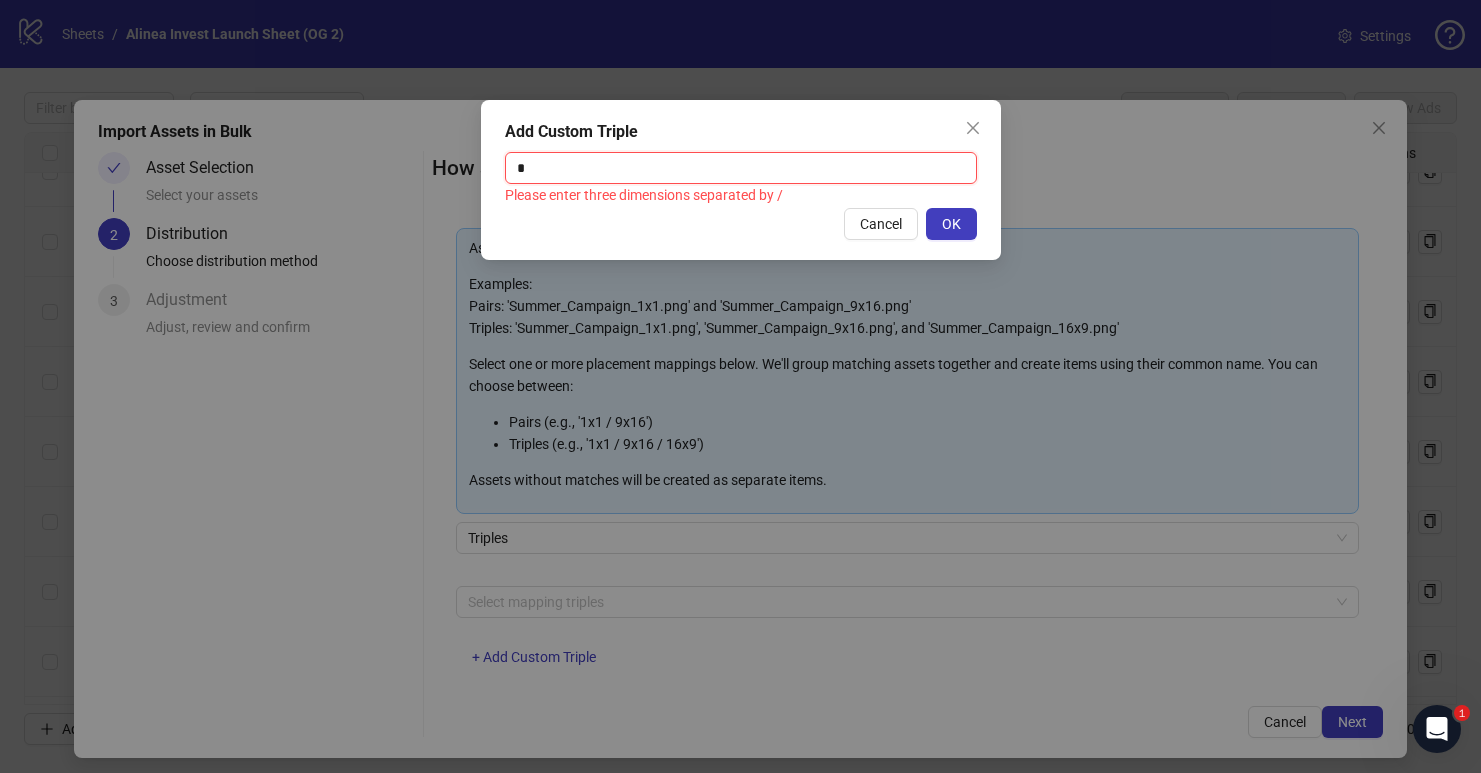 type 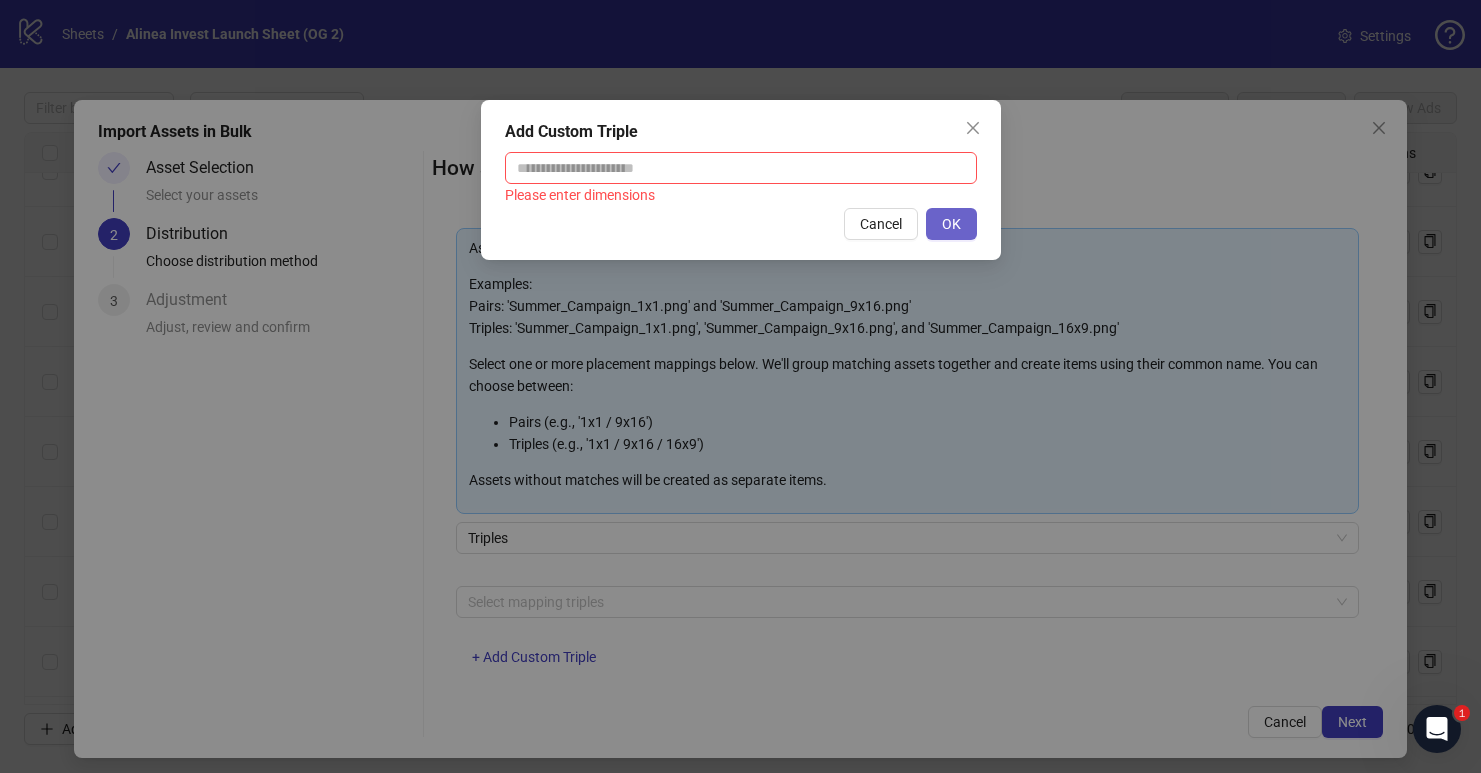 click on "OK" at bounding box center [951, 224] 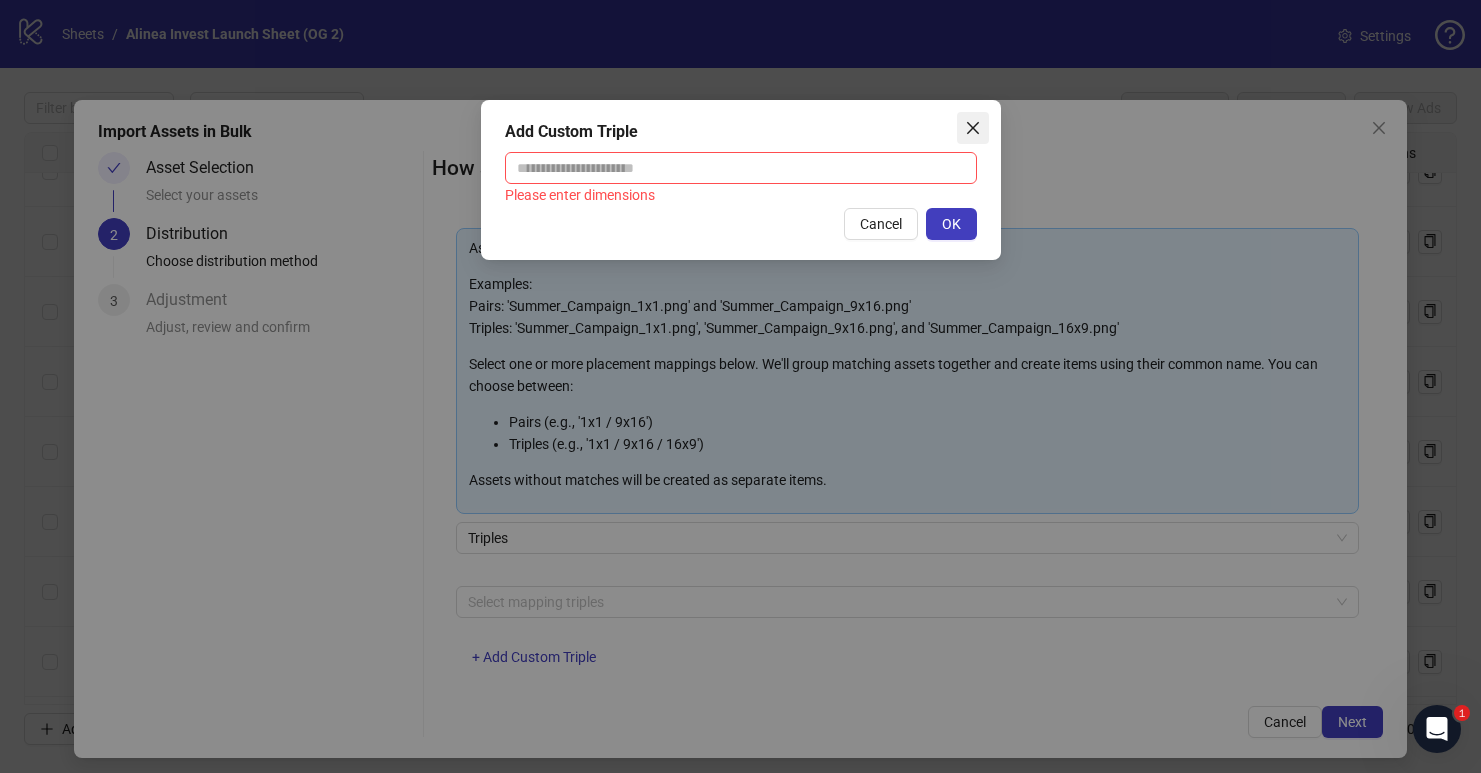 click 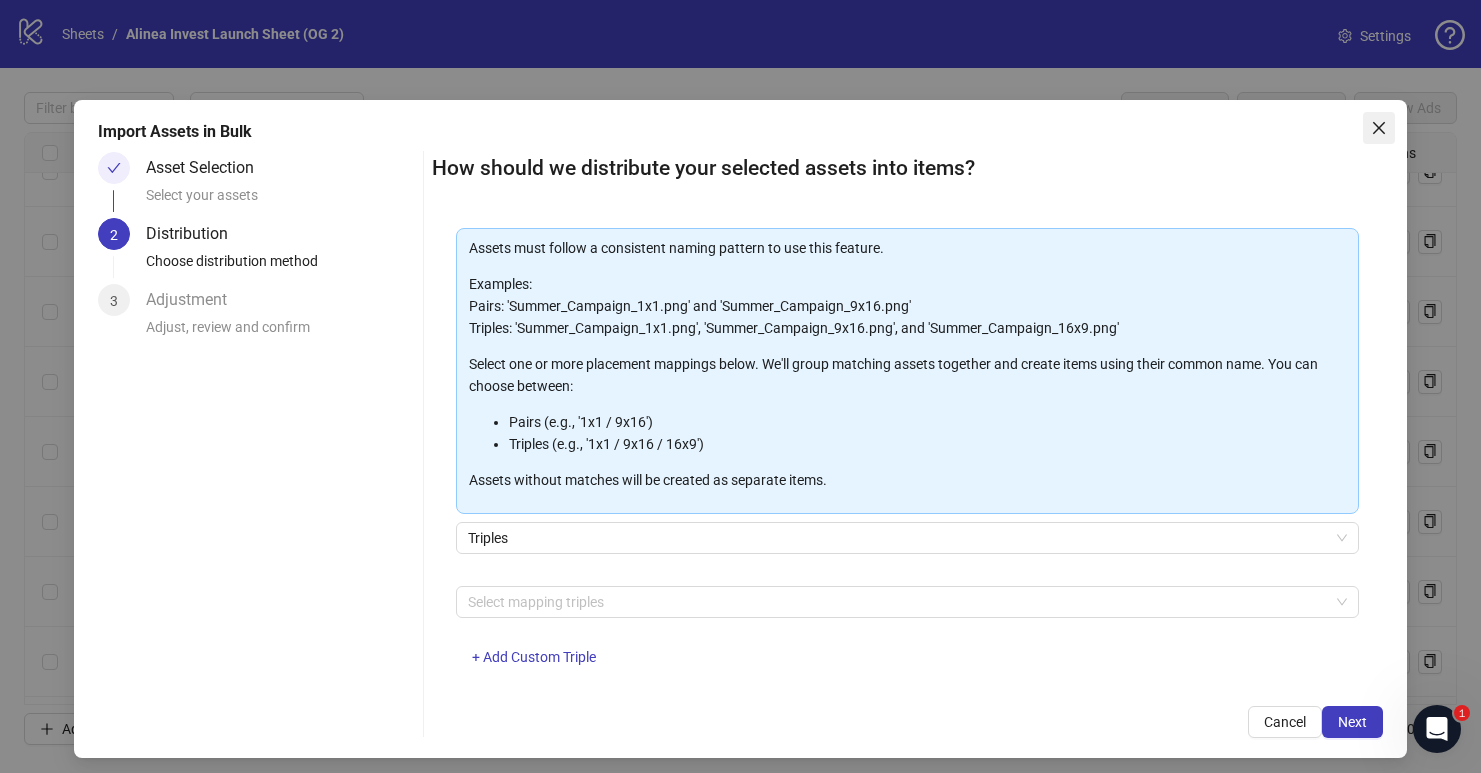 click 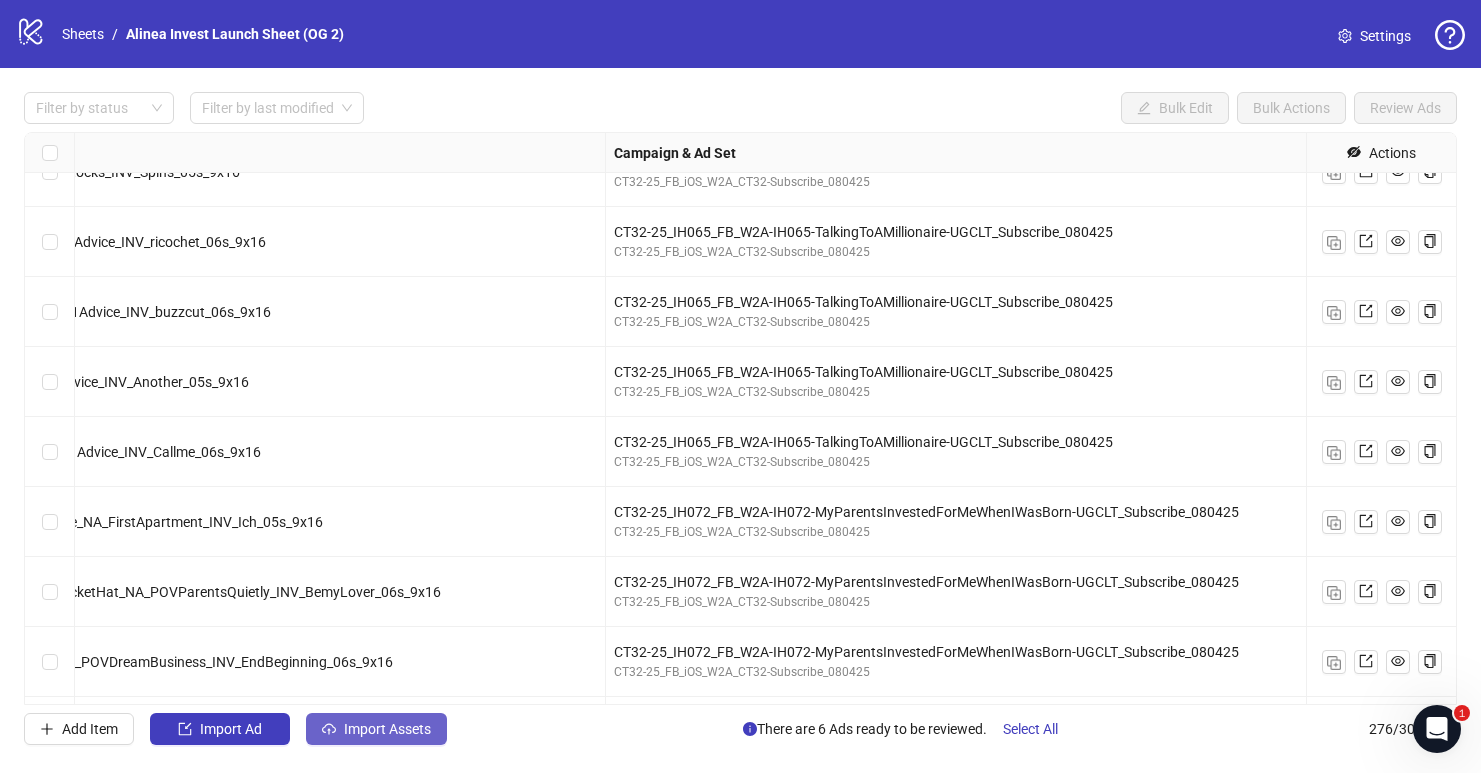 click on "Import Assets" at bounding box center [387, 729] 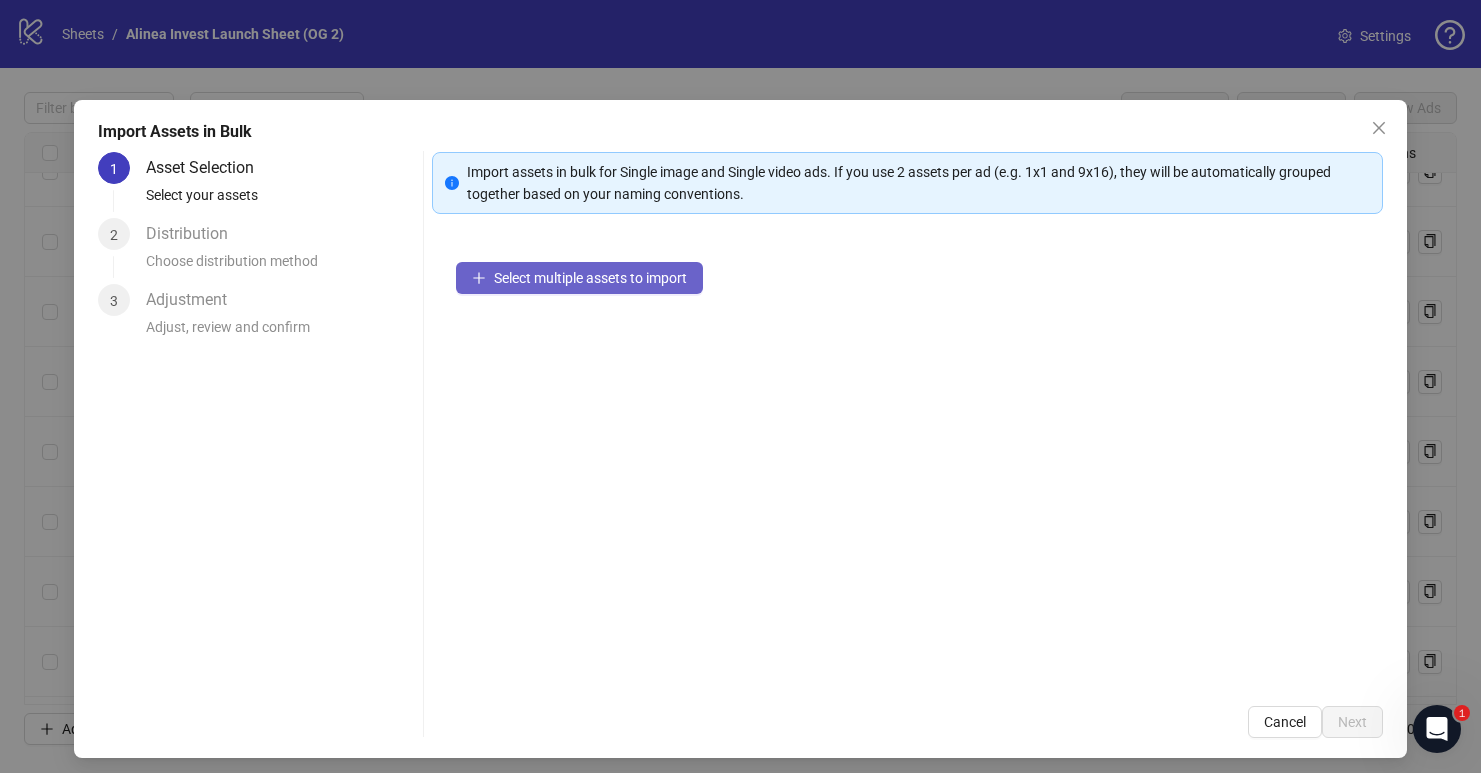 click on "Select multiple assets to import" at bounding box center [590, 278] 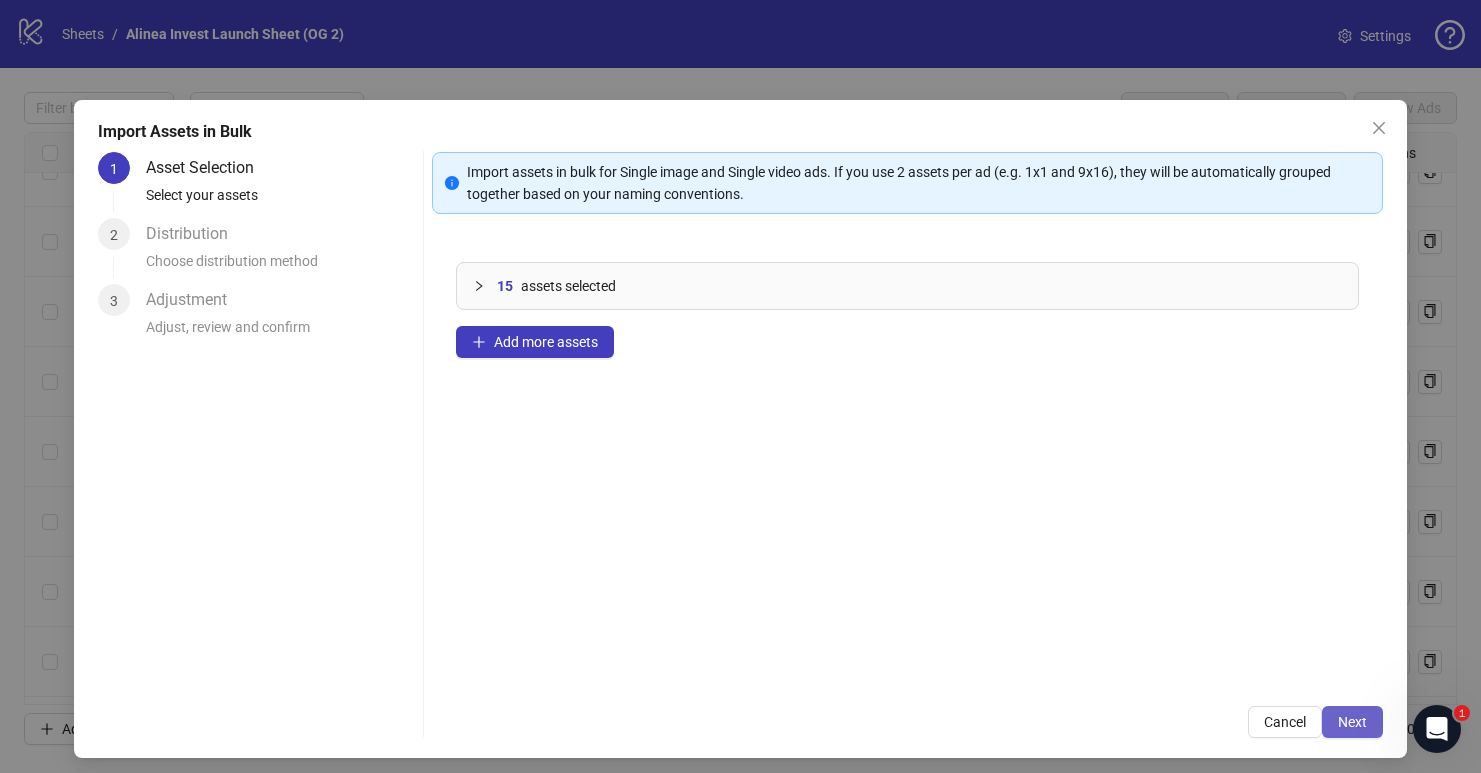 click on "Next" at bounding box center (1352, 722) 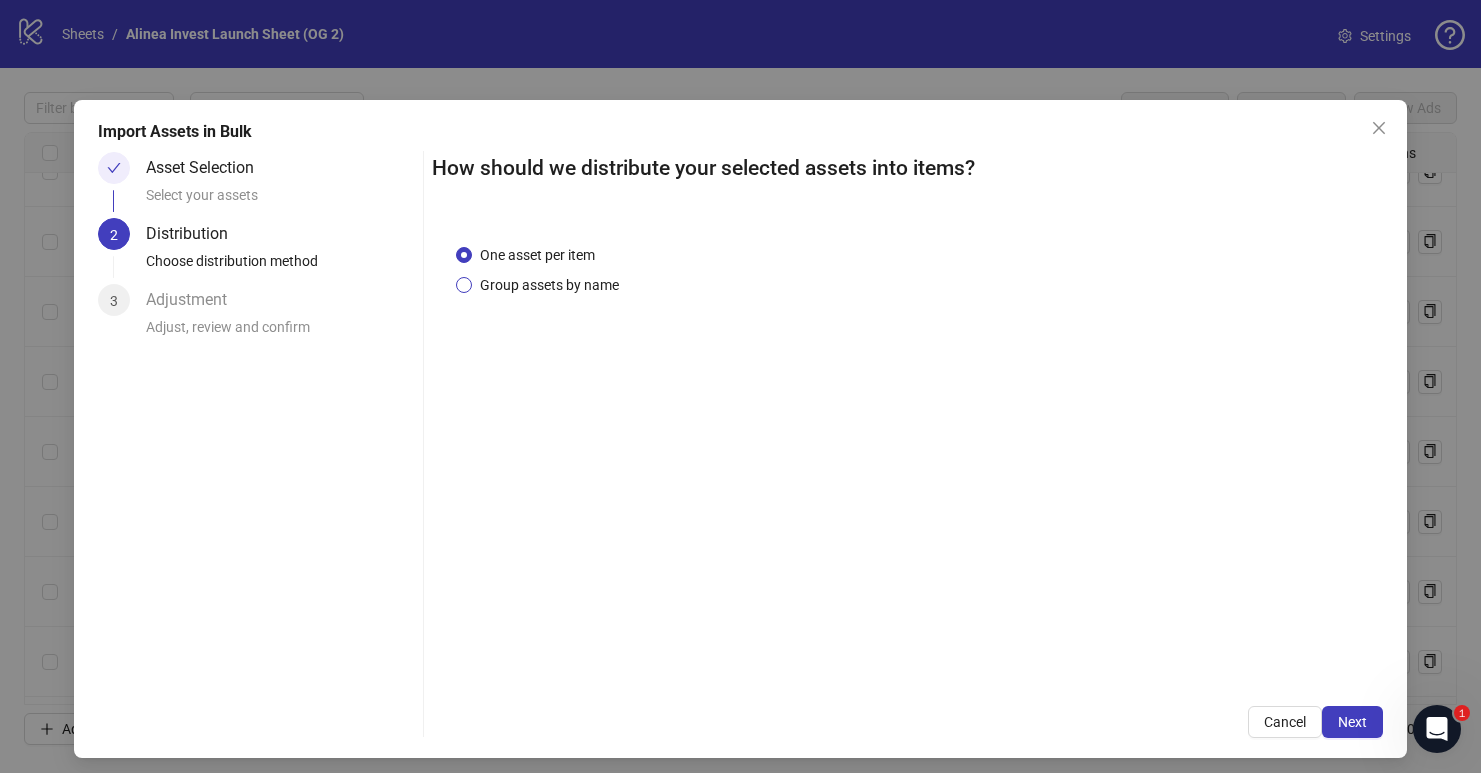 click on "Group assets by name" at bounding box center [549, 285] 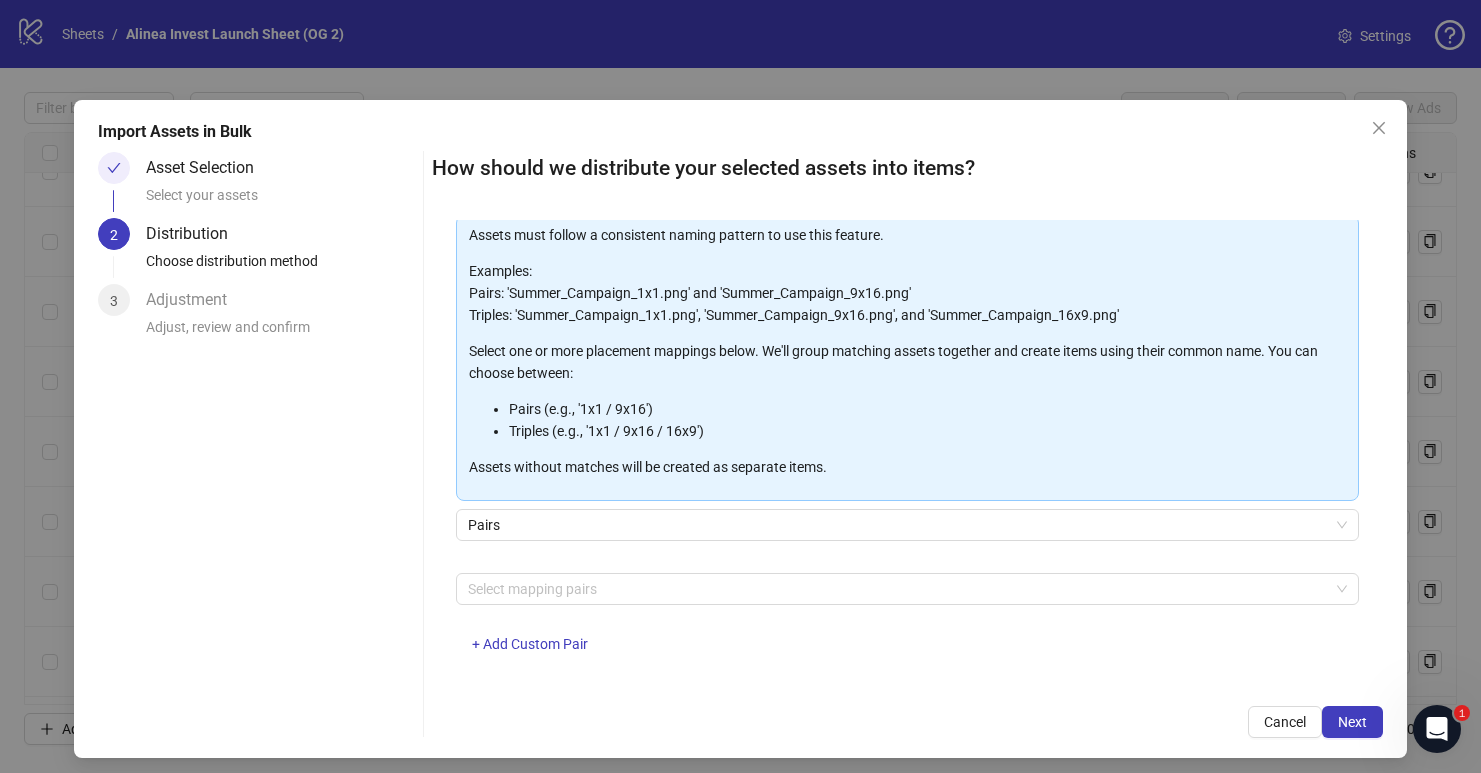 scroll, scrollTop: 124, scrollLeft: 0, axis: vertical 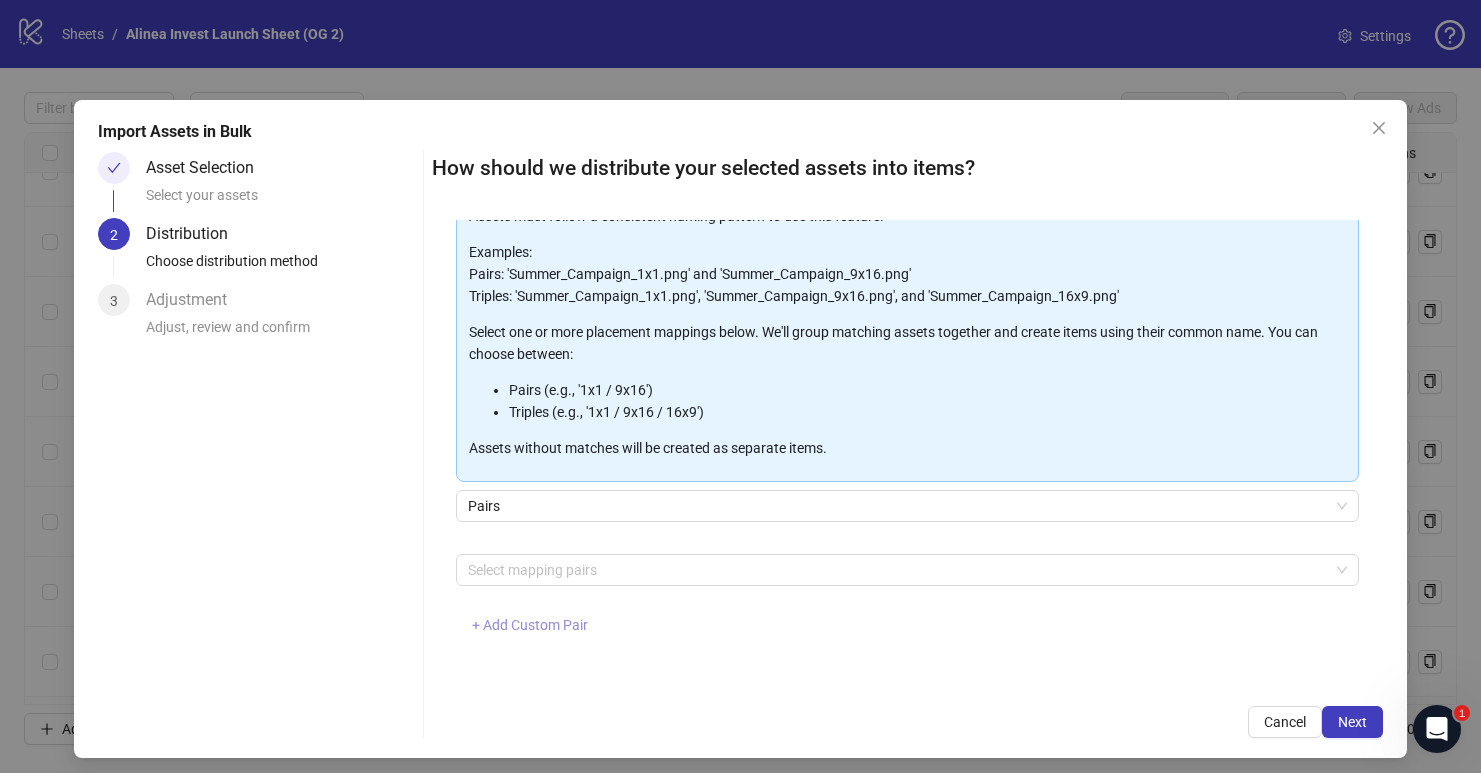 click on "+ Add Custom Pair" at bounding box center [530, 625] 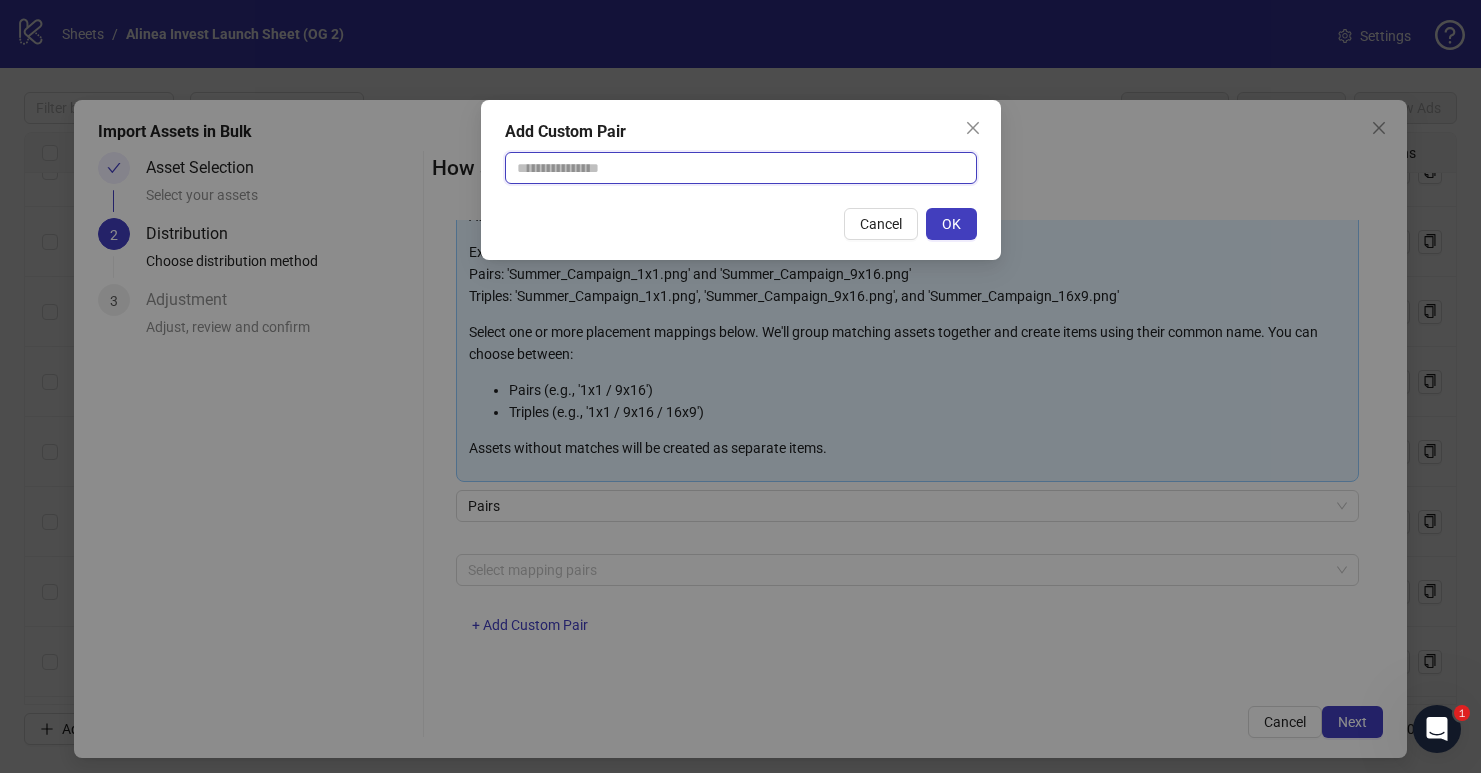 click at bounding box center [741, 168] 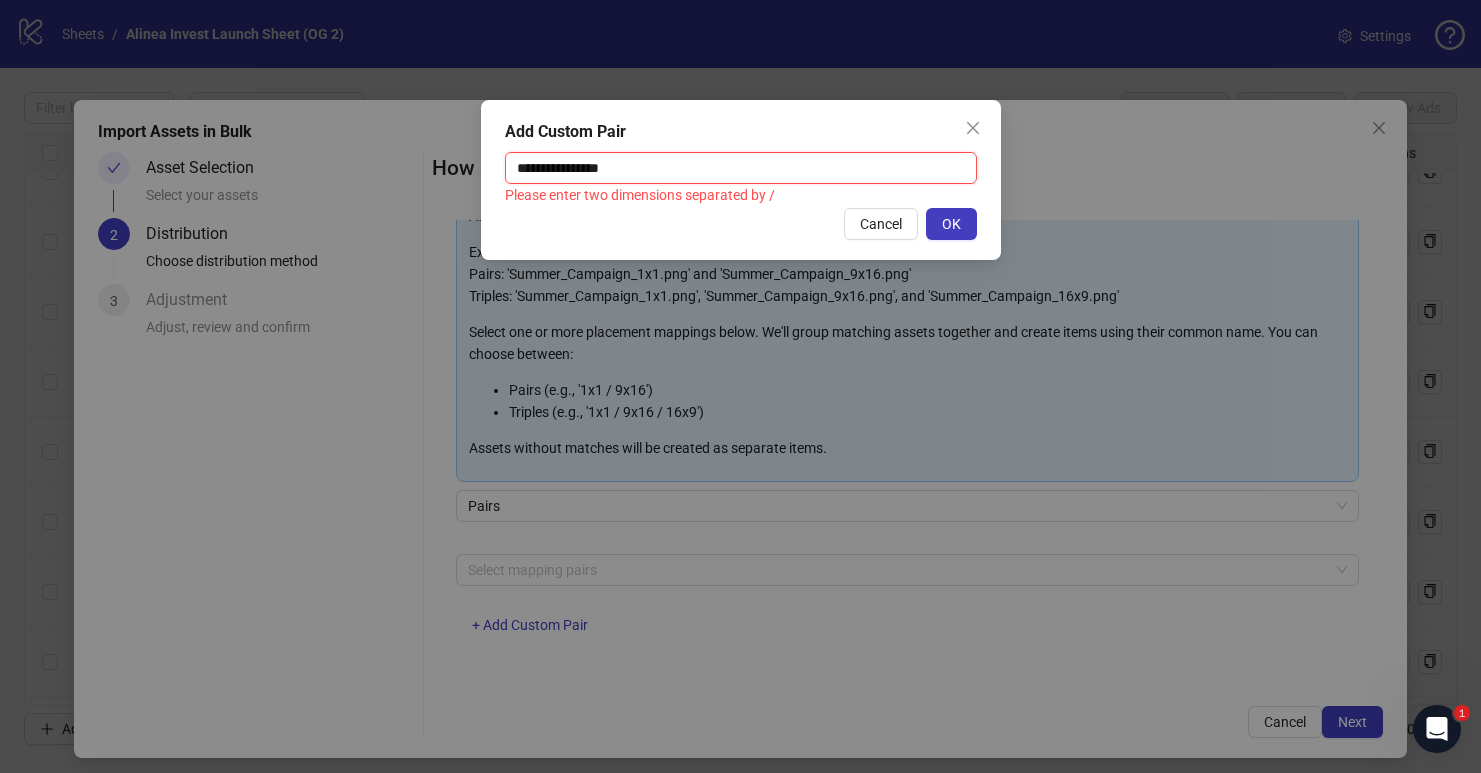 click on "**********" at bounding box center (741, 168) 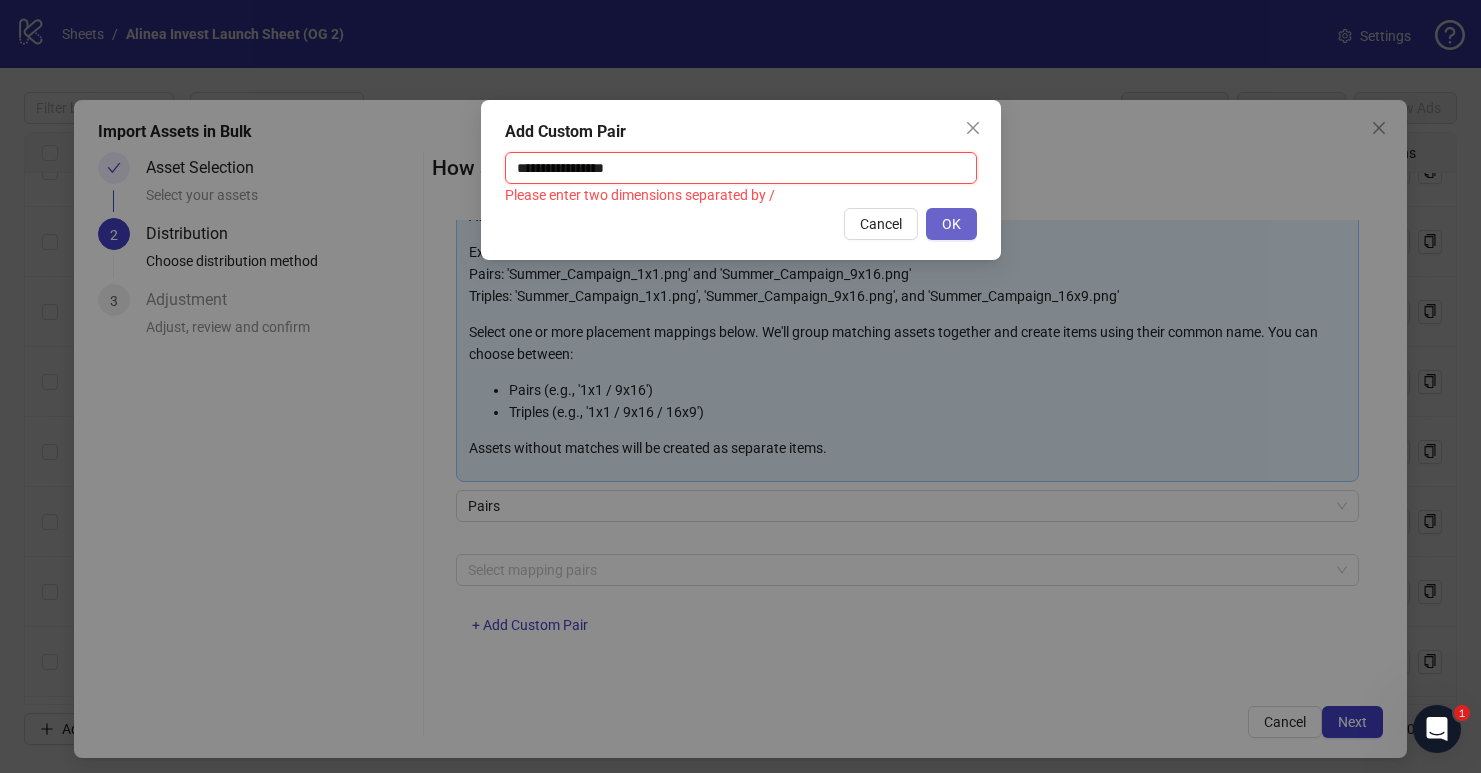 type on "**********" 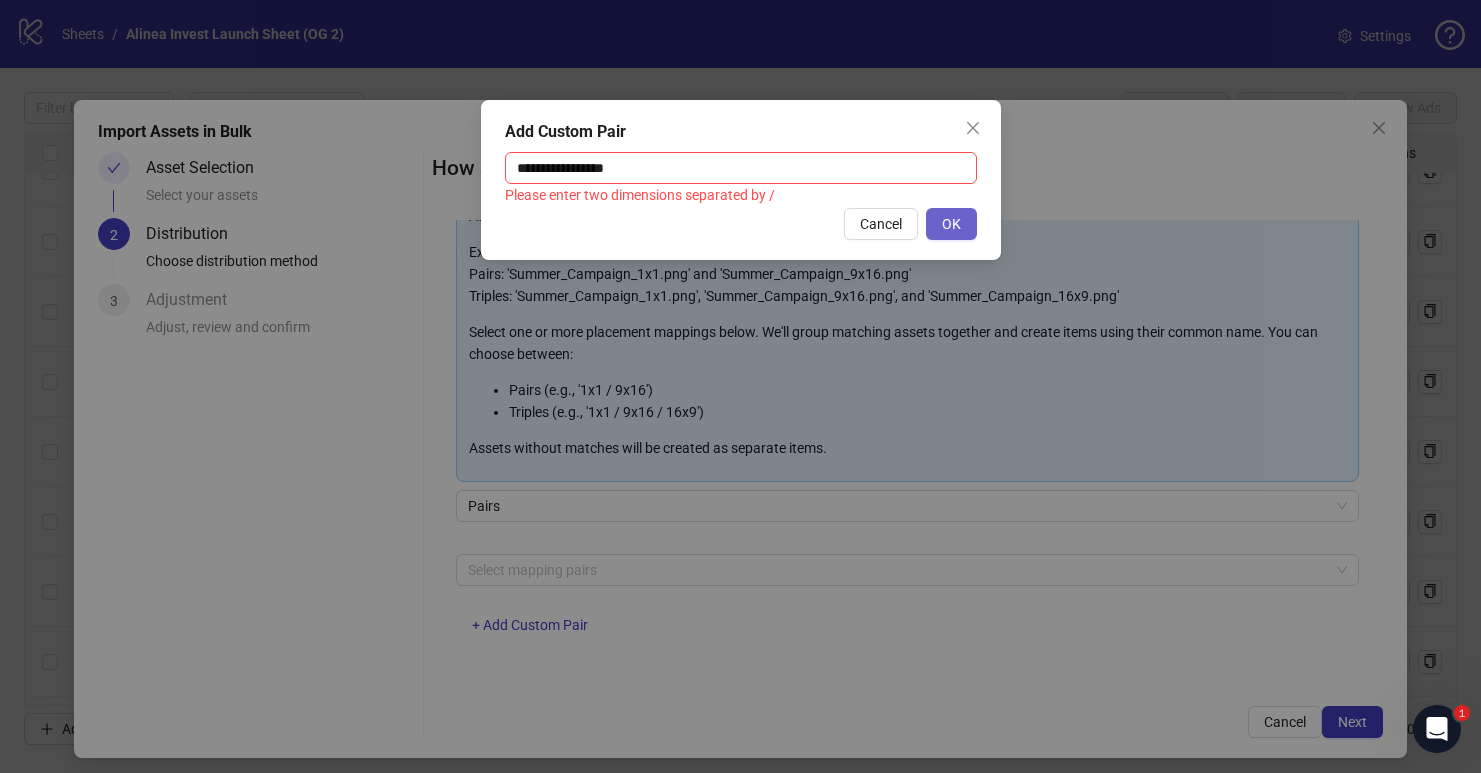 click on "OK" at bounding box center [951, 224] 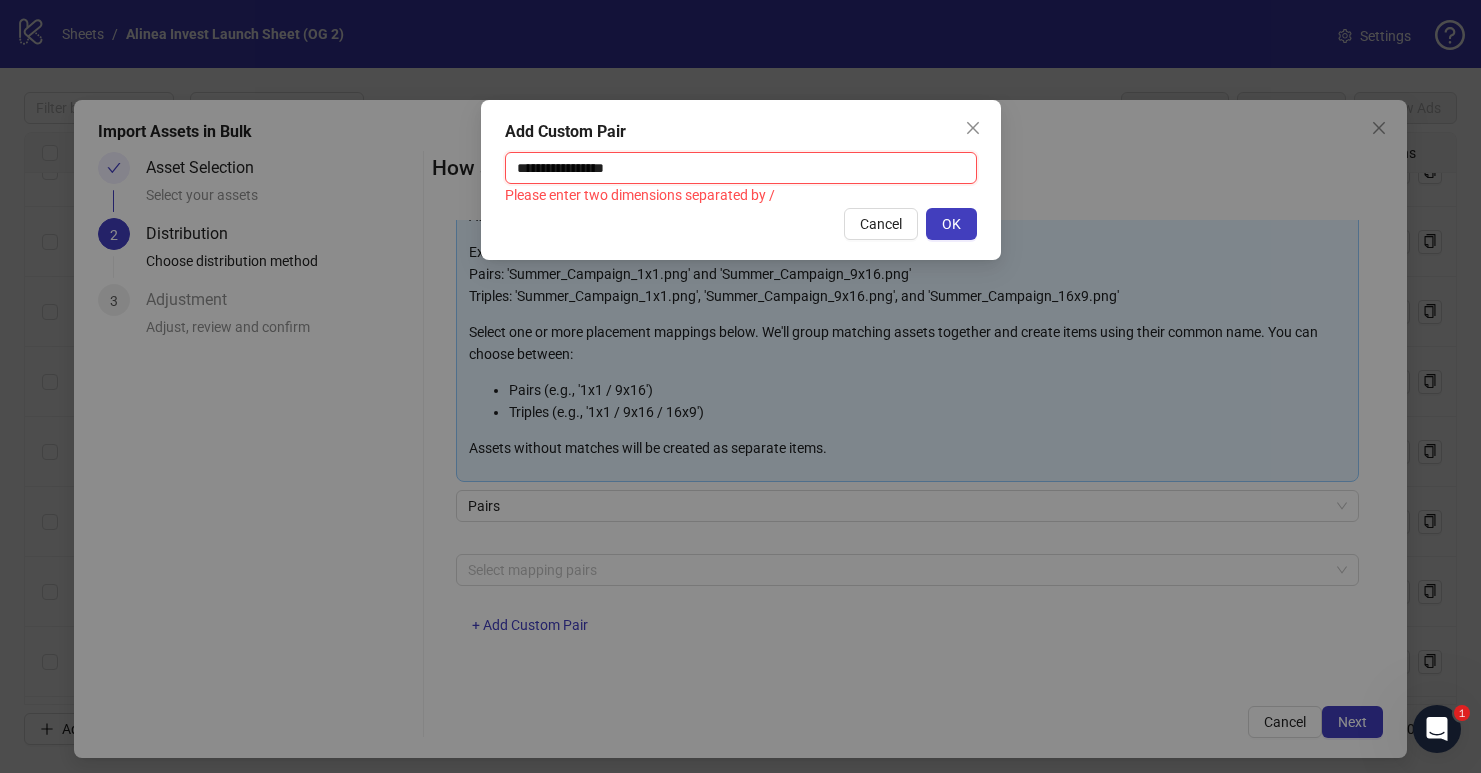 click on "**********" at bounding box center (741, 168) 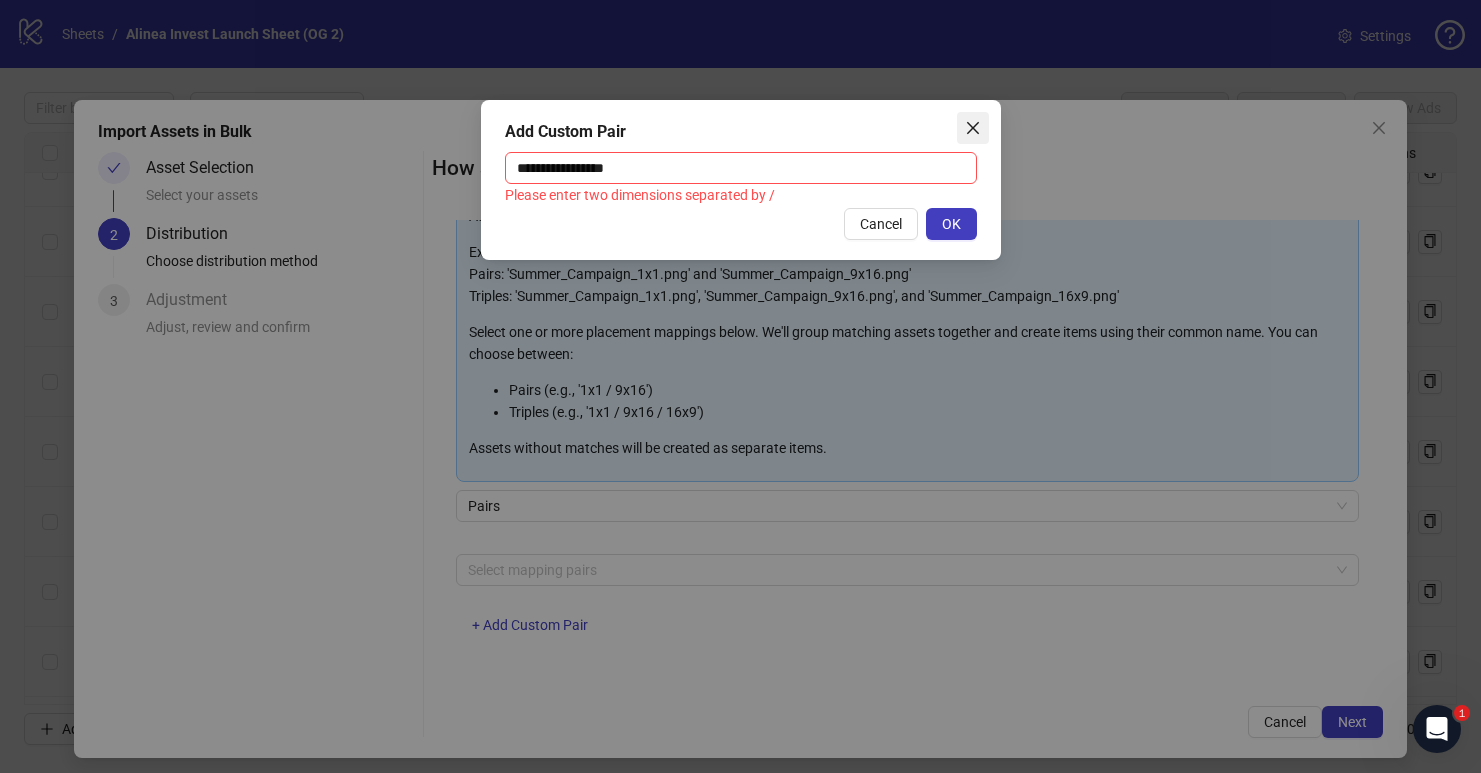 click 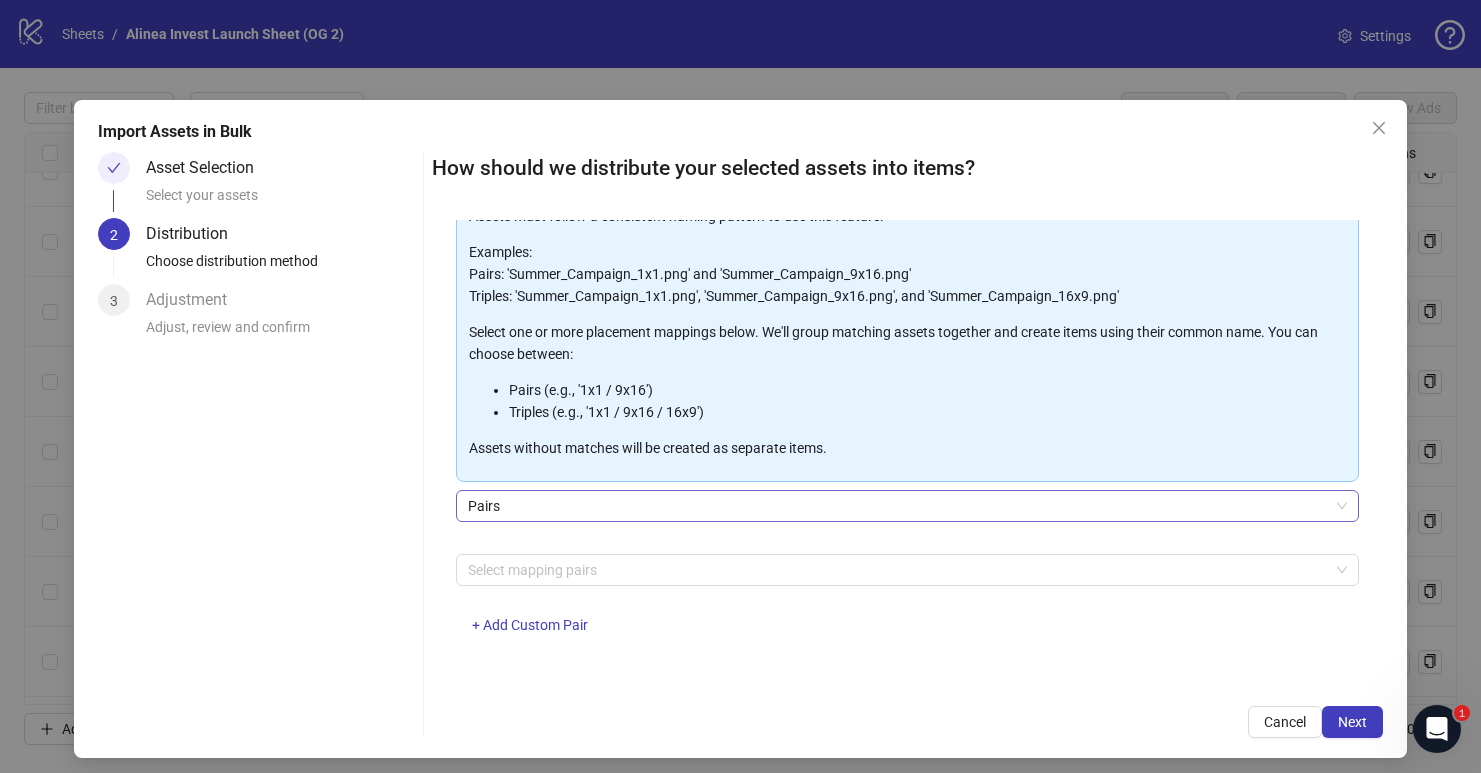click on "Pairs" at bounding box center [907, 506] 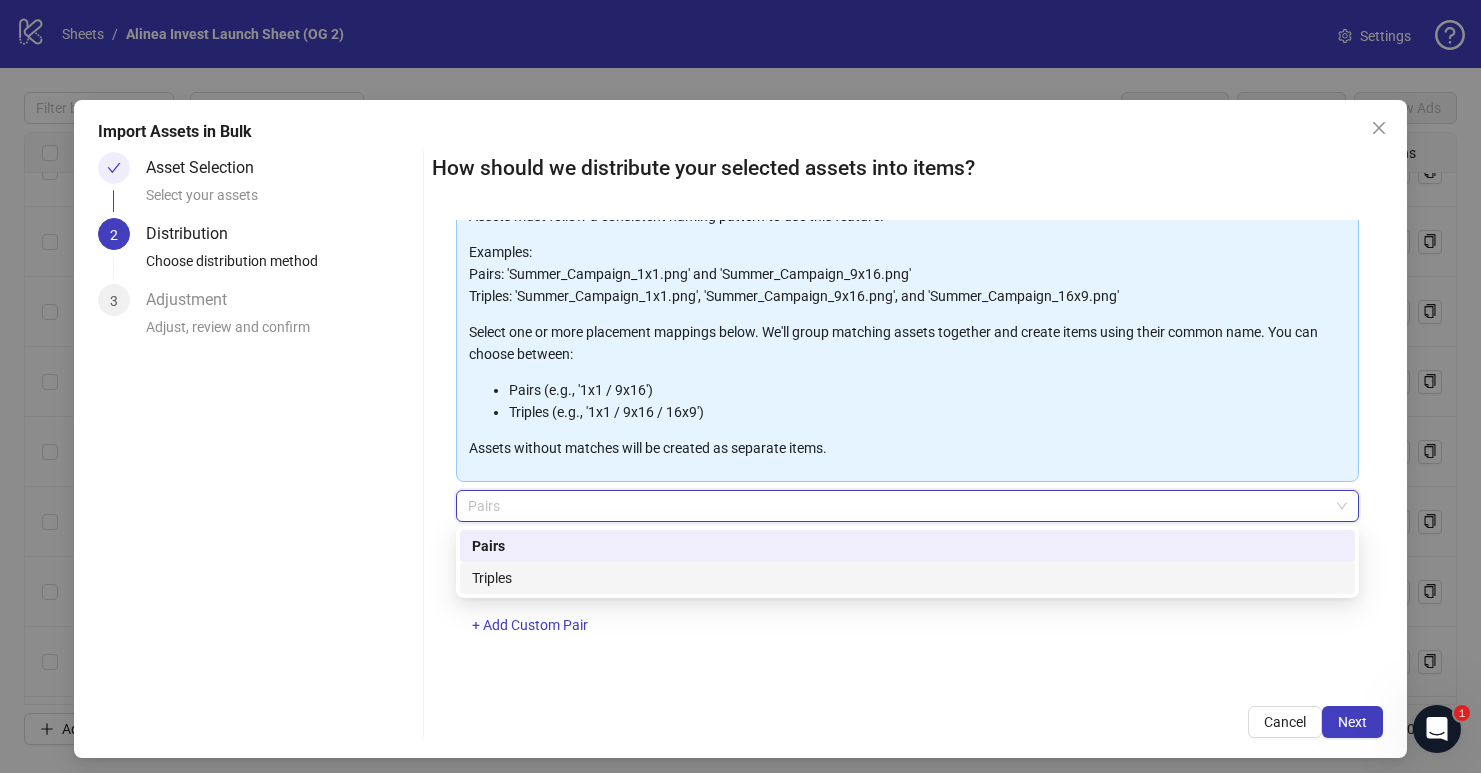 click on "Triples" at bounding box center (907, 578) 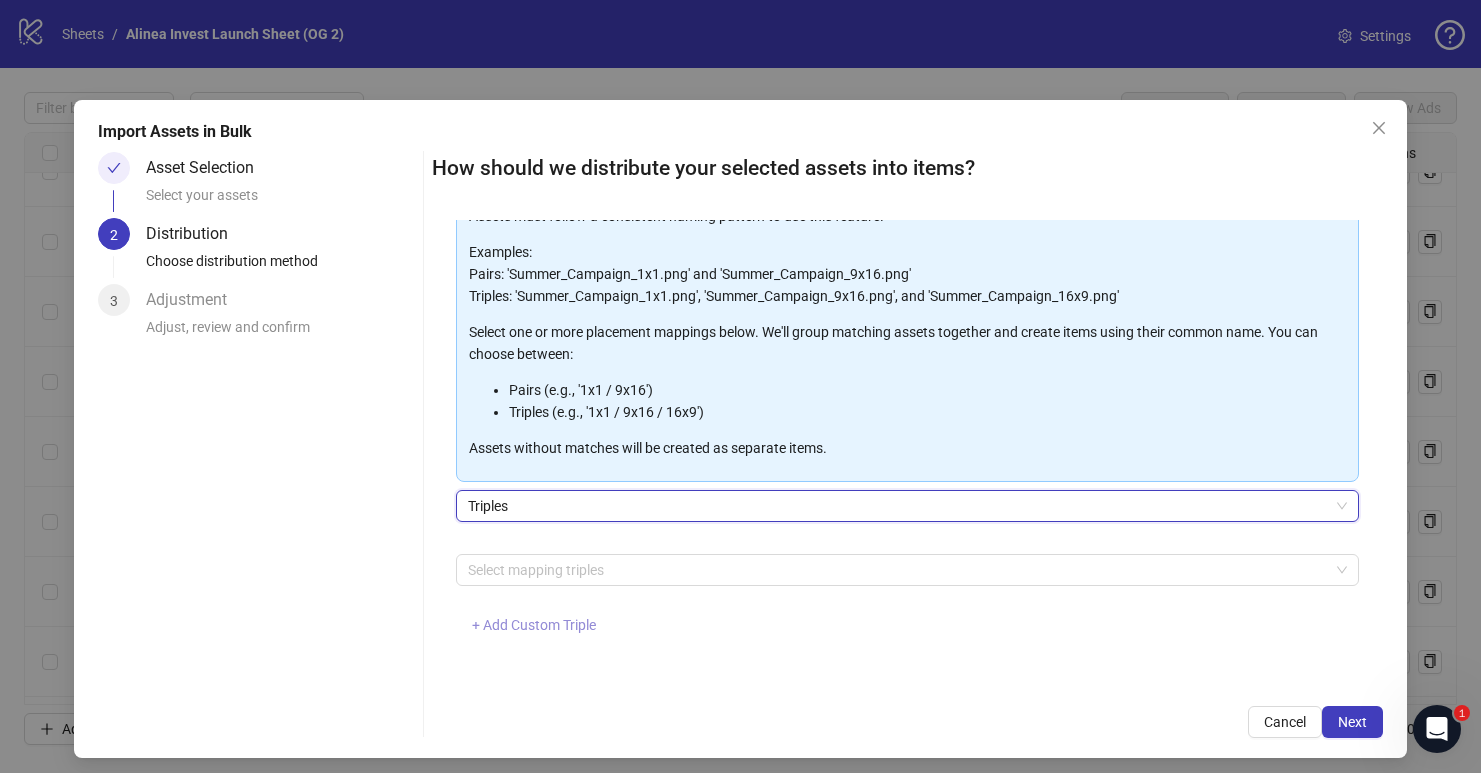 click on "+ Add Custom Triple" at bounding box center (534, 625) 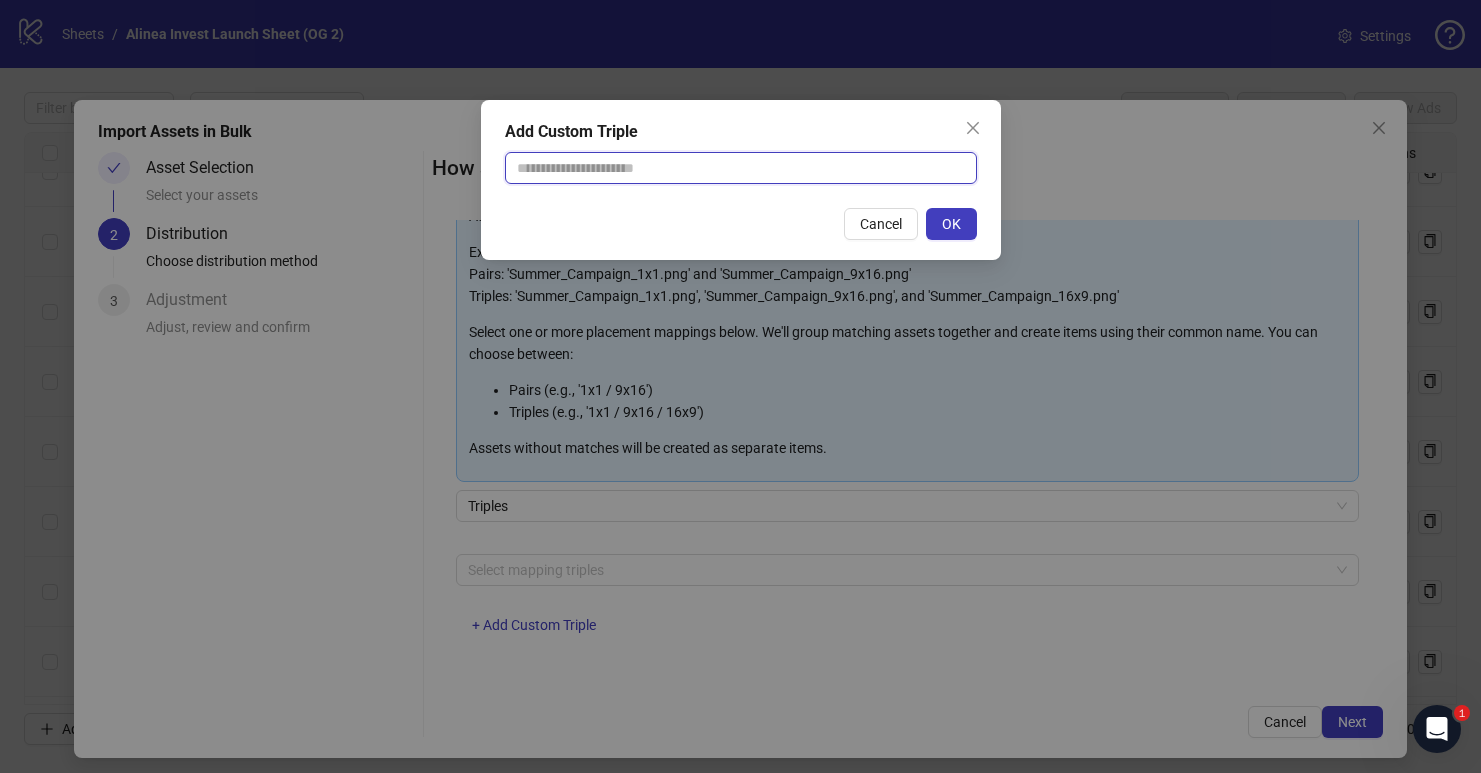 click at bounding box center (741, 168) 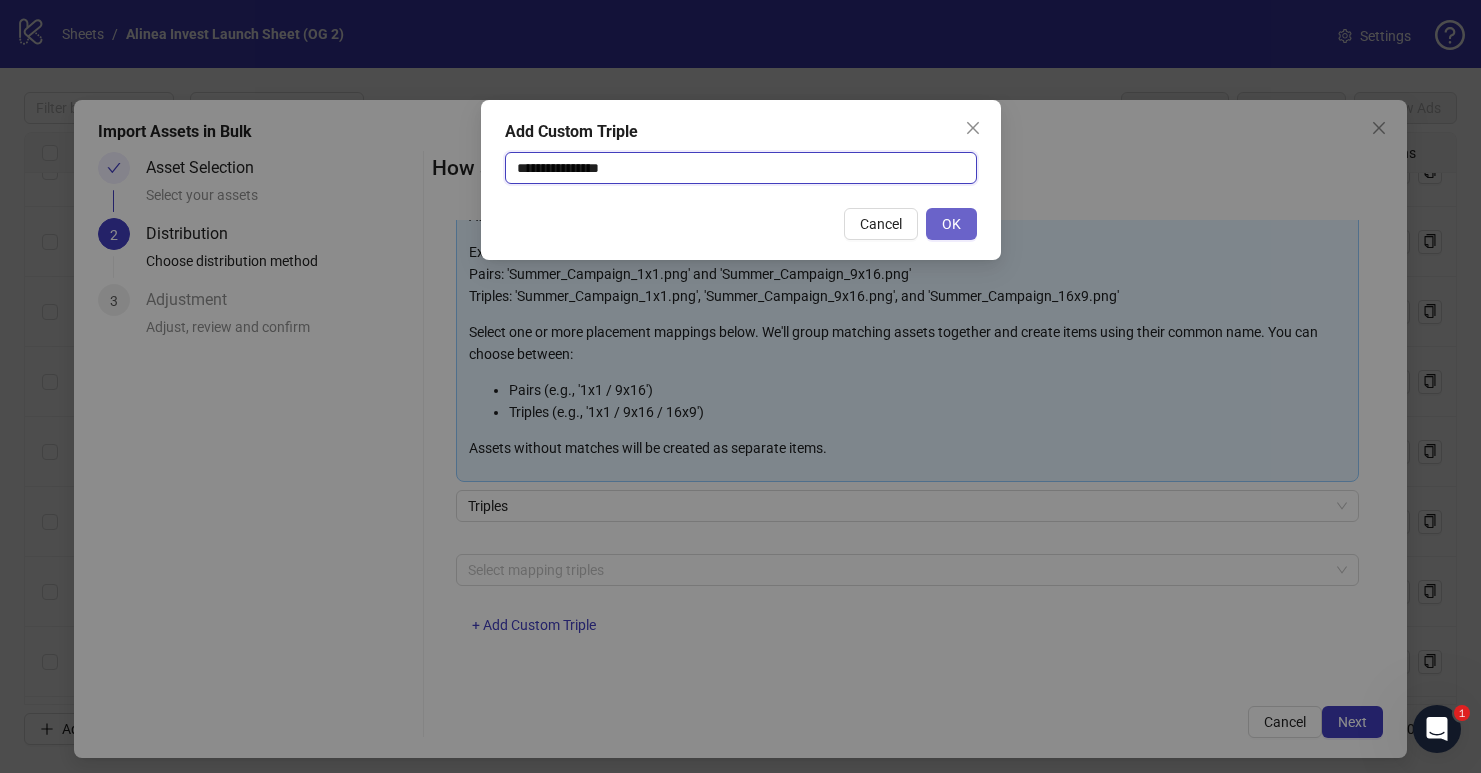 type on "**********" 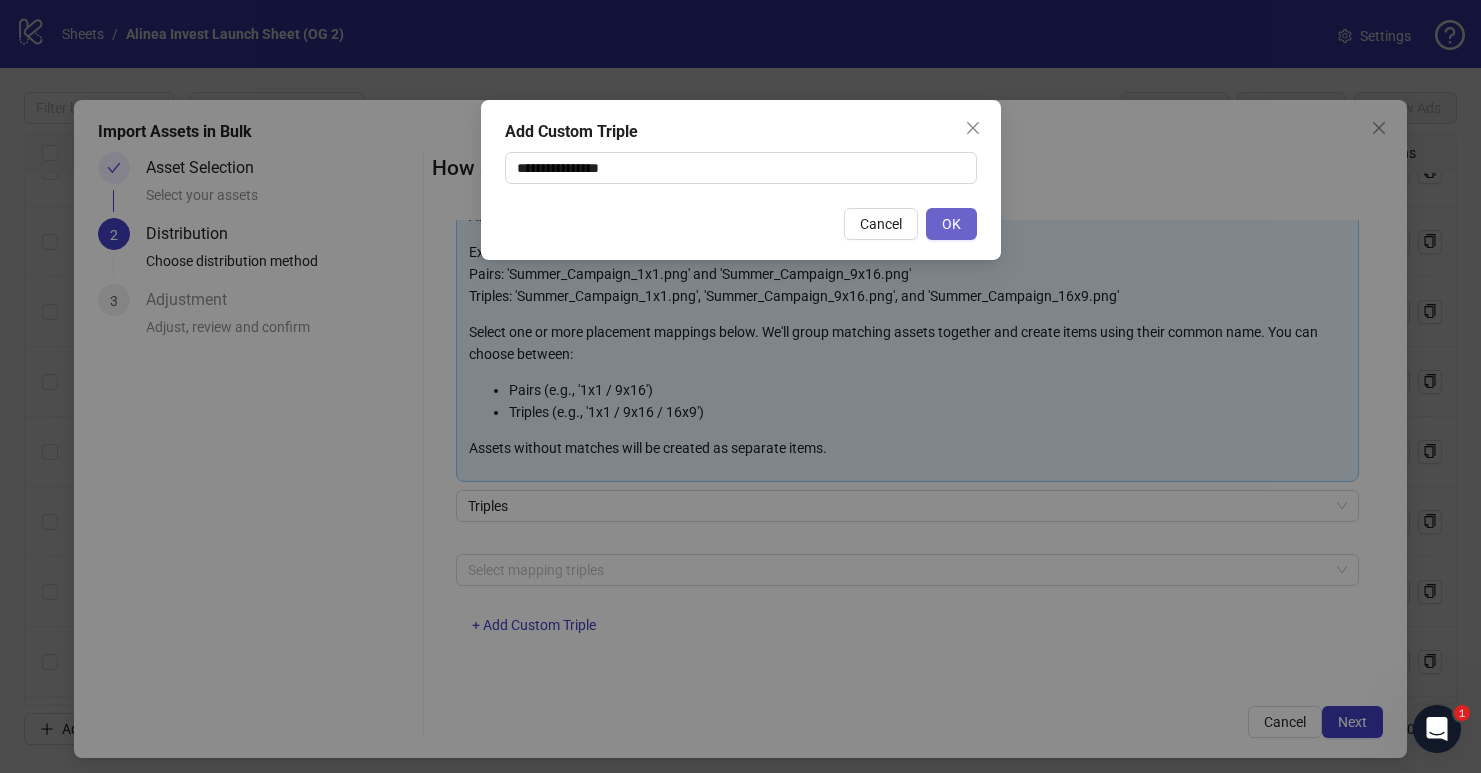 click on "OK" at bounding box center [951, 224] 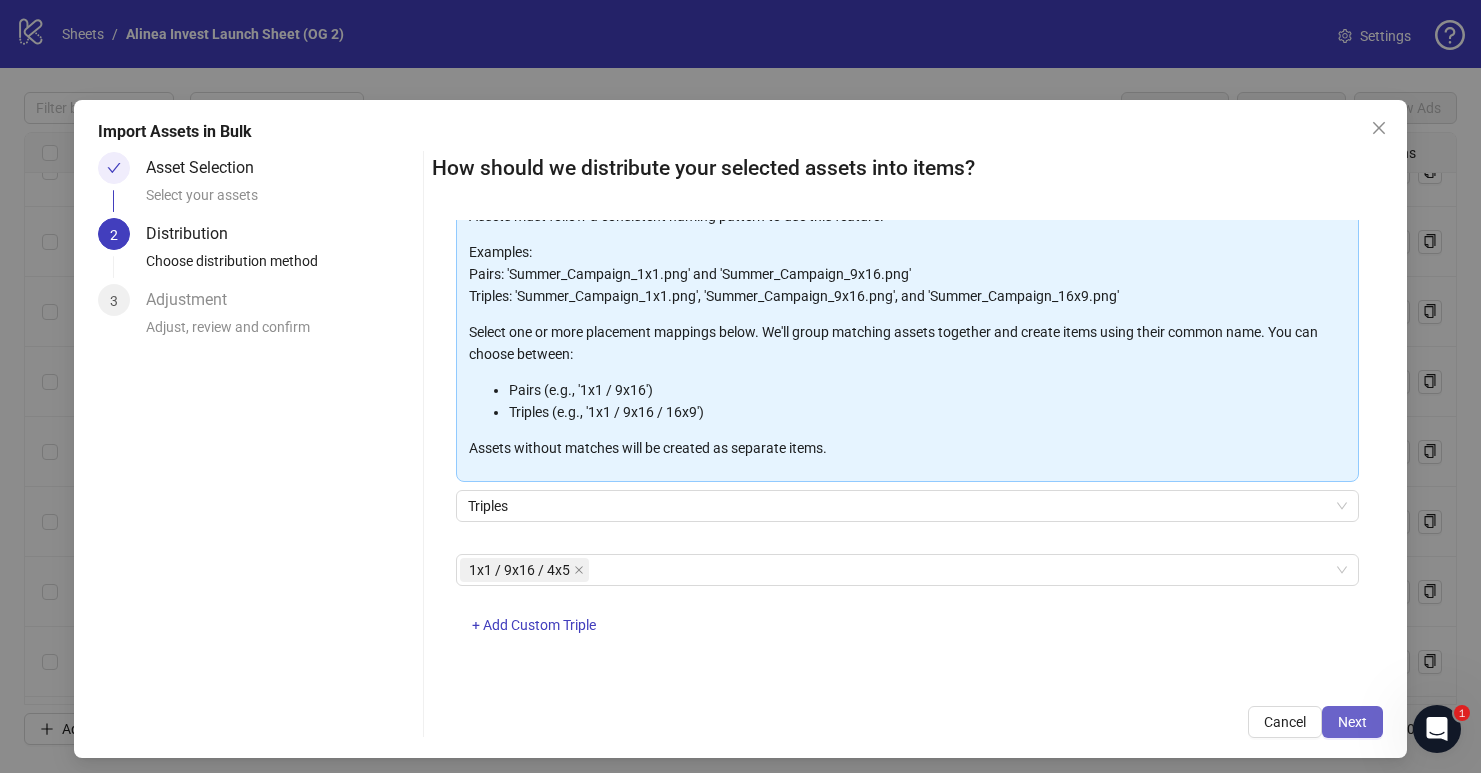 click on "Next" at bounding box center (1352, 722) 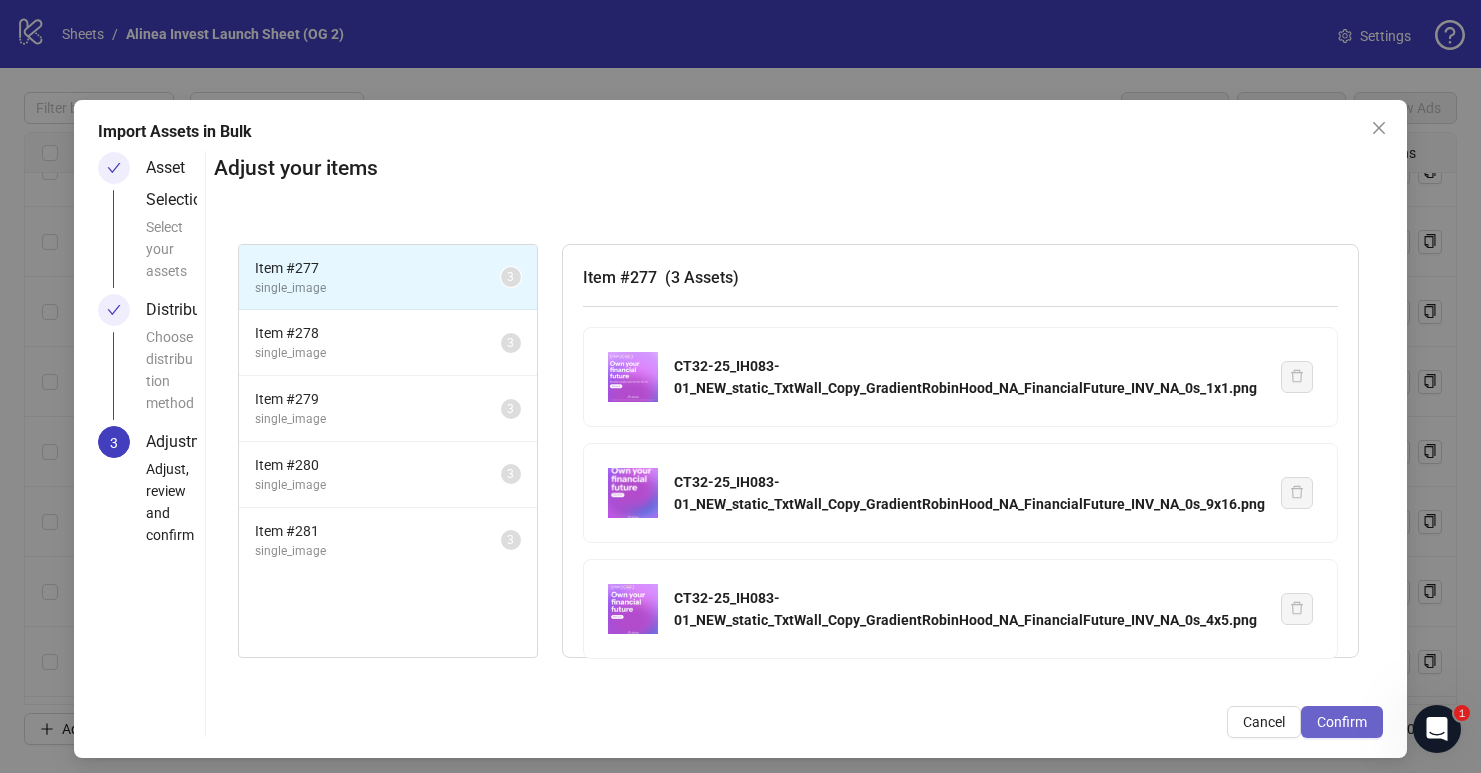 click on "Confirm" at bounding box center [1342, 722] 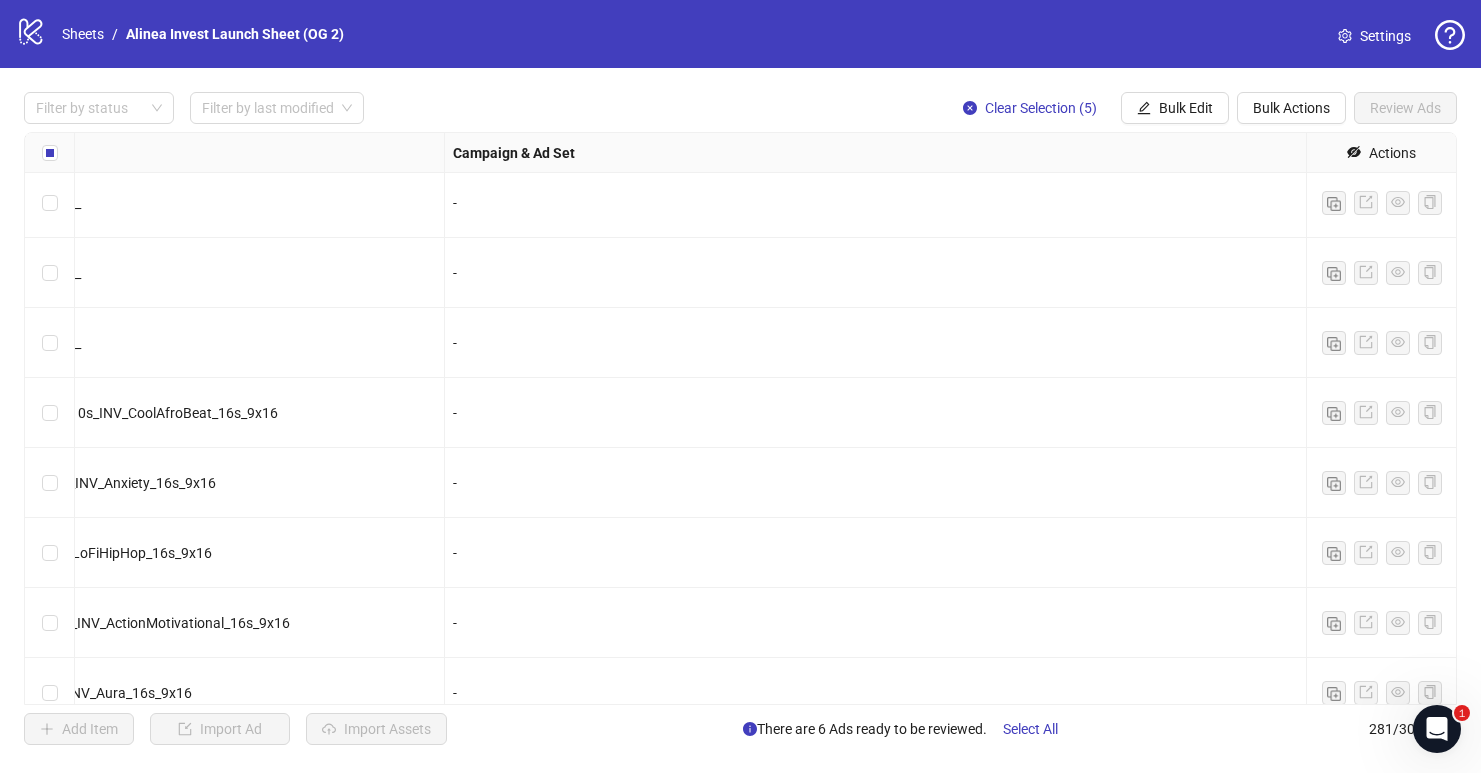 scroll, scrollTop: 18415, scrollLeft: 782, axis: both 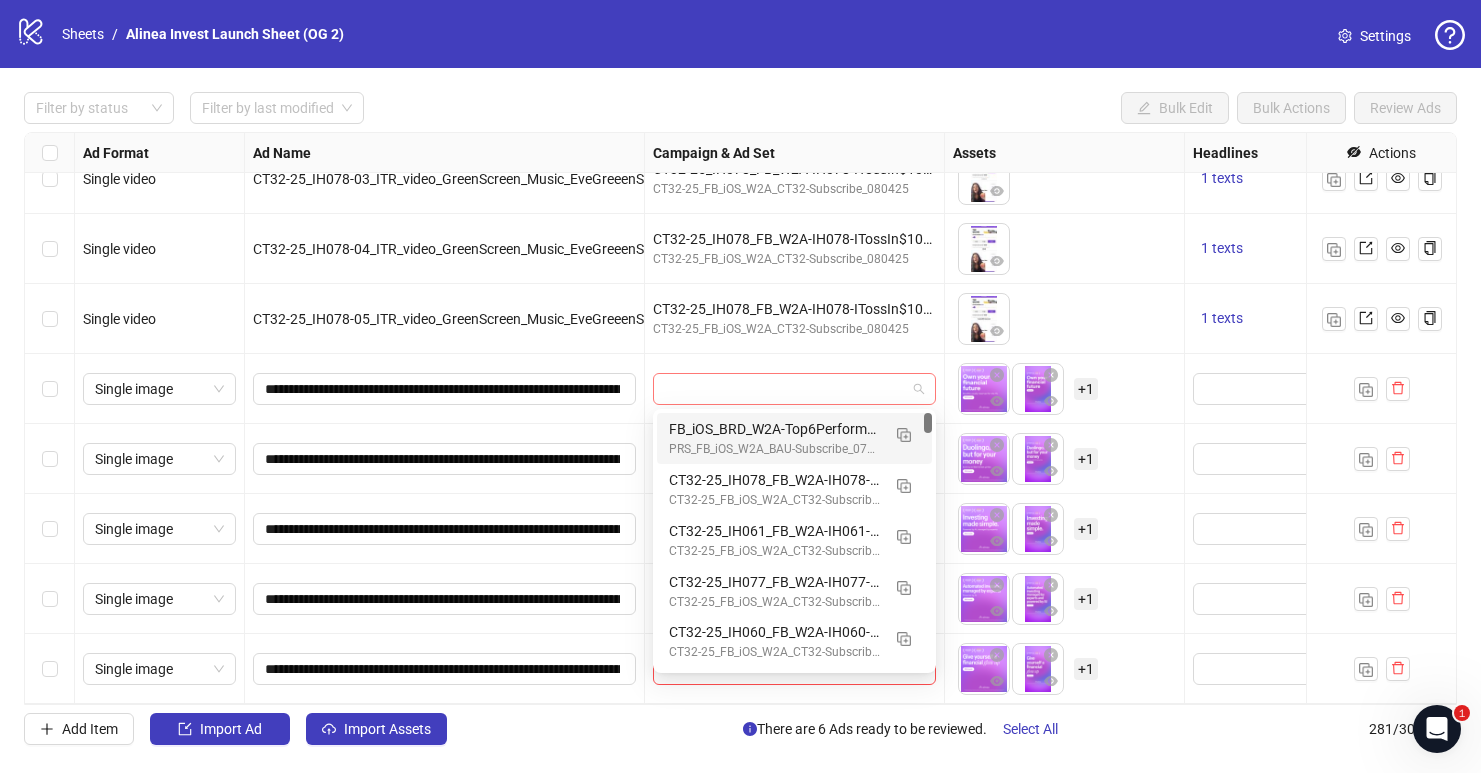 click at bounding box center (794, 389) 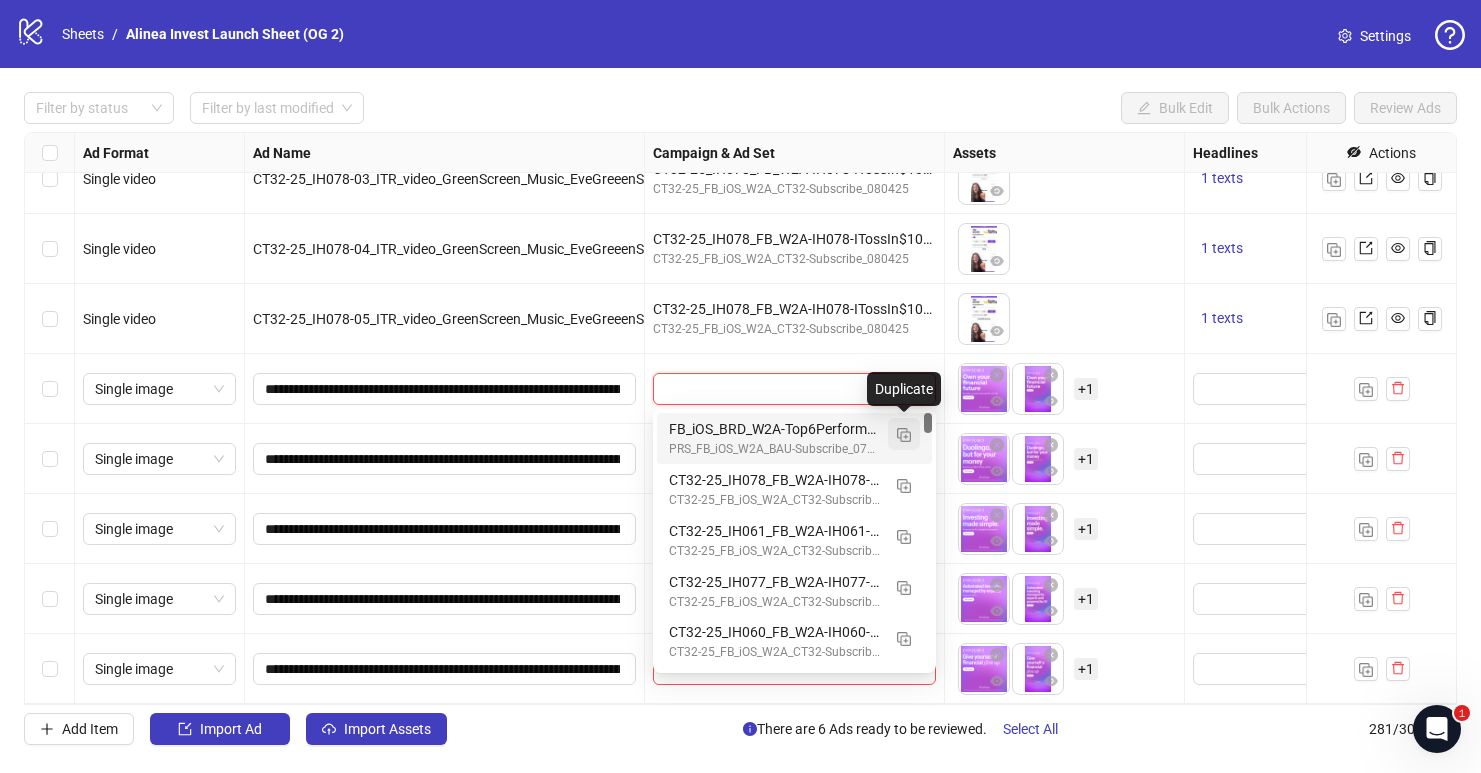 click at bounding box center [904, 435] 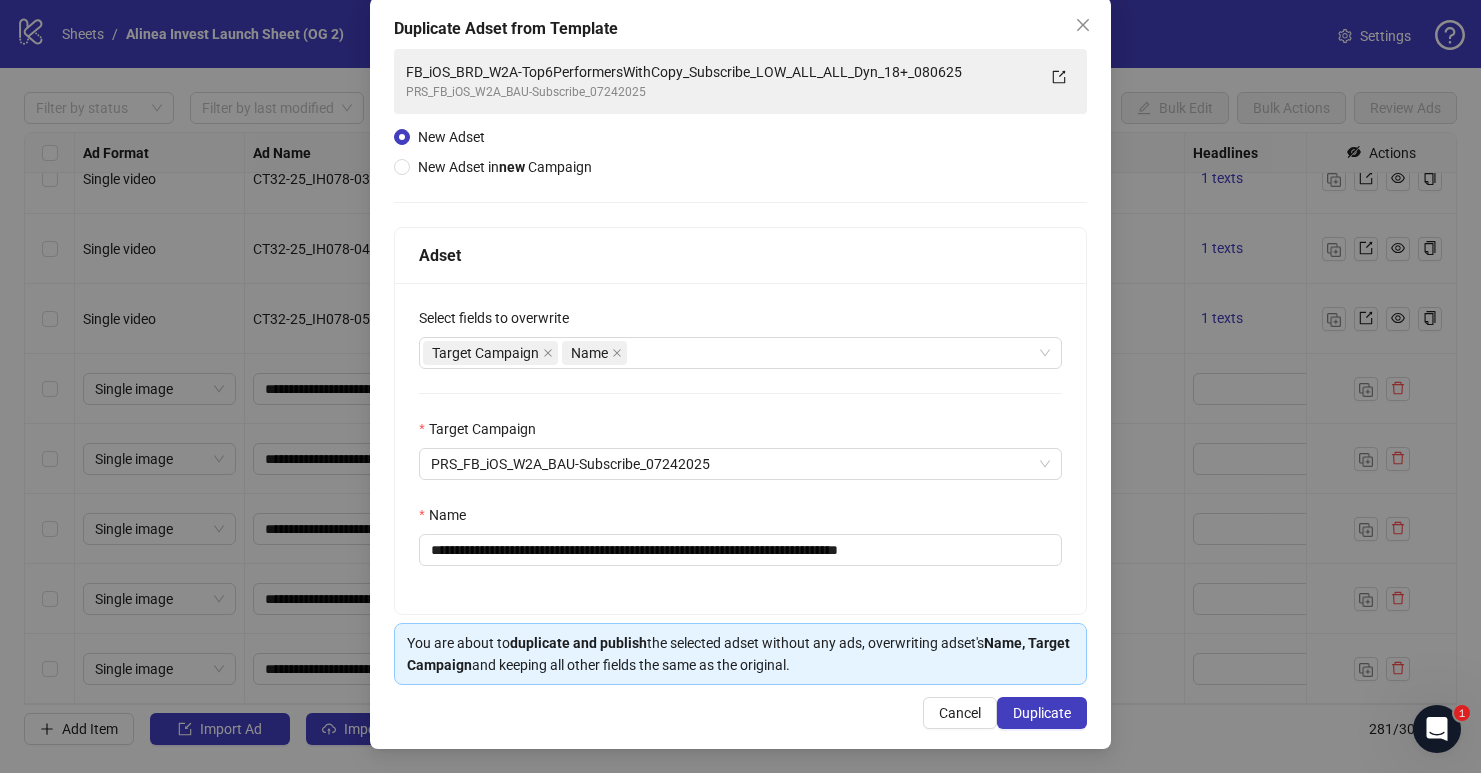 scroll, scrollTop: 104, scrollLeft: 0, axis: vertical 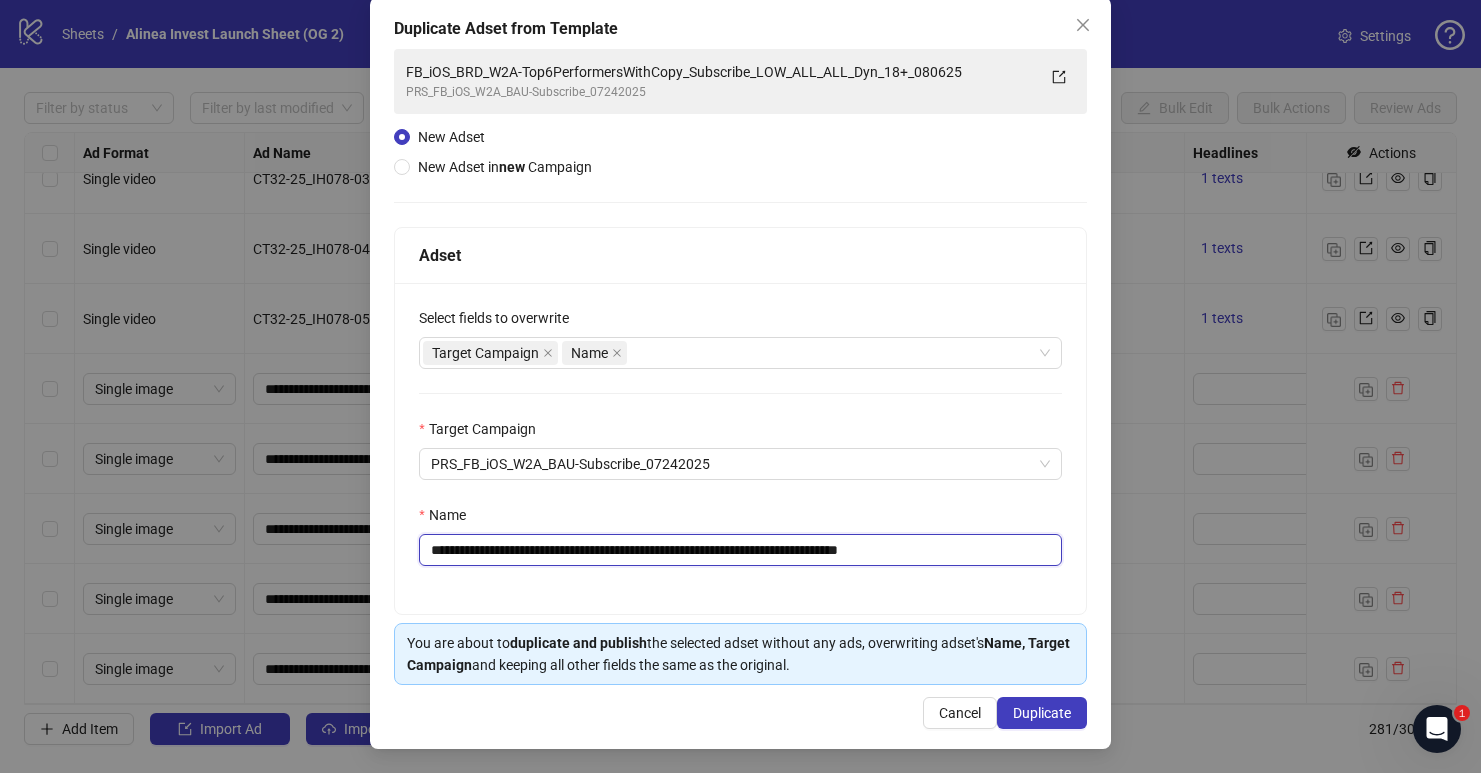 drag, startPoint x: 565, startPoint y: 553, endPoint x: 342, endPoint y: 544, distance: 223.18153 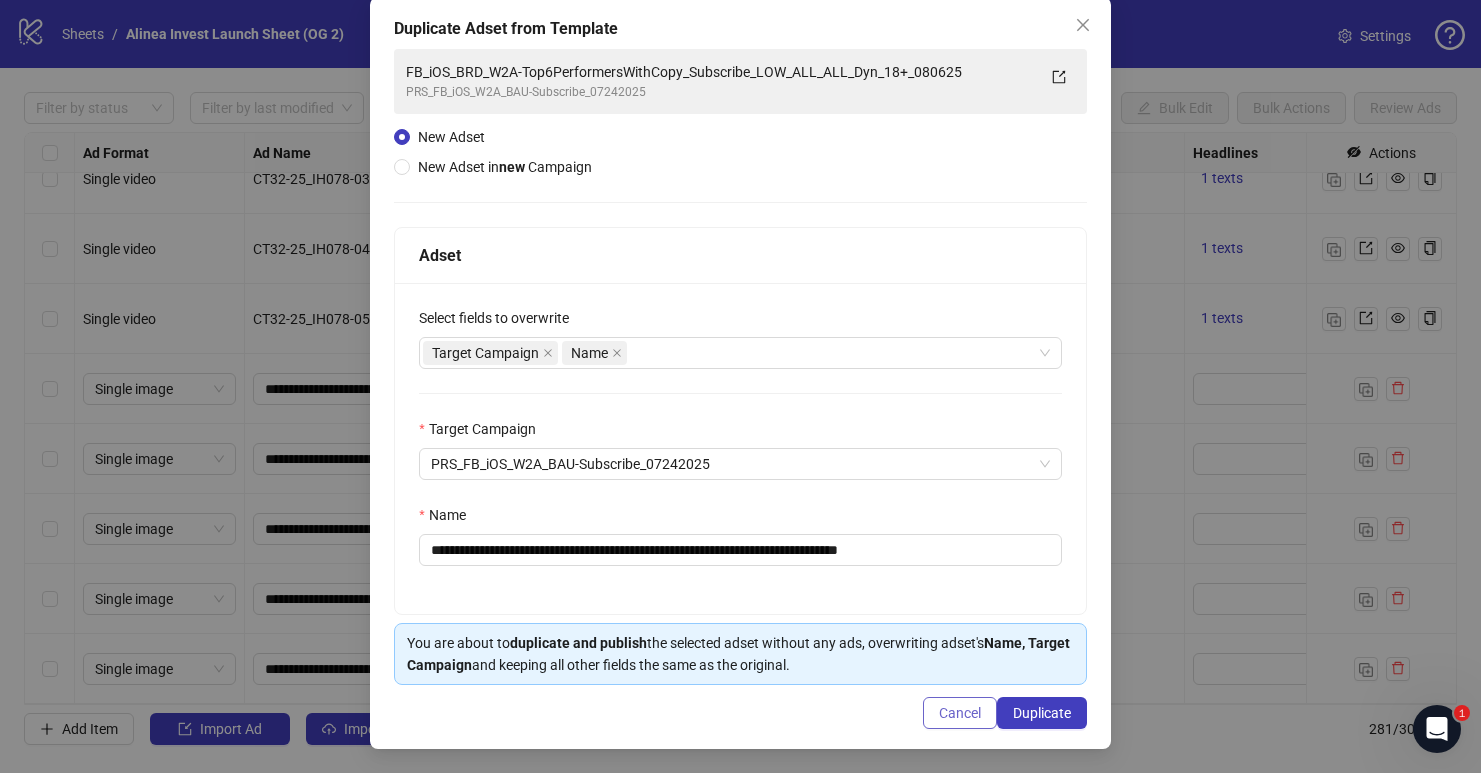 click on "Cancel" at bounding box center [960, 713] 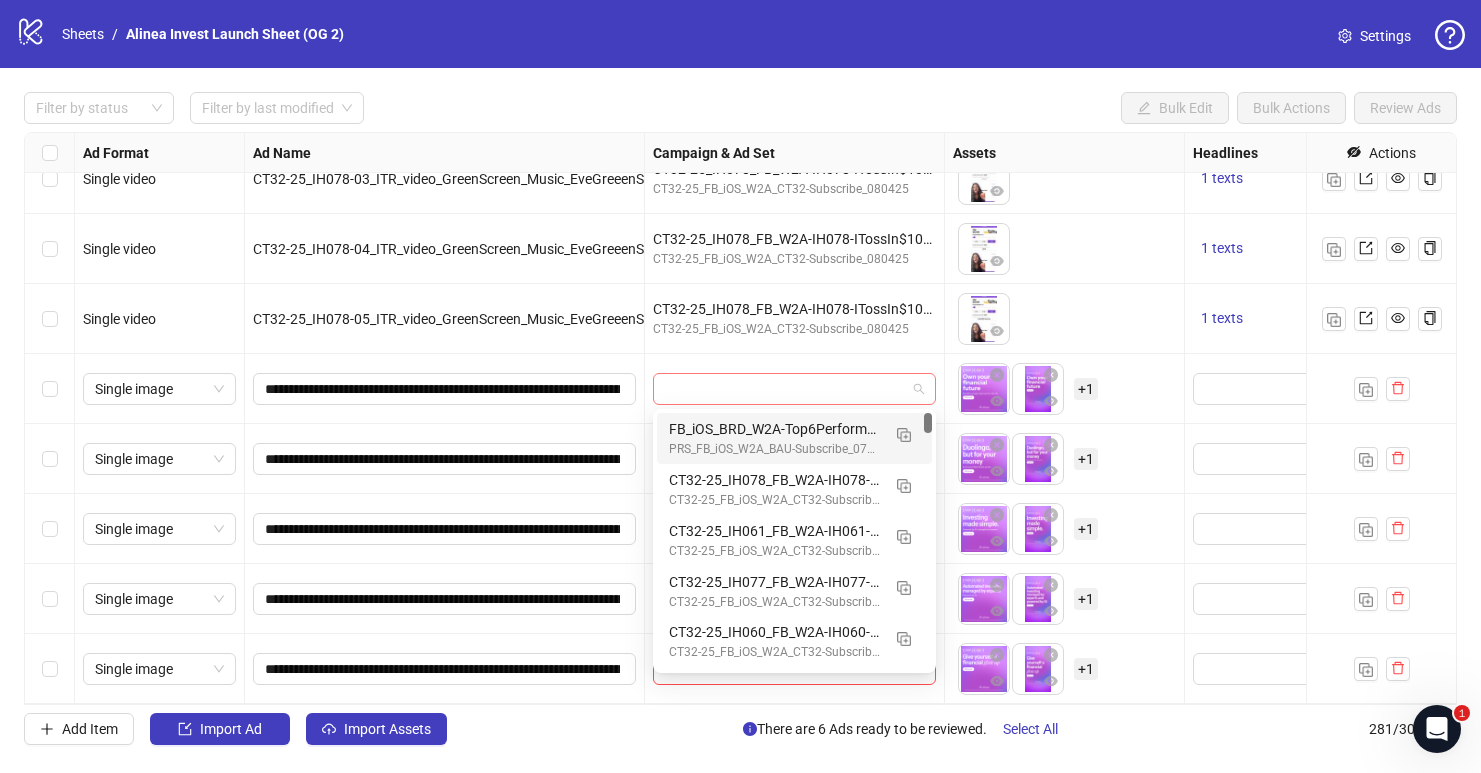 click at bounding box center (794, 389) 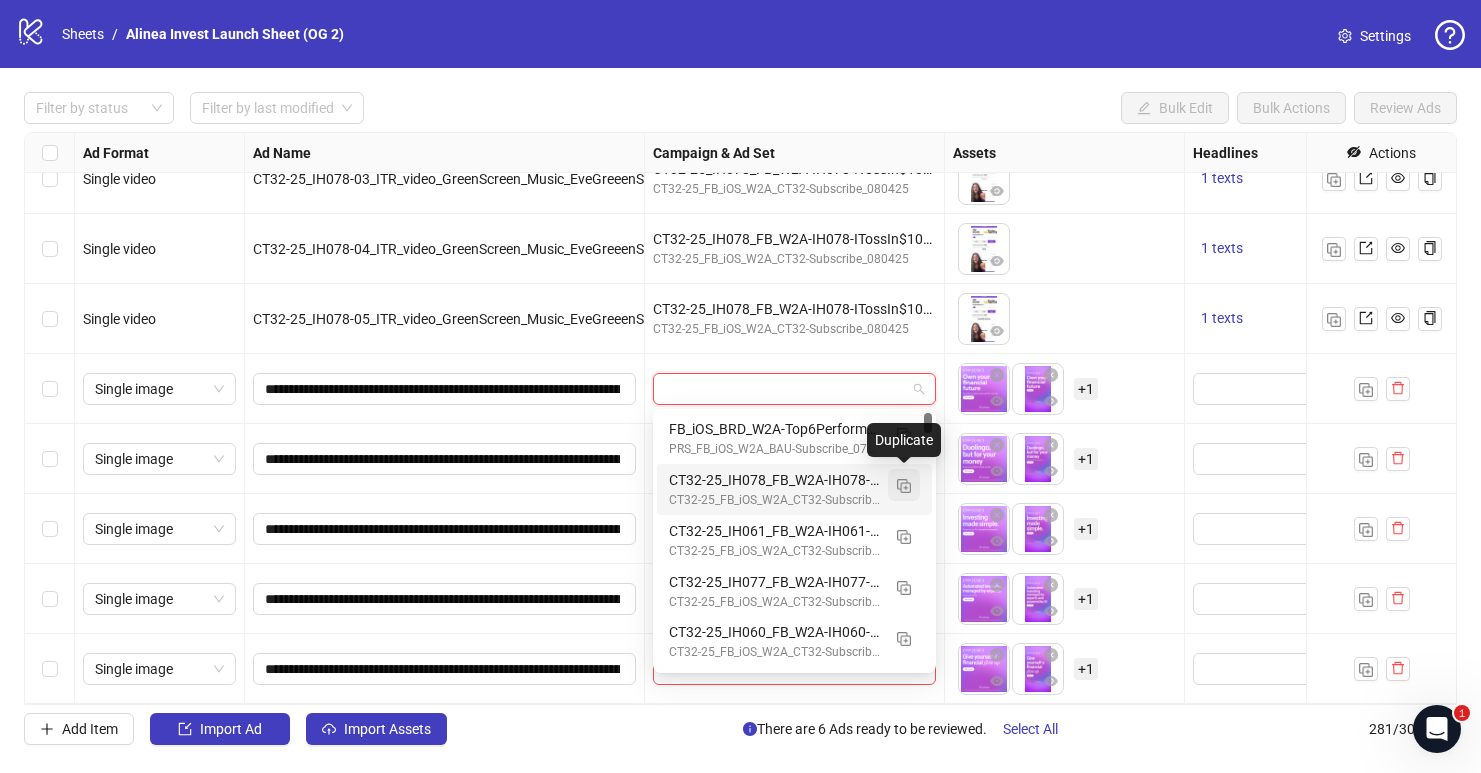 click at bounding box center (904, 486) 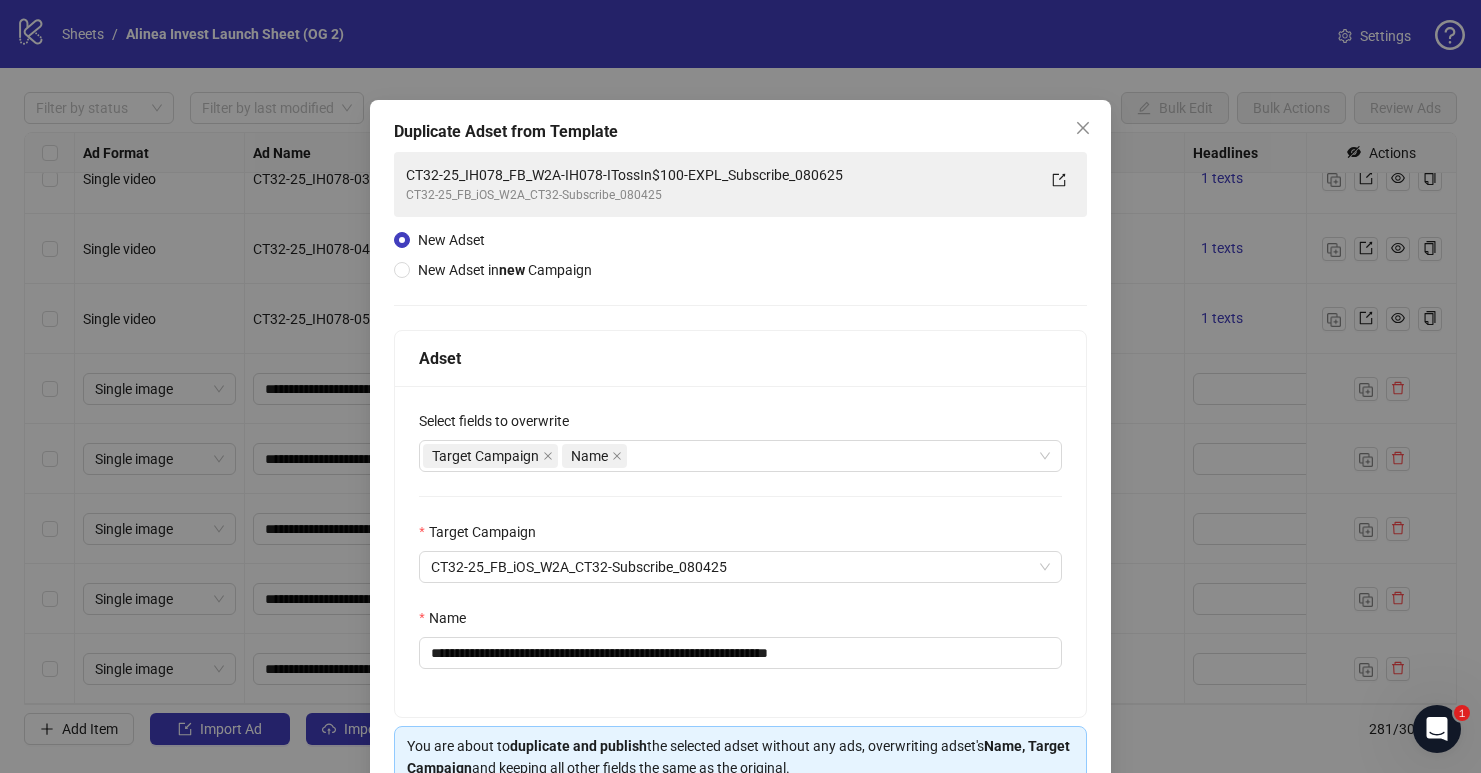 scroll, scrollTop: 62, scrollLeft: 0, axis: vertical 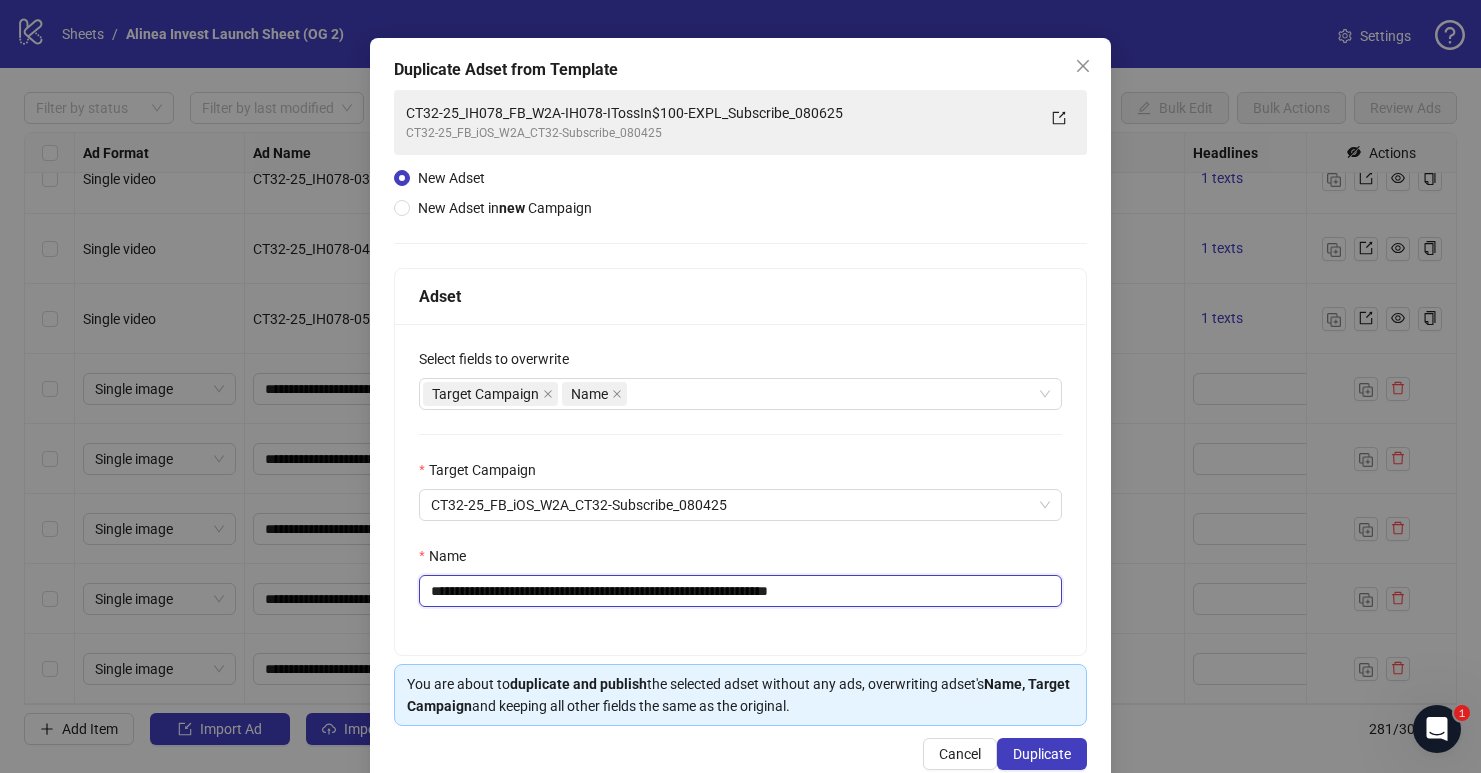 drag, startPoint x: 744, startPoint y: 592, endPoint x: 631, endPoint y: 590, distance: 113.0177 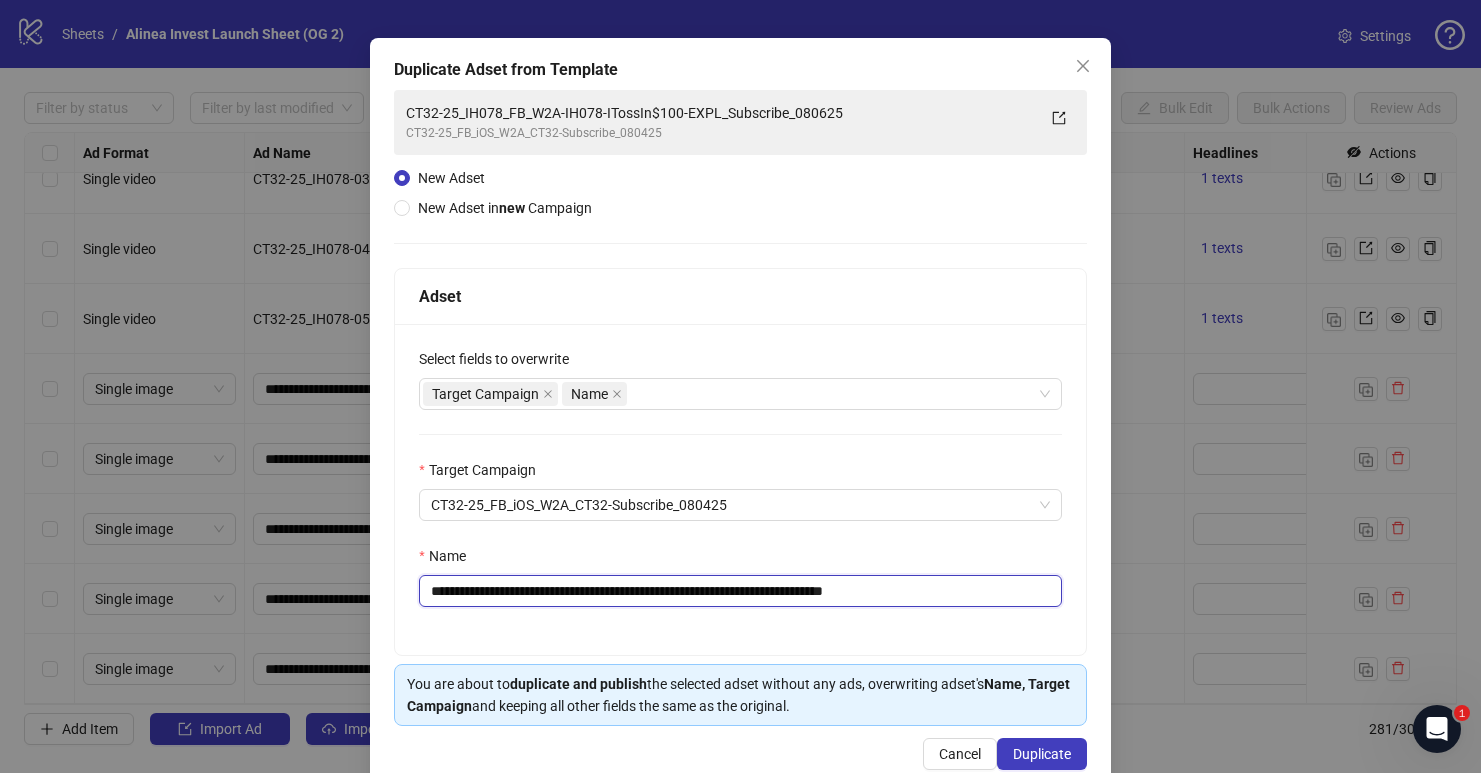 click on "**********" at bounding box center [740, 591] 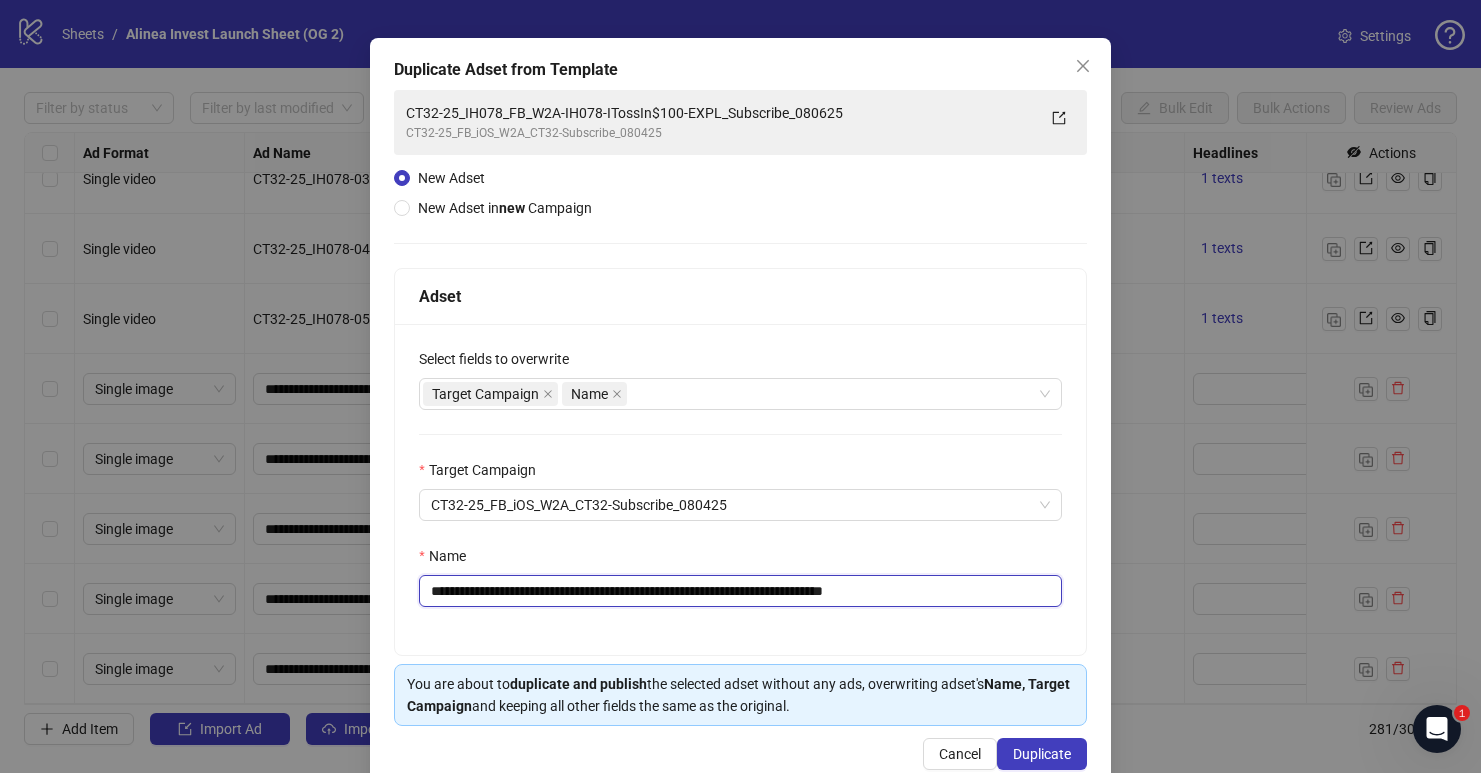 drag, startPoint x: 995, startPoint y: 593, endPoint x: 879, endPoint y: 589, distance: 116.06895 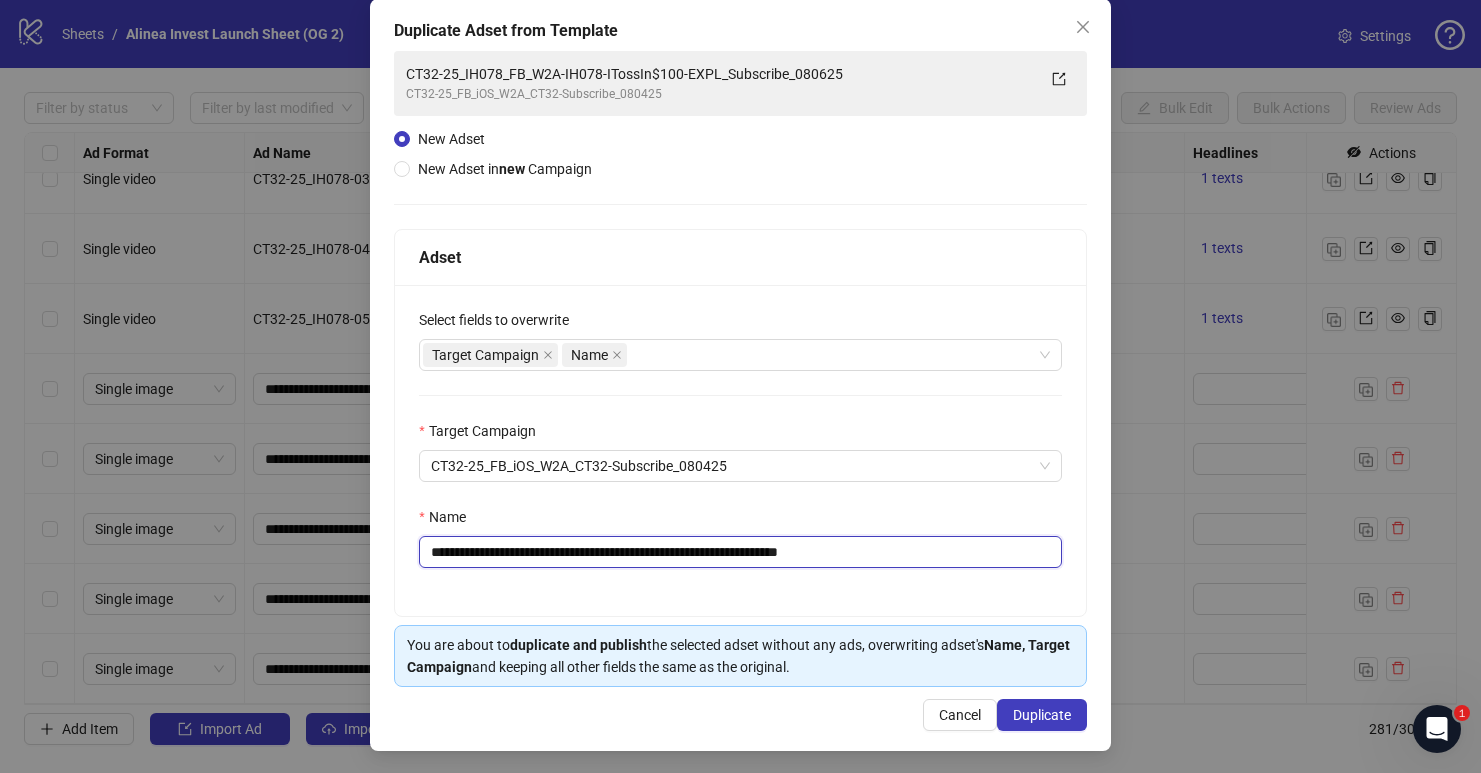 scroll, scrollTop: 104, scrollLeft: 0, axis: vertical 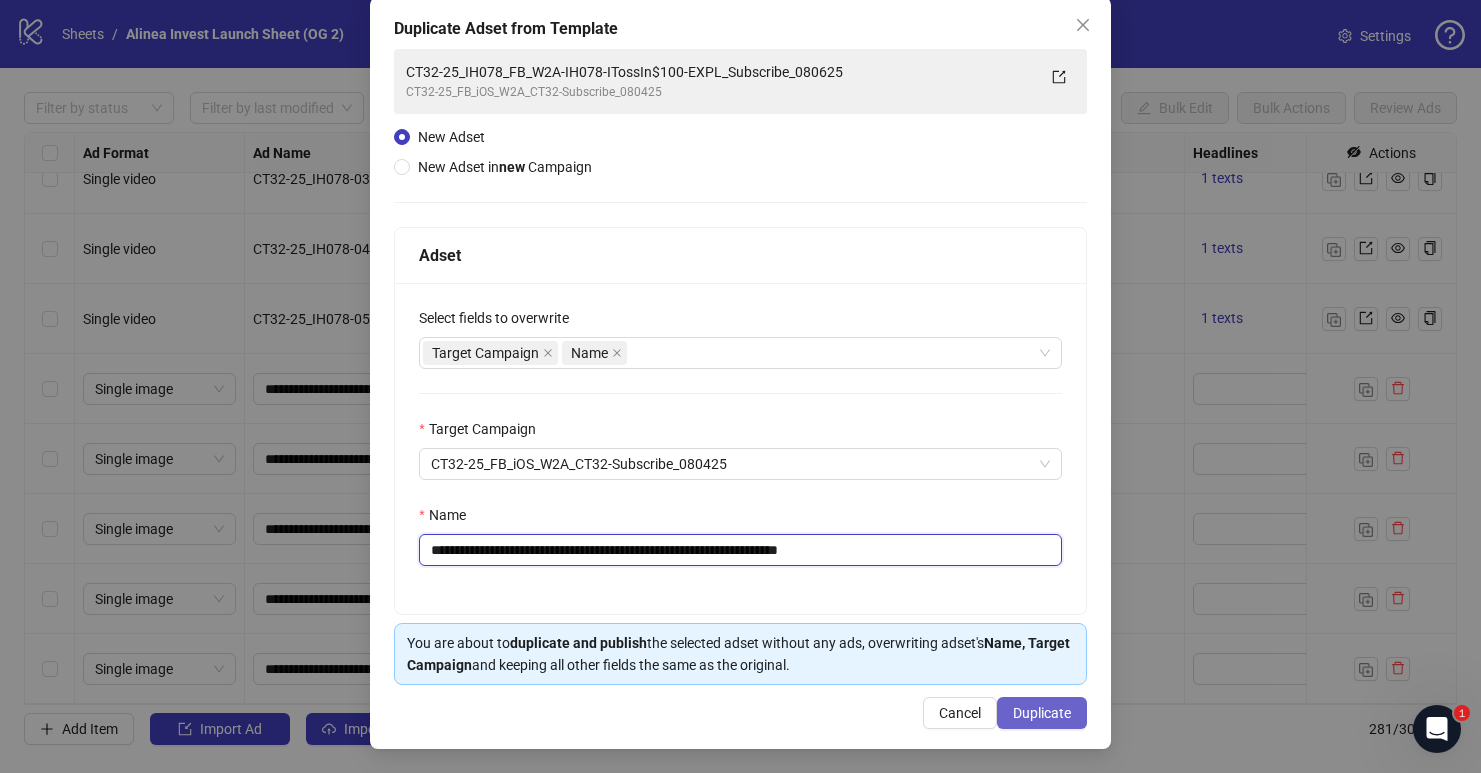 type on "**********" 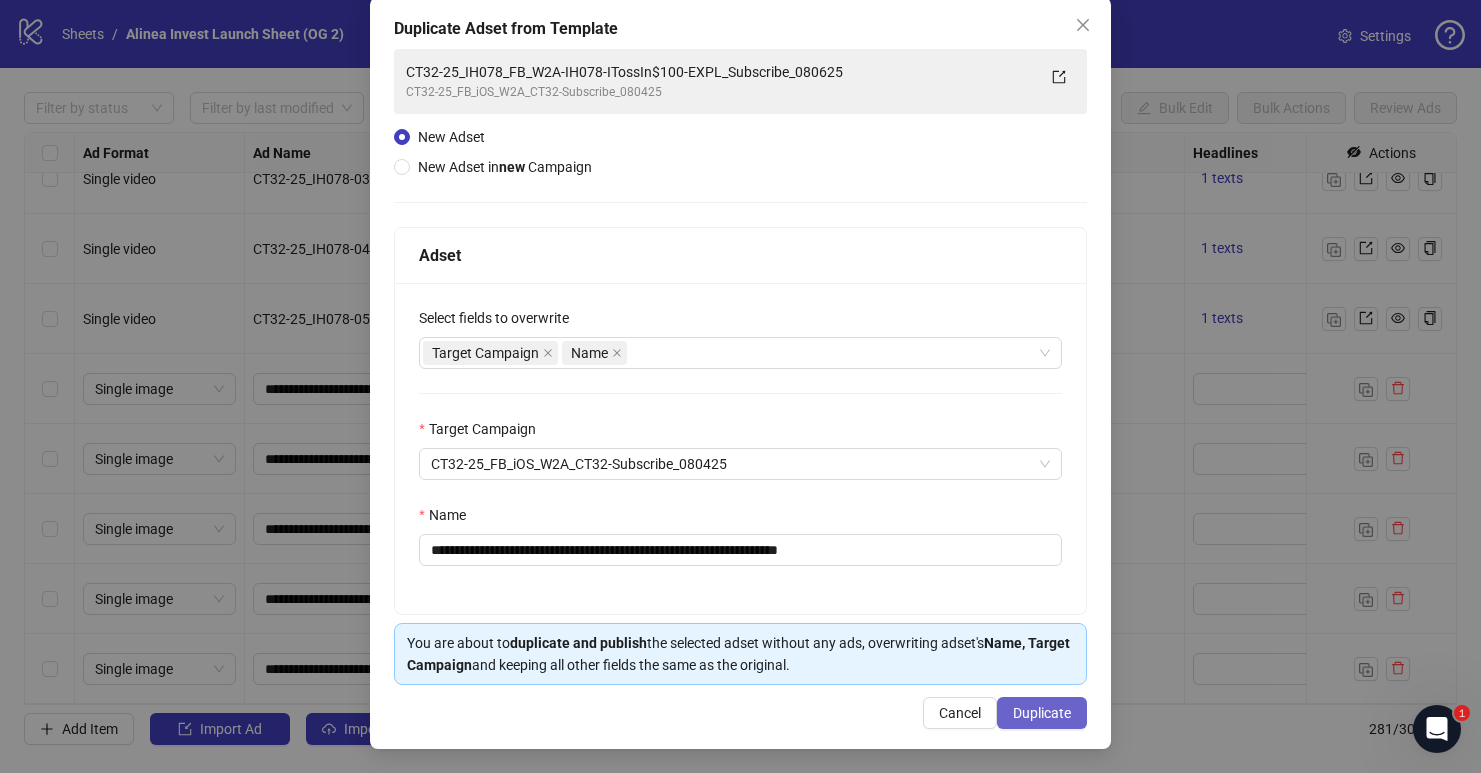click on "Duplicate" at bounding box center [1042, 713] 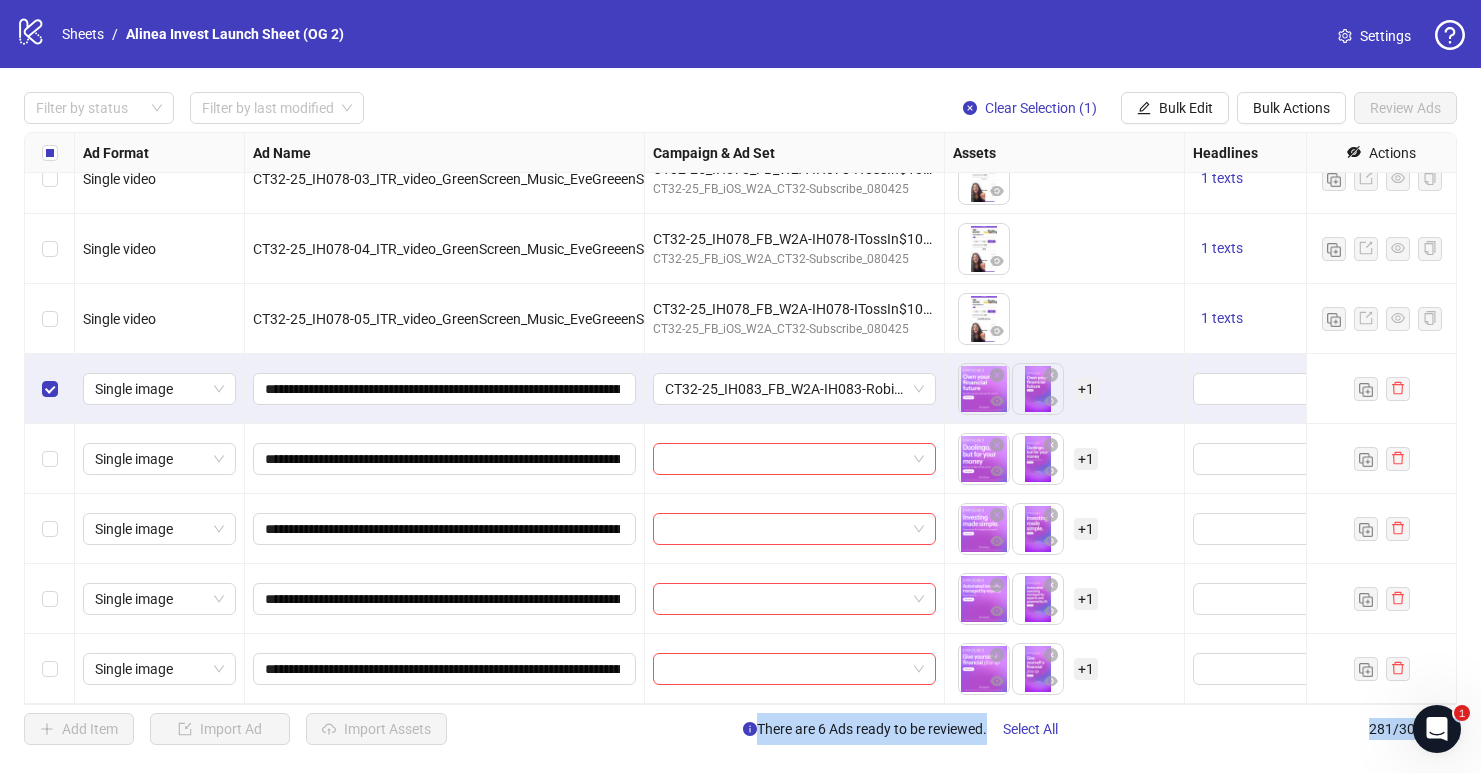 click at bounding box center (50, 669) 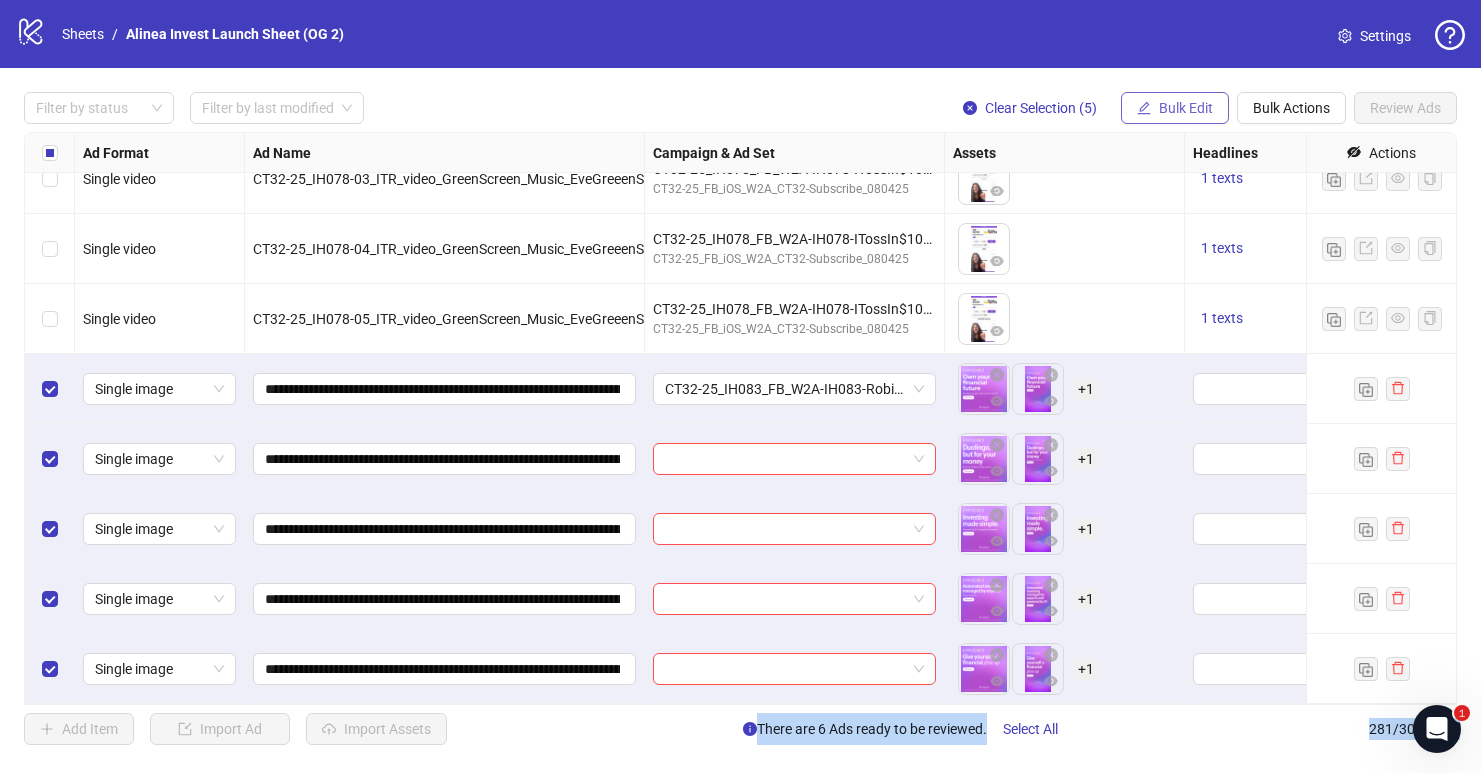 click on "Bulk Edit" at bounding box center (1186, 108) 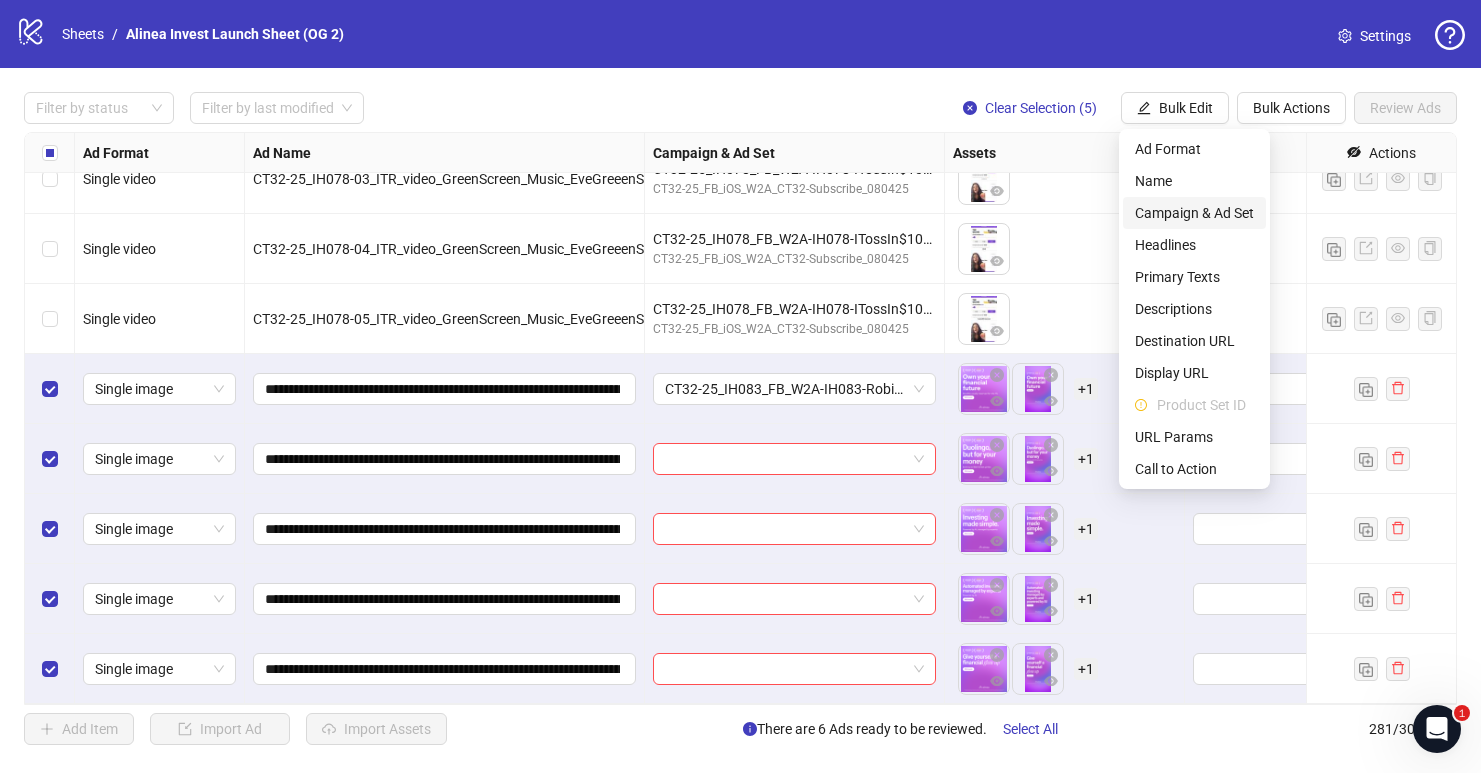 click on "Campaign & Ad Set" at bounding box center (1194, 213) 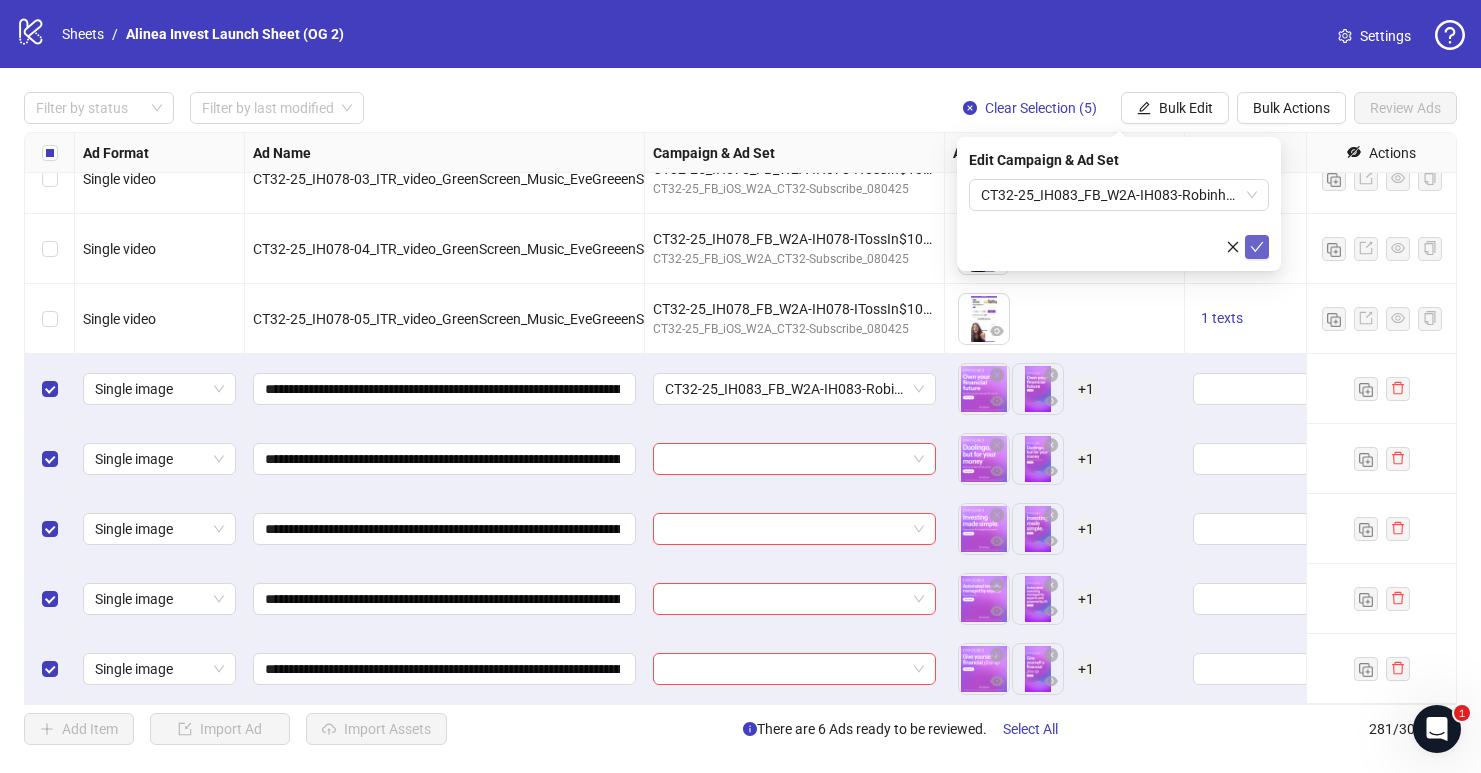 click 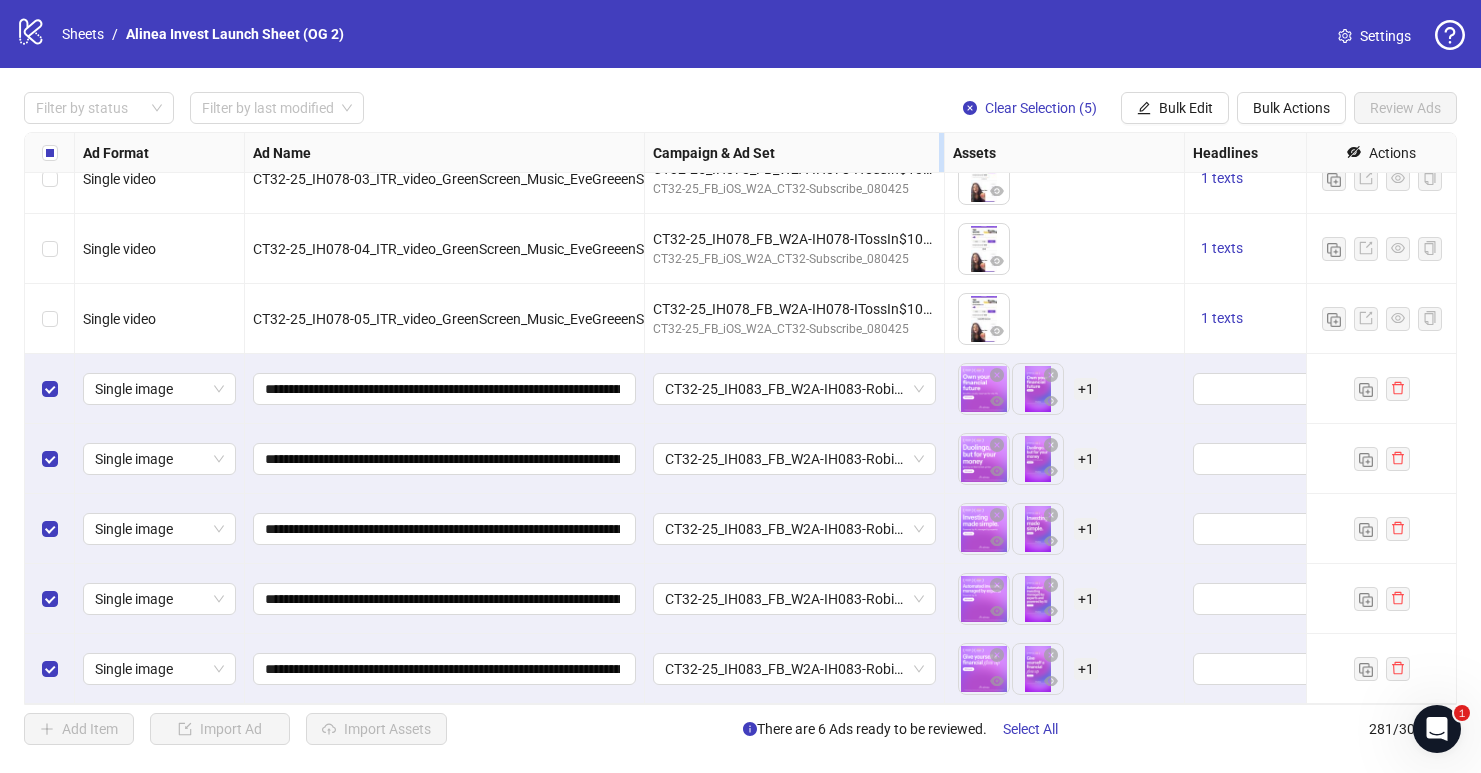 drag, startPoint x: 942, startPoint y: 147, endPoint x: 1102, endPoint y: 150, distance: 160.02812 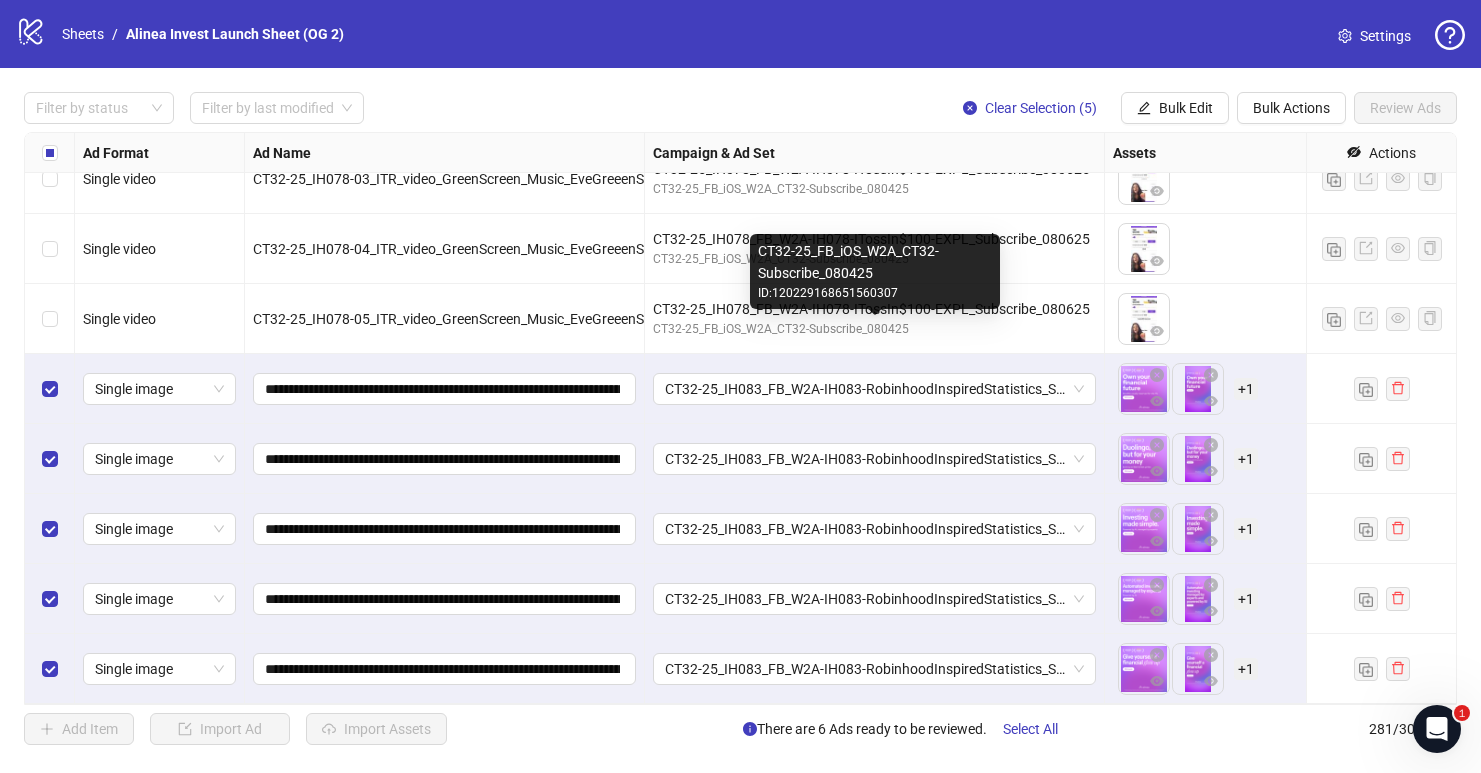 scroll, scrollTop: 19139, scrollLeft: 92, axis: both 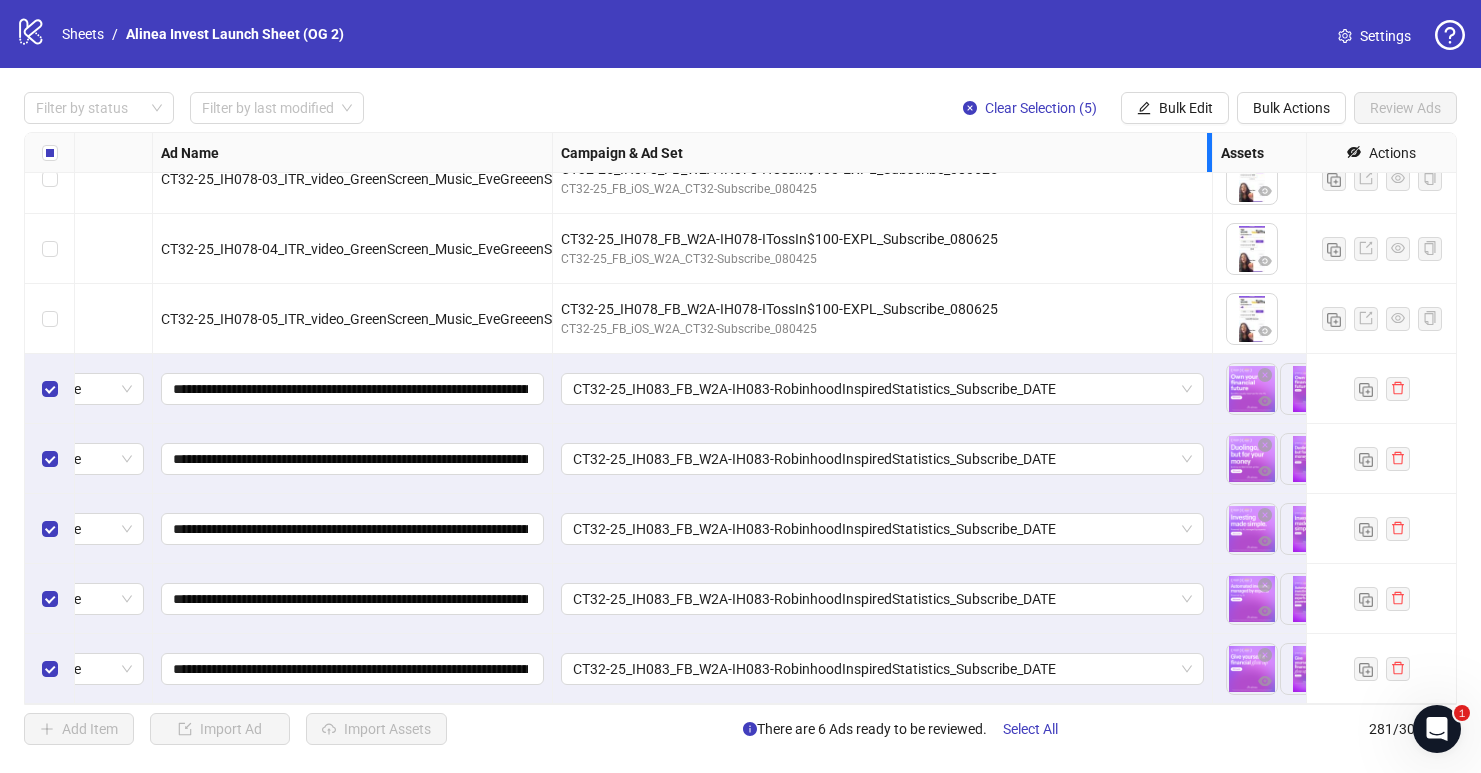 drag, startPoint x: 1010, startPoint y: 157, endPoint x: 1210, endPoint y: 157, distance: 200 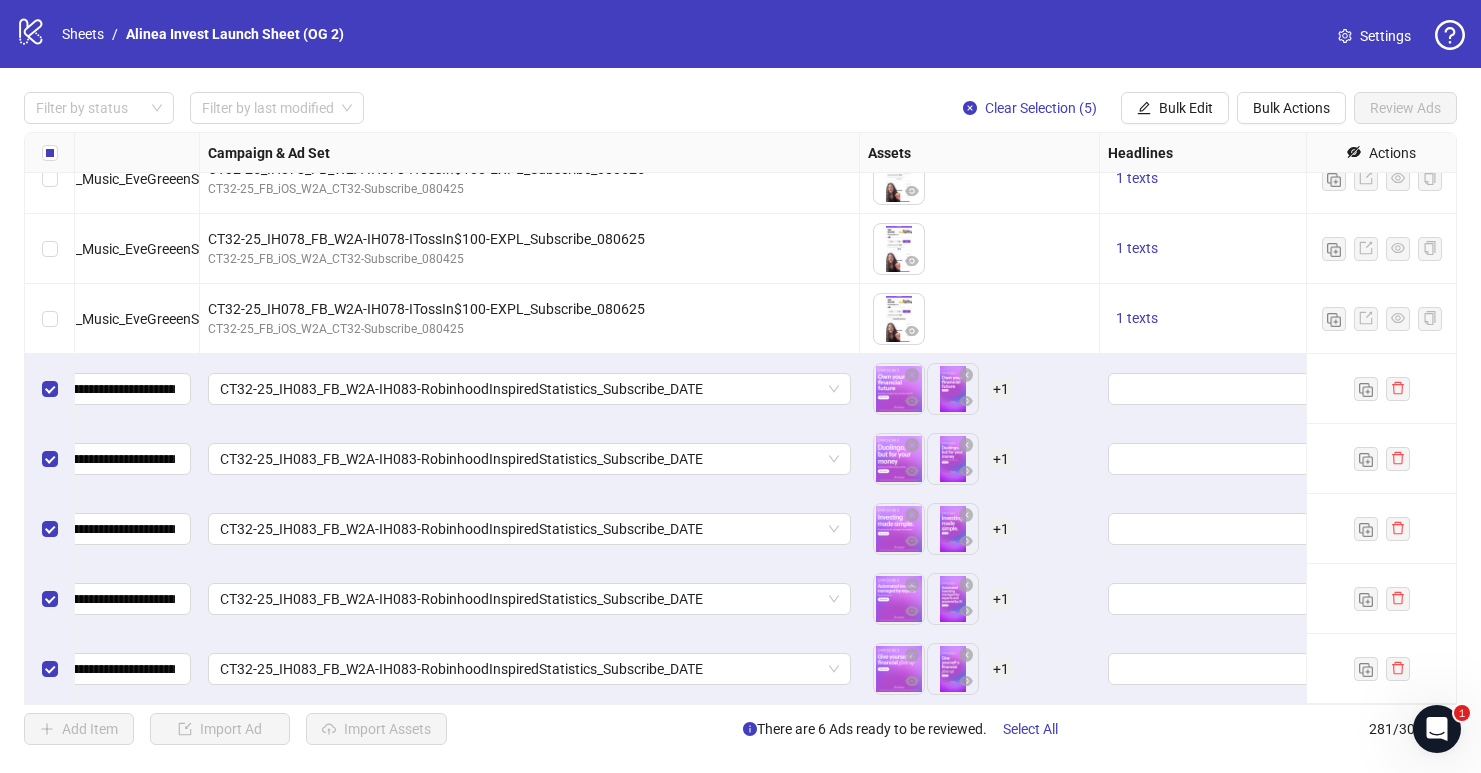 scroll, scrollTop: 19139, scrollLeft: 753, axis: both 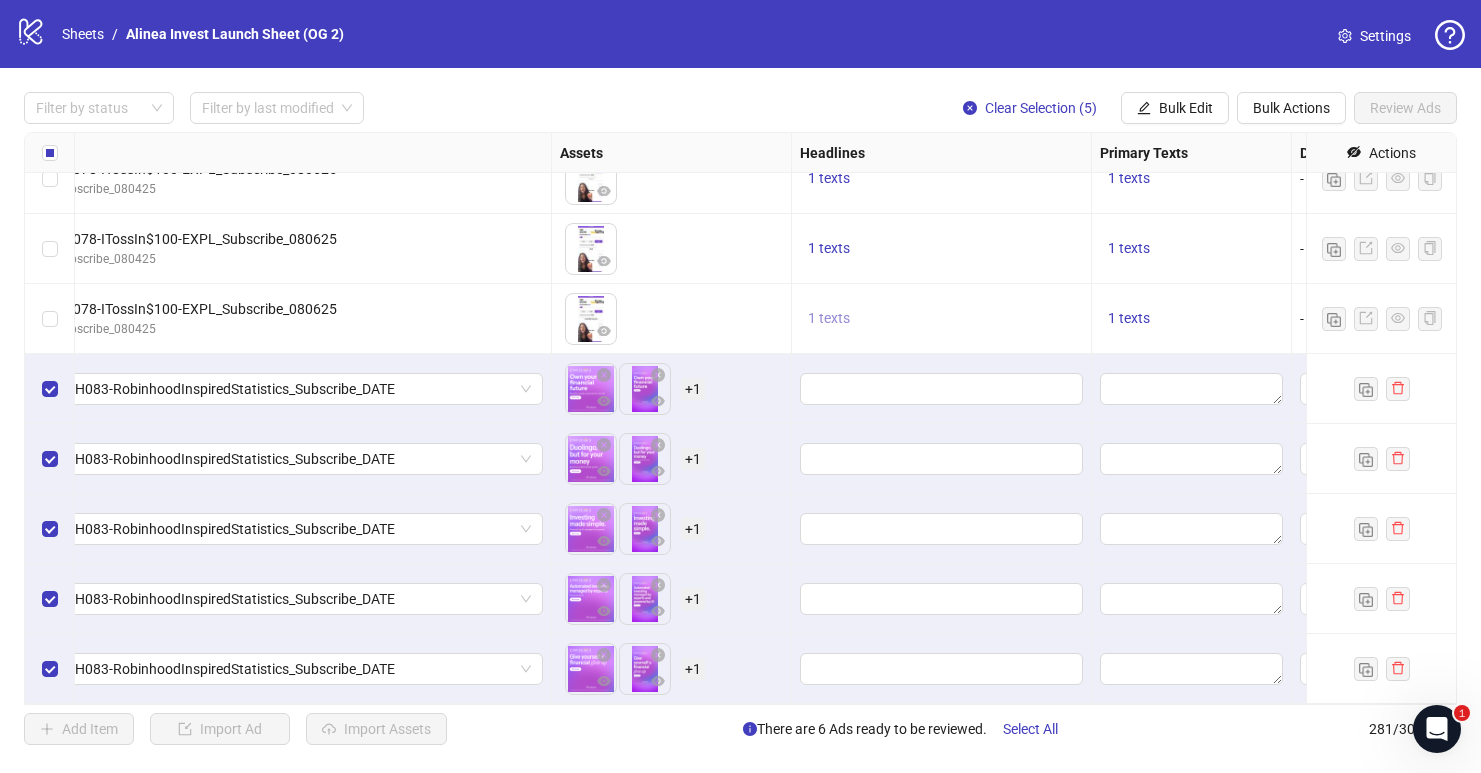click on "1 texts" at bounding box center [829, 318] 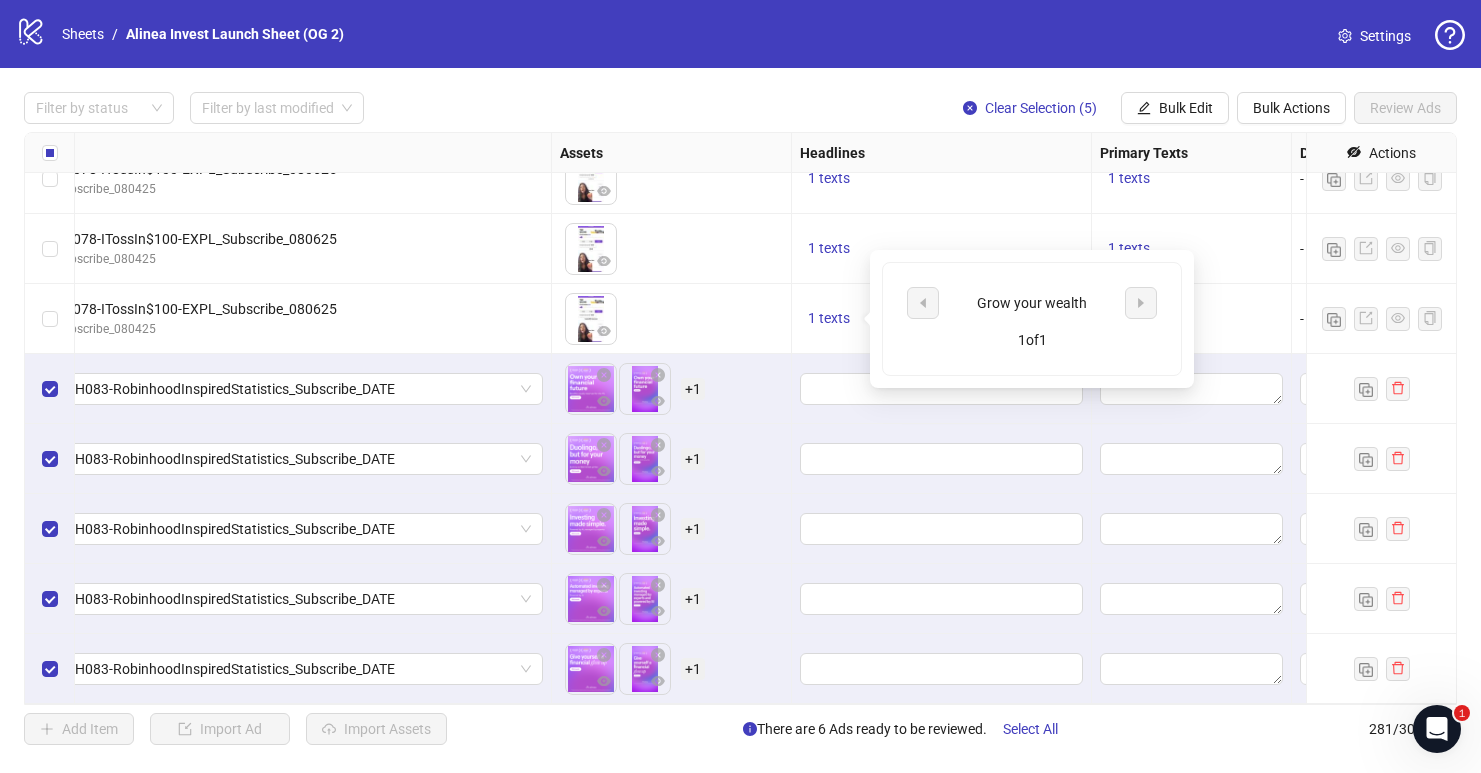 click on "Grow your wealth" at bounding box center (1032, 303) 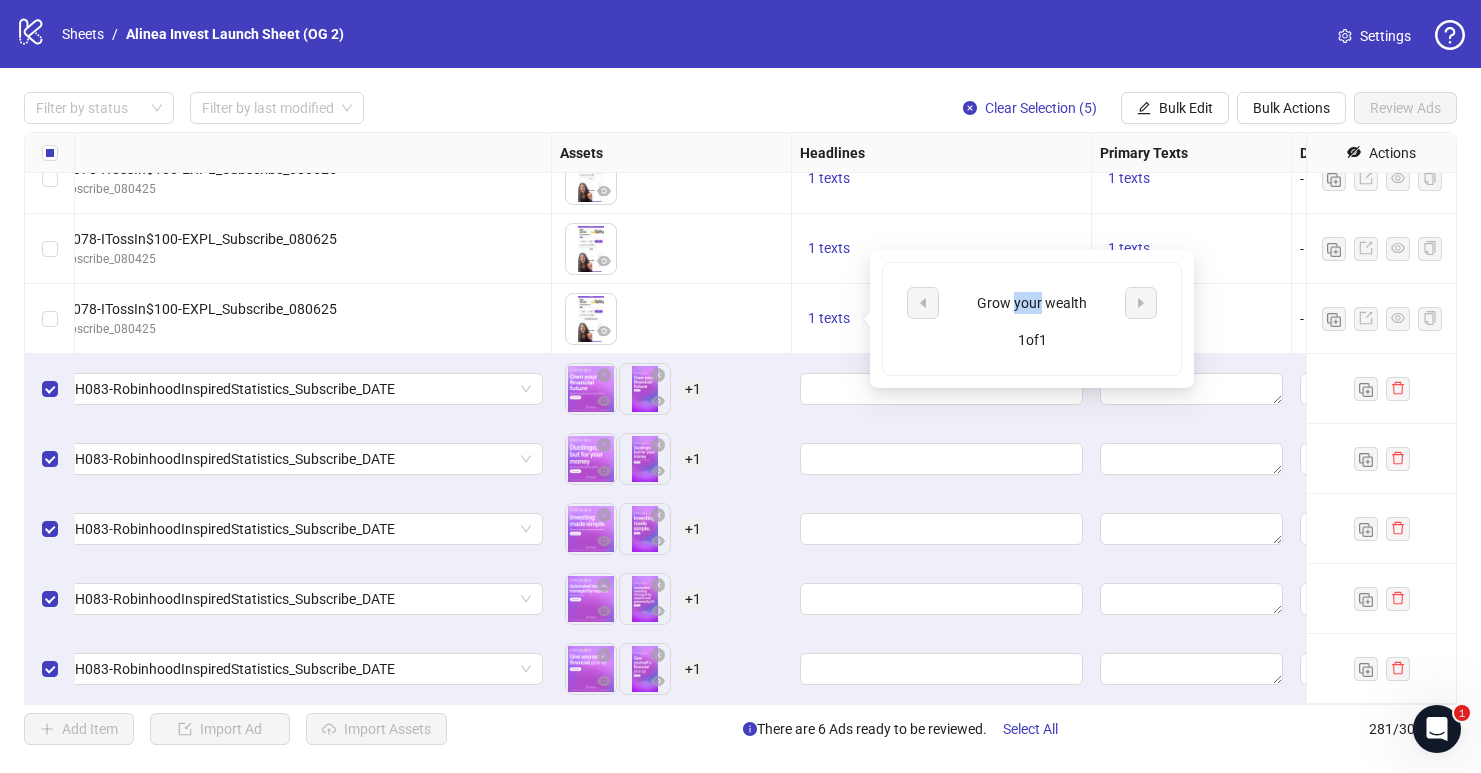 click on "Grow your wealth" at bounding box center [1032, 303] 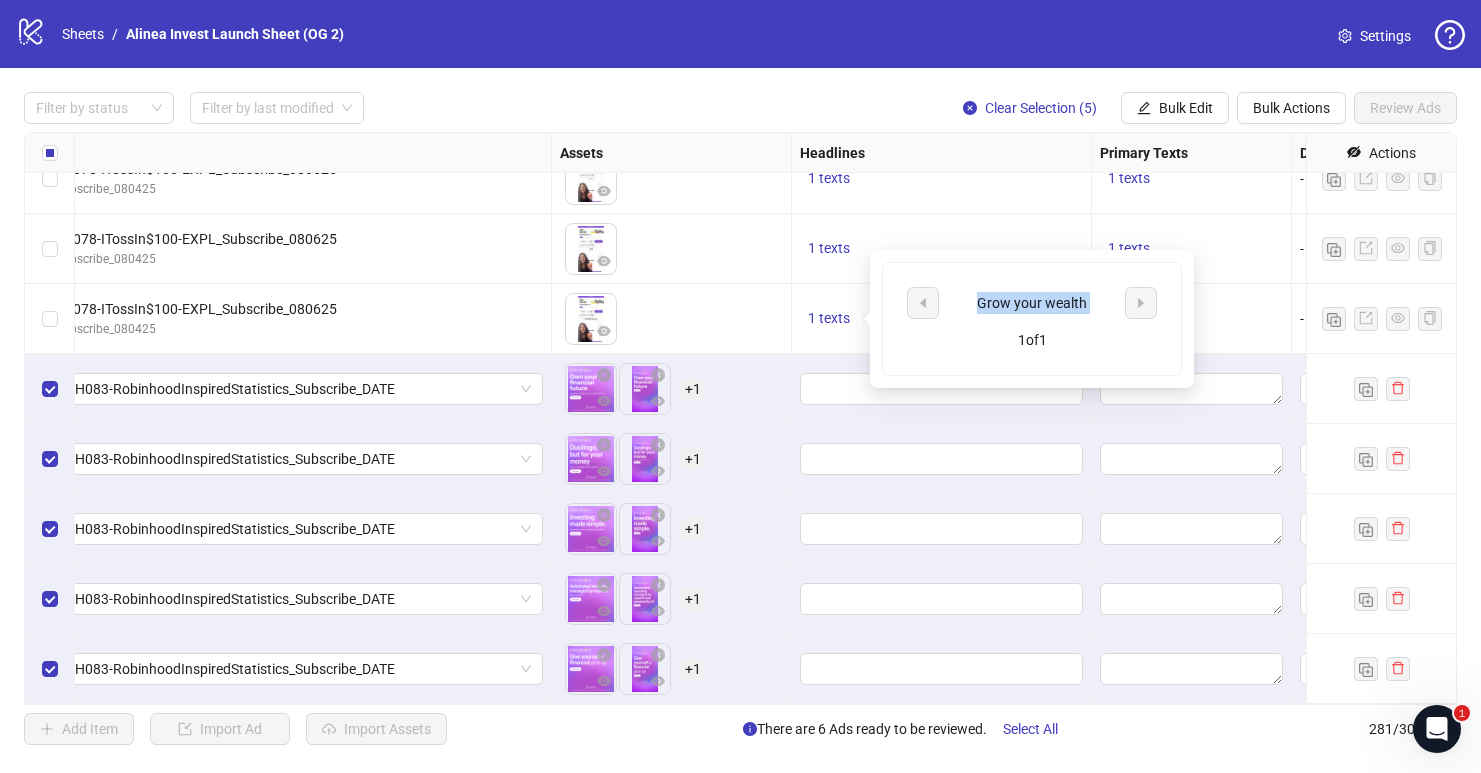 click on "Grow your wealth" at bounding box center [1032, 303] 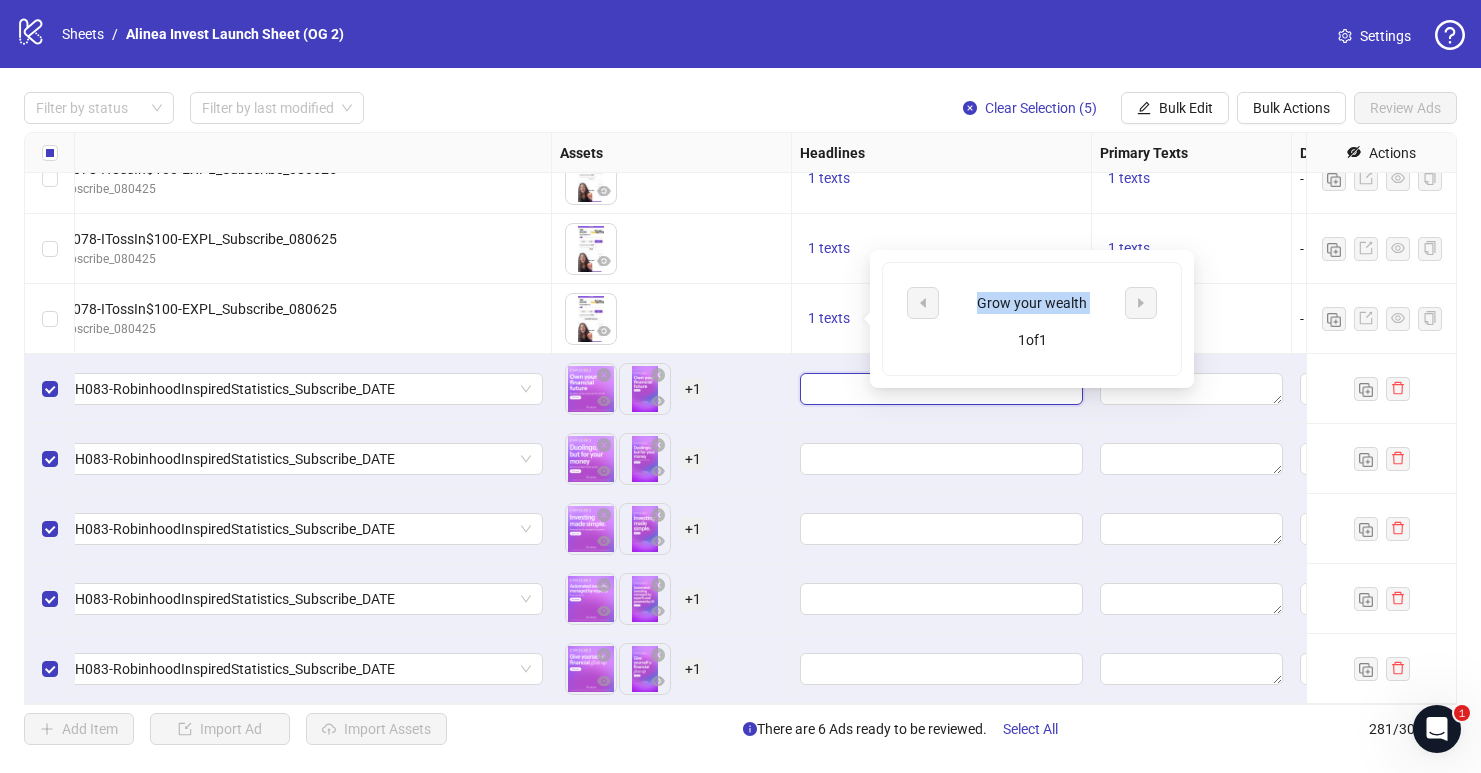click at bounding box center [939, 389] 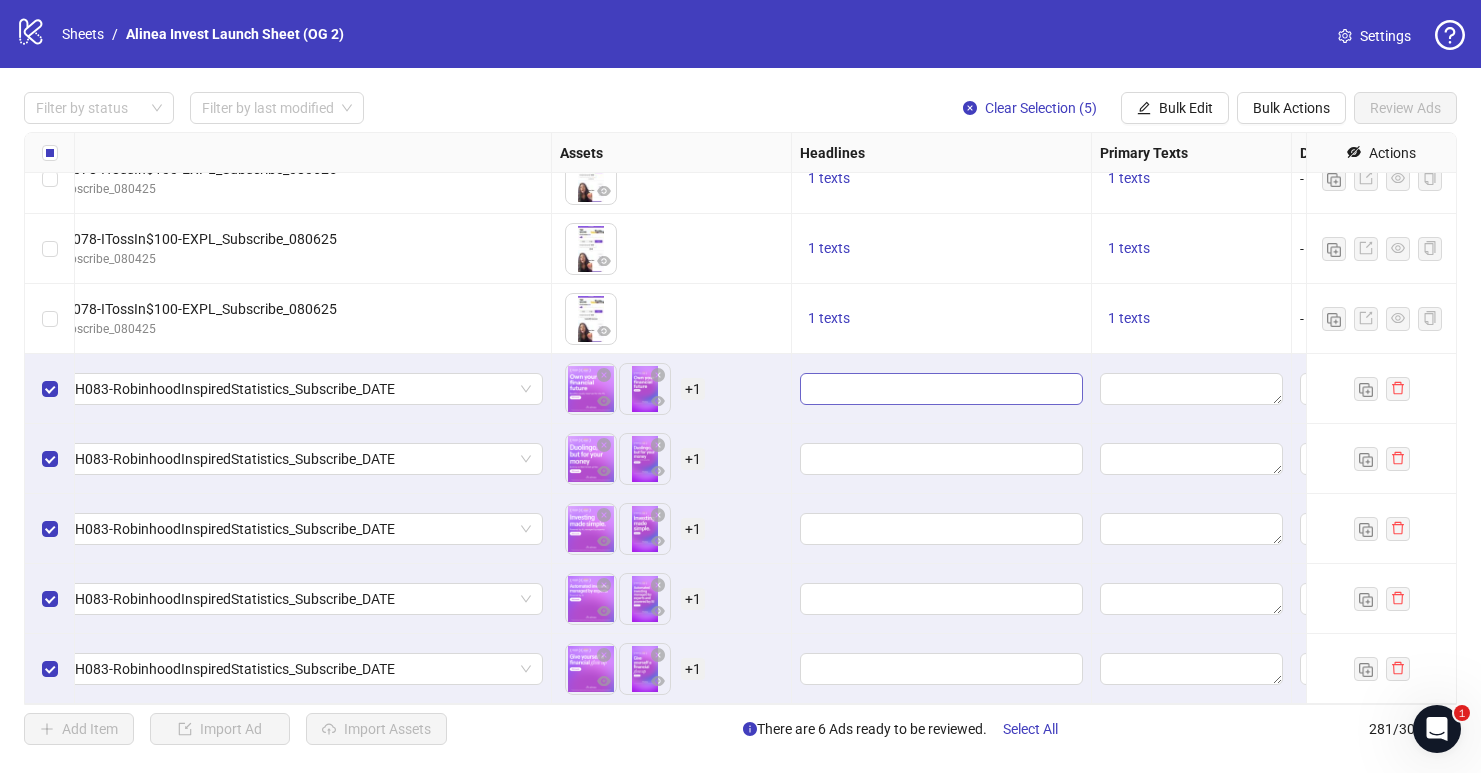 paste on "**********" 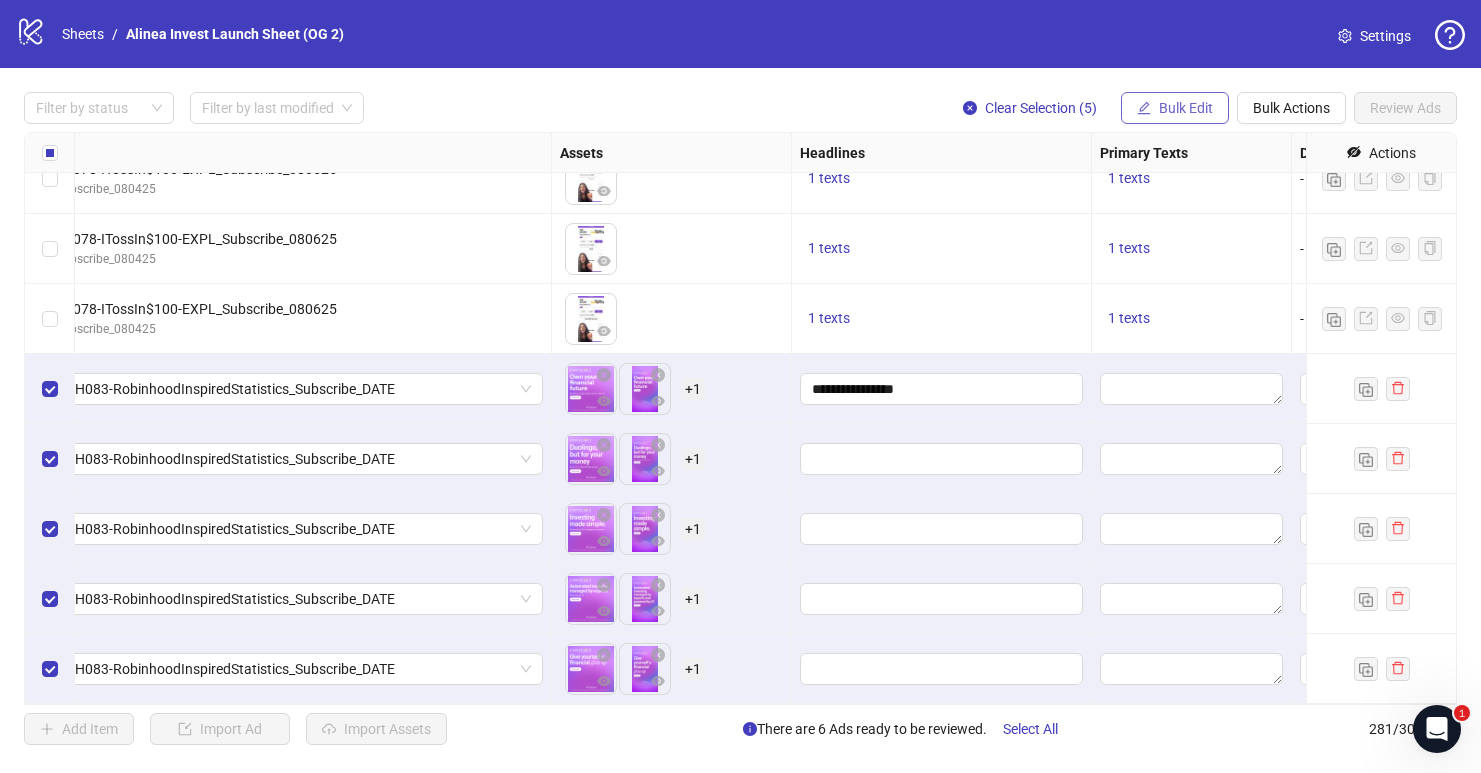 click on "Bulk Edit" at bounding box center (1175, 108) 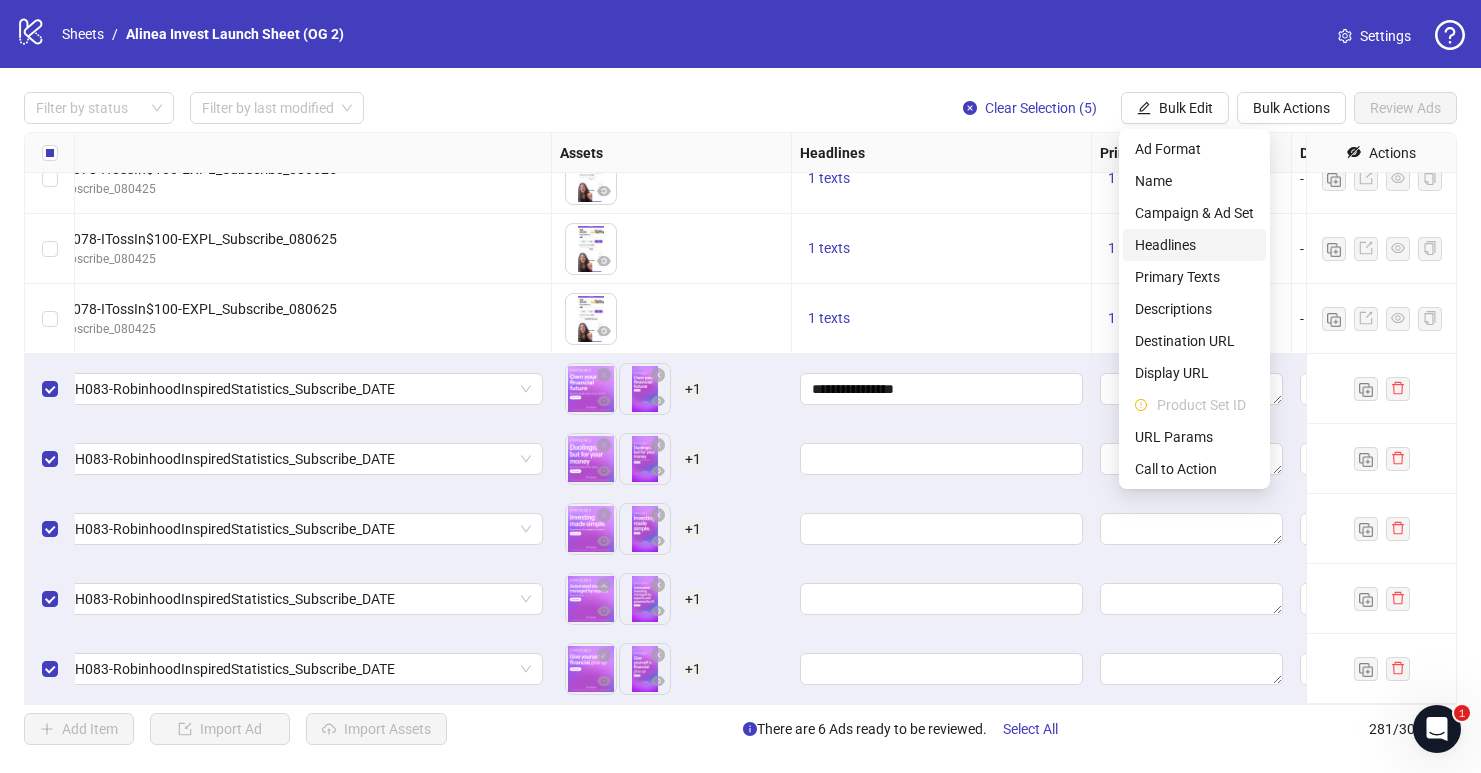 click on "Headlines" at bounding box center (1194, 245) 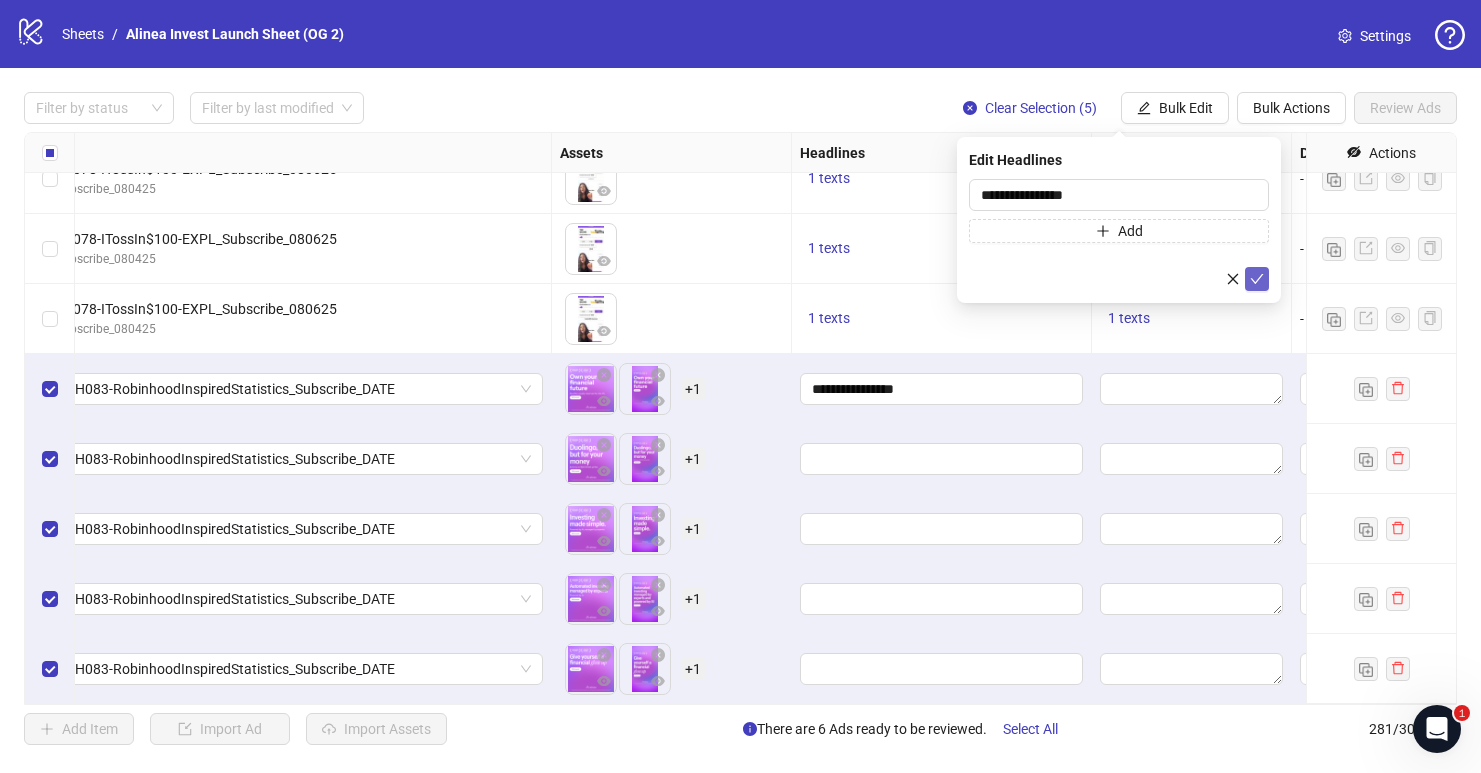 click 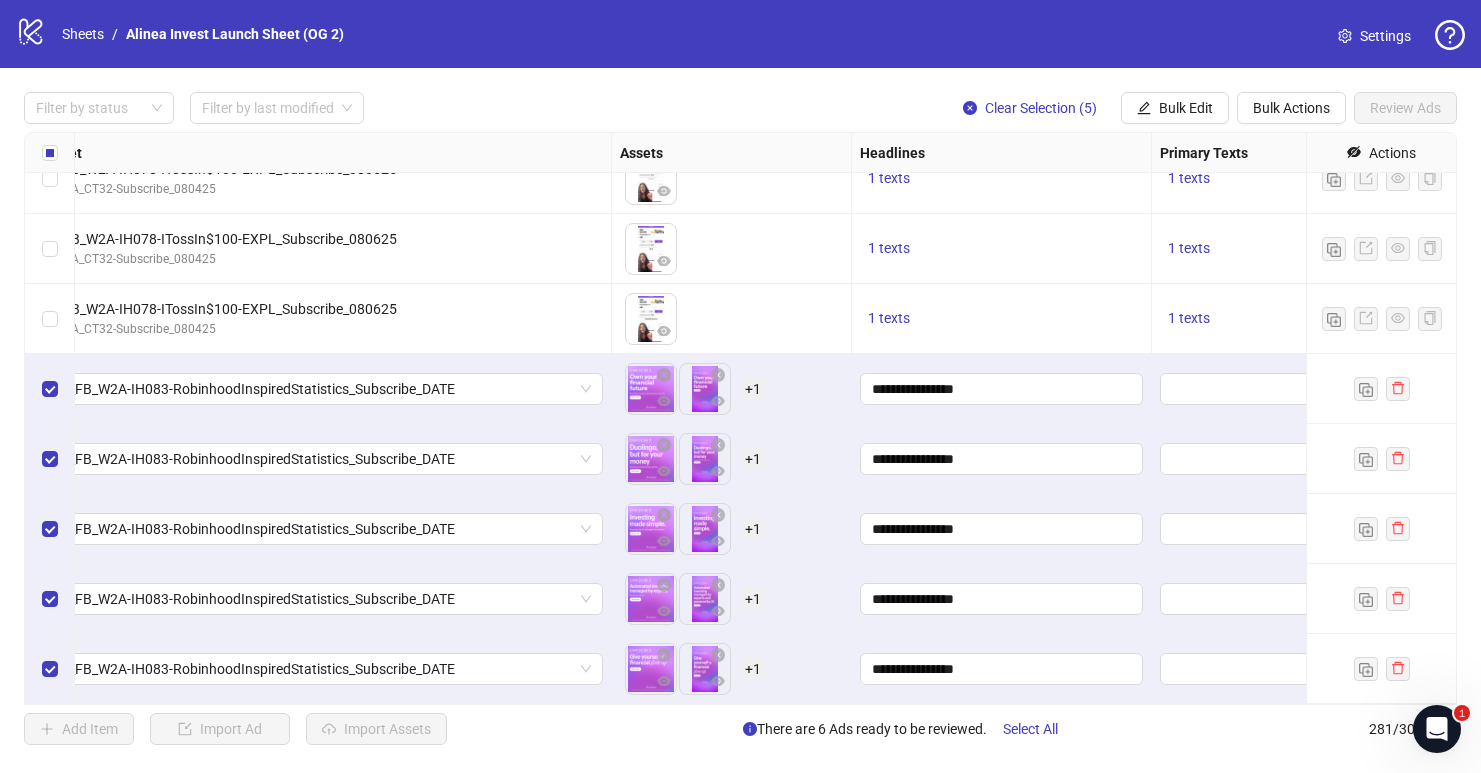 scroll, scrollTop: 19139, scrollLeft: 989, axis: both 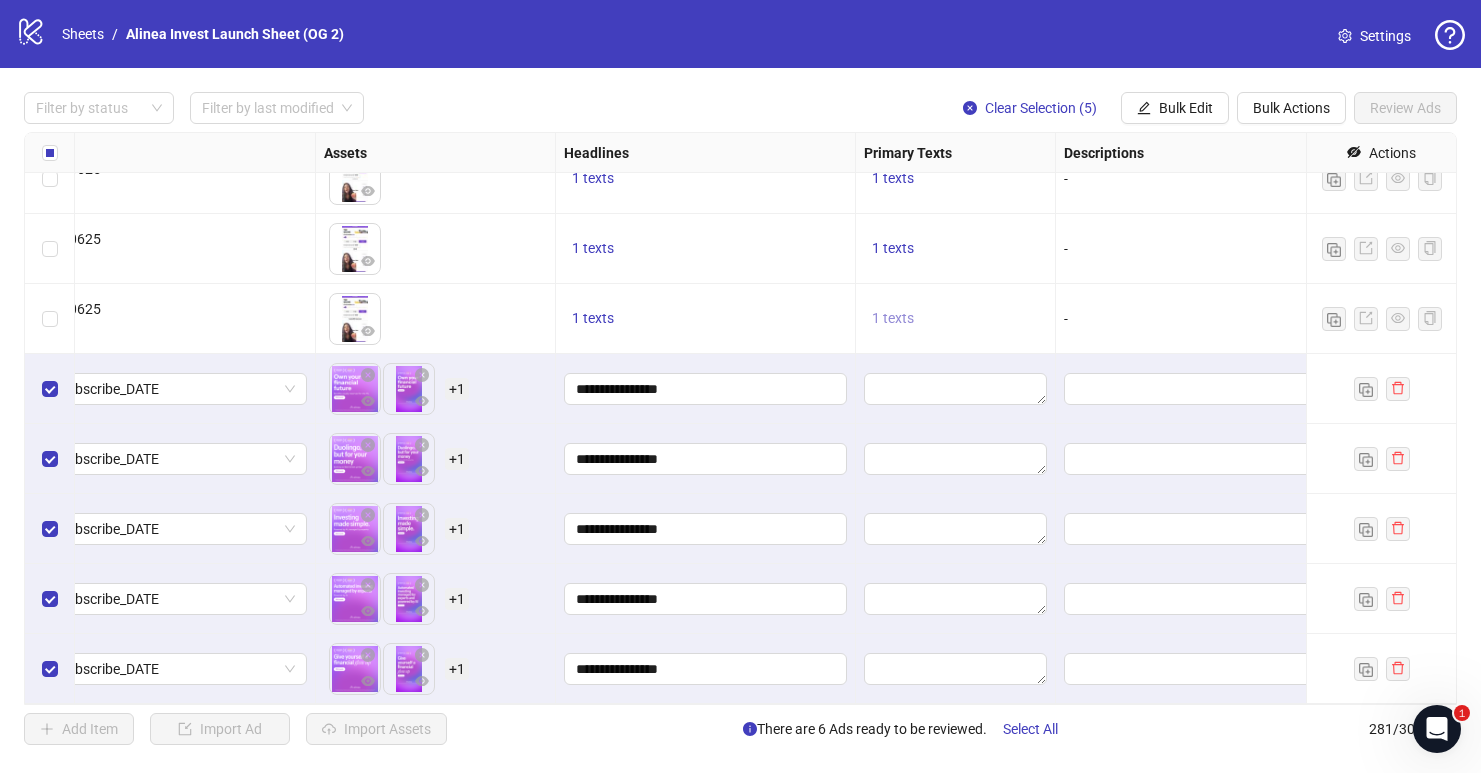 click on "1 texts" at bounding box center (893, 318) 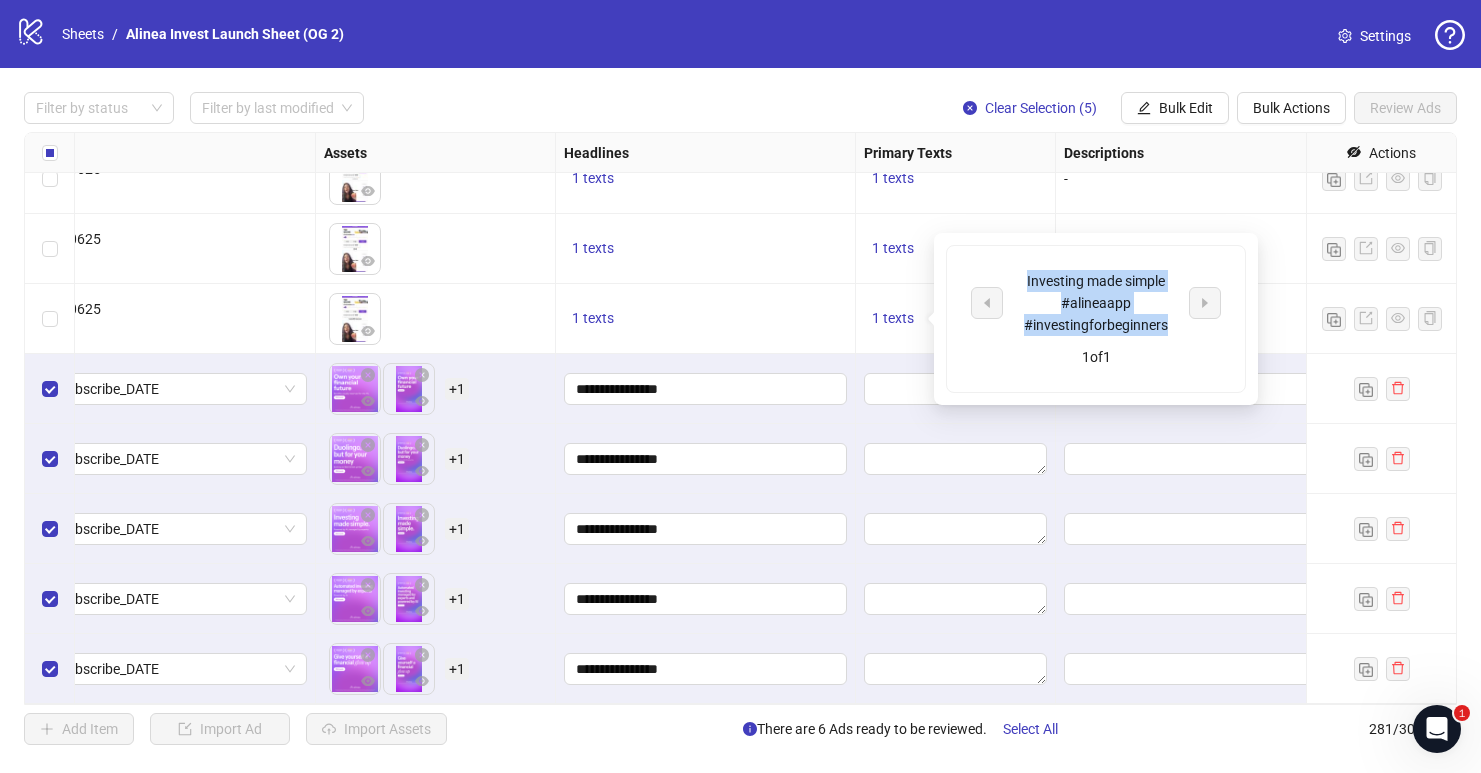 drag, startPoint x: 1018, startPoint y: 283, endPoint x: 1183, endPoint y: 325, distance: 170.26157 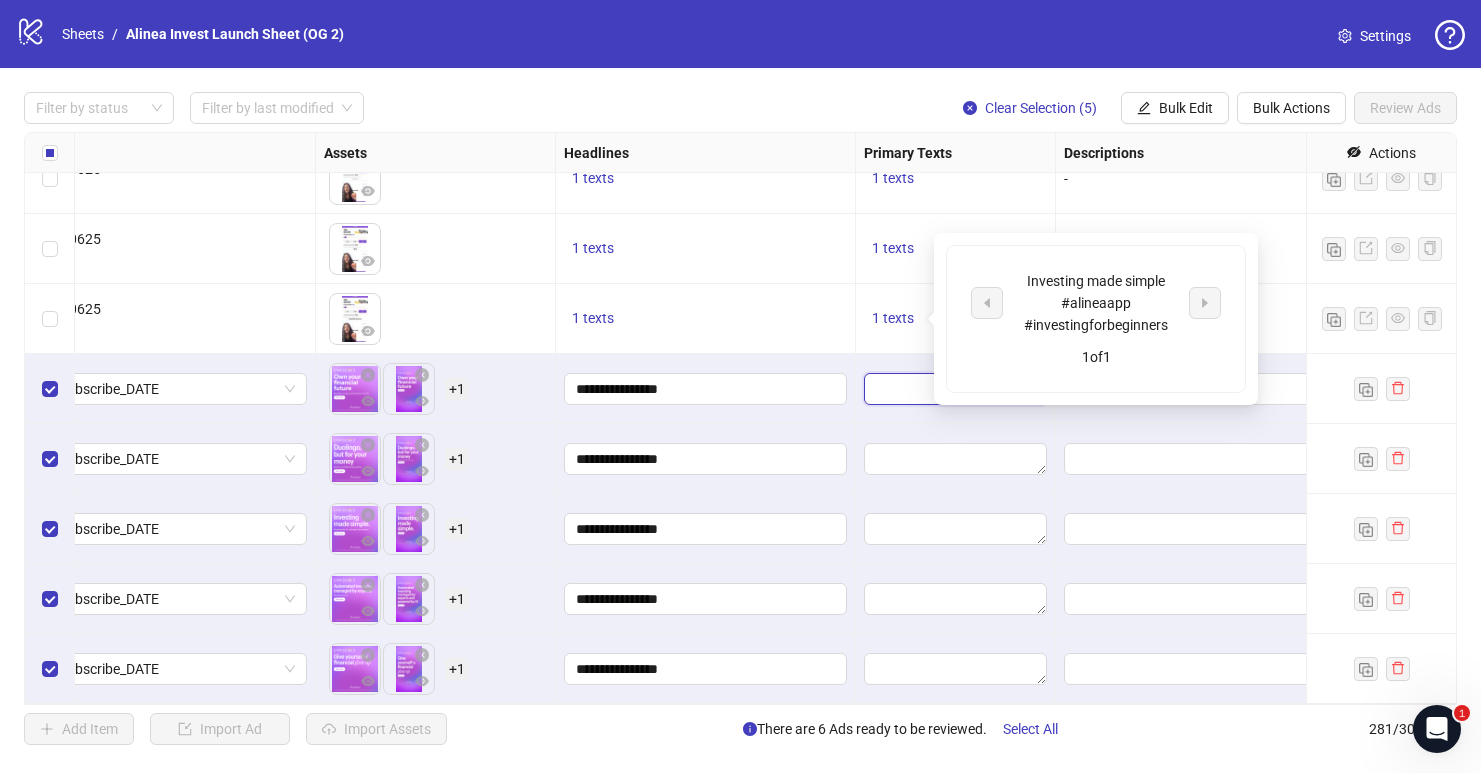 click at bounding box center (955, 389) 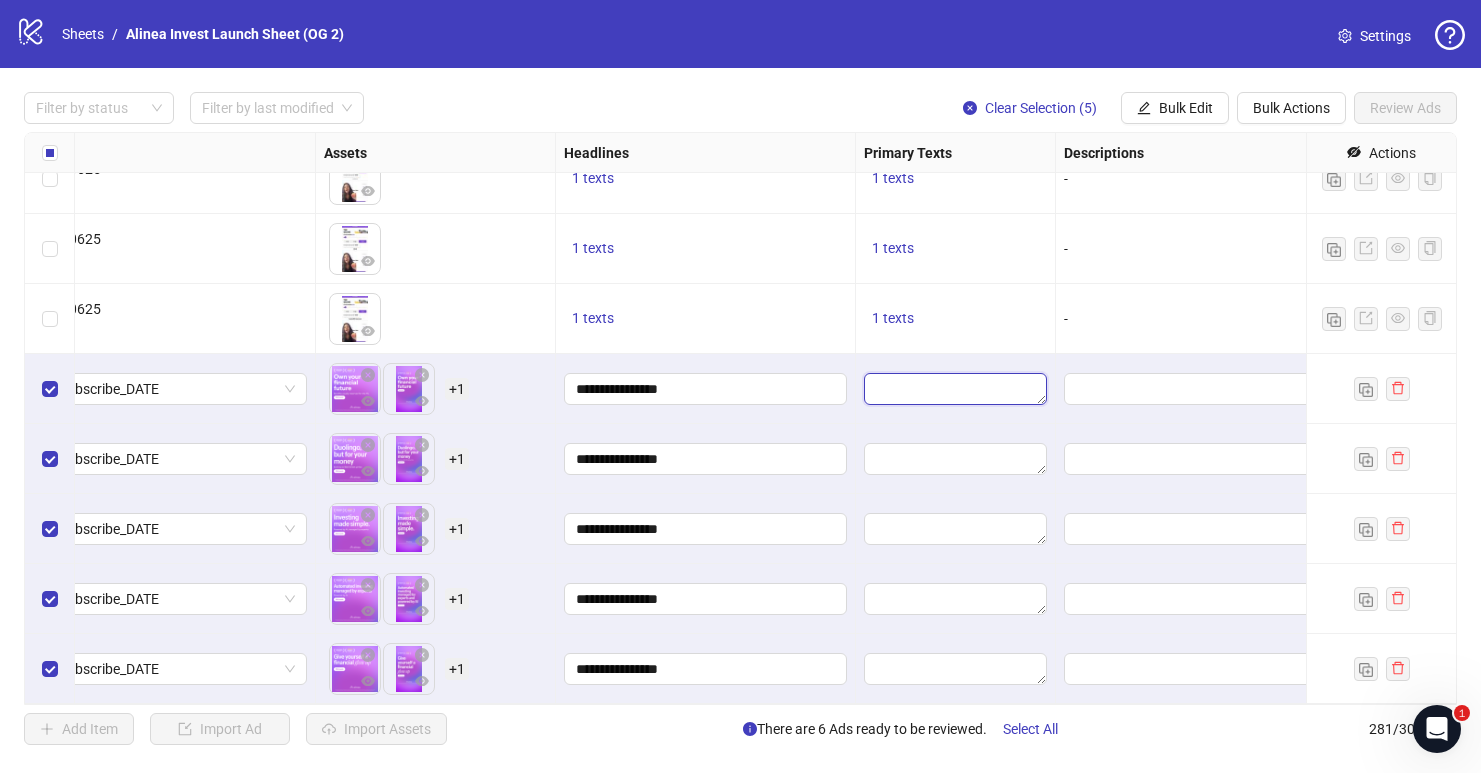 click at bounding box center [955, 389] 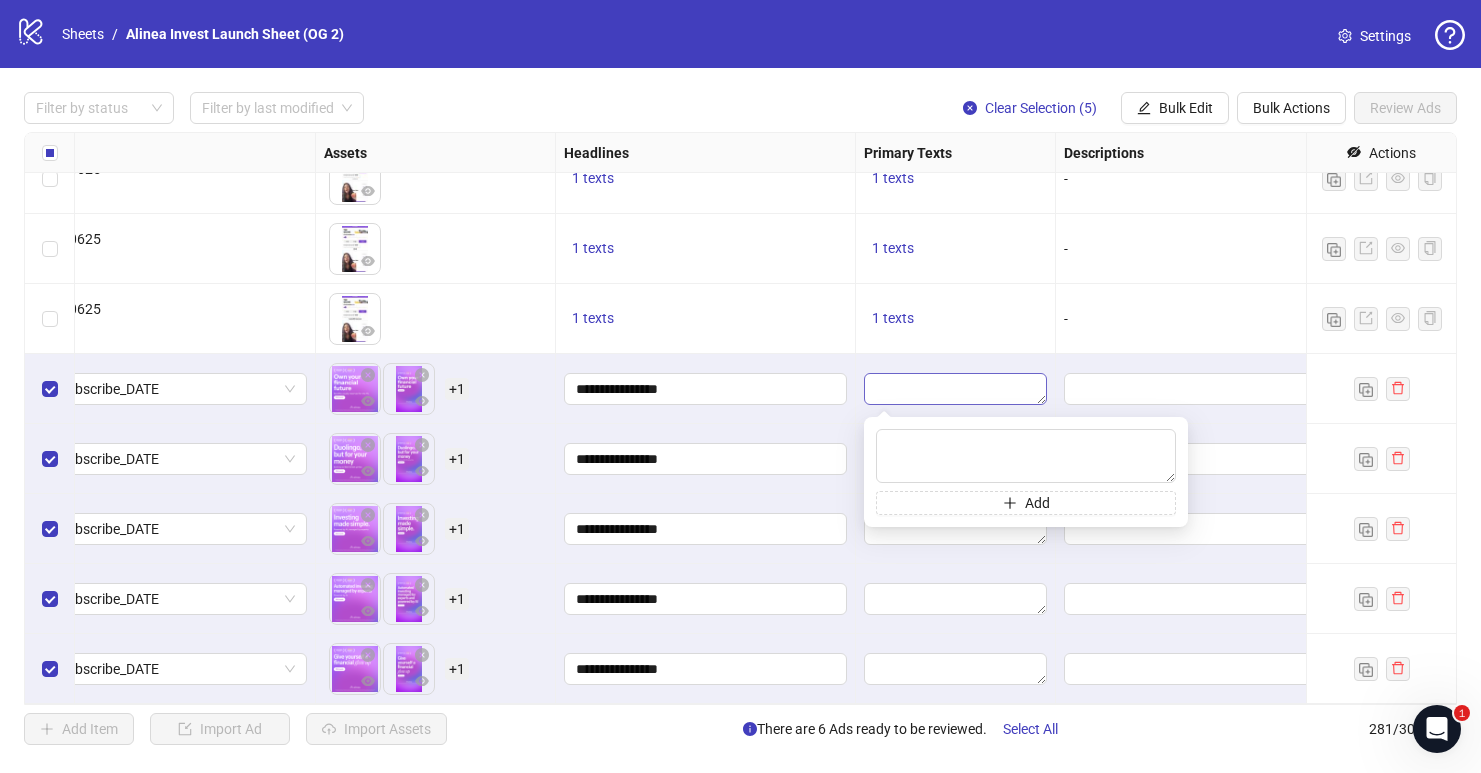 type on "**********" 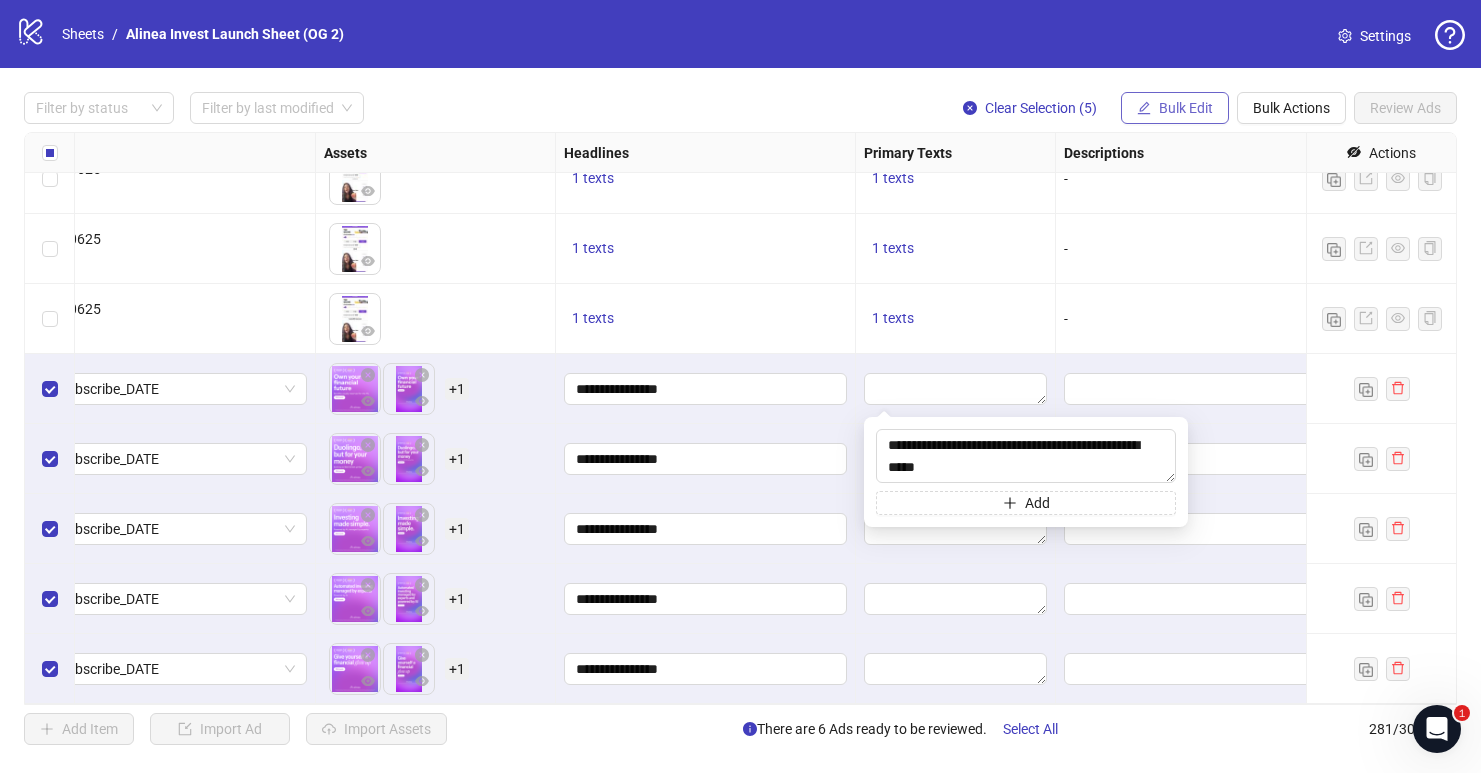 click on "Bulk Edit" at bounding box center [1186, 108] 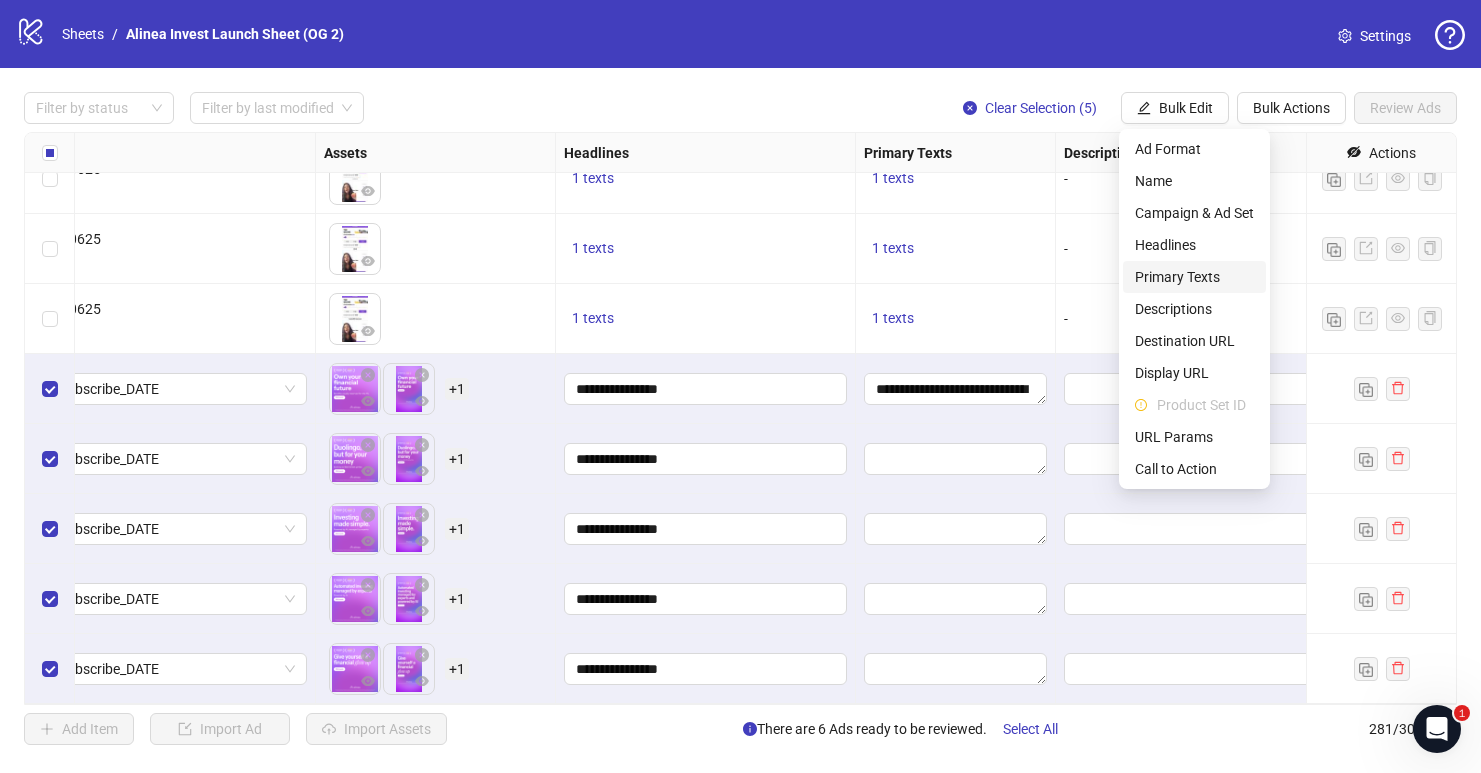 click on "Primary Texts" at bounding box center (1194, 277) 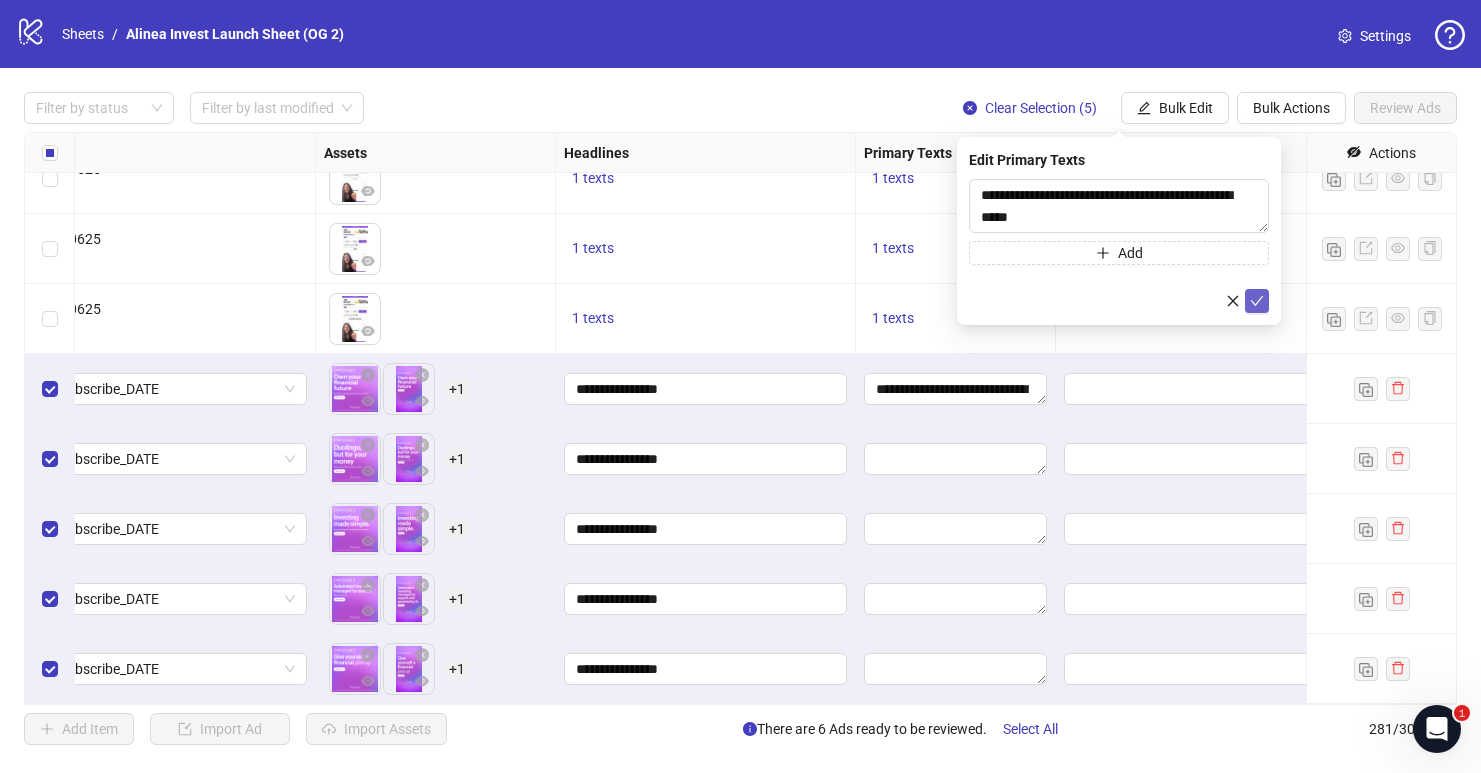 click 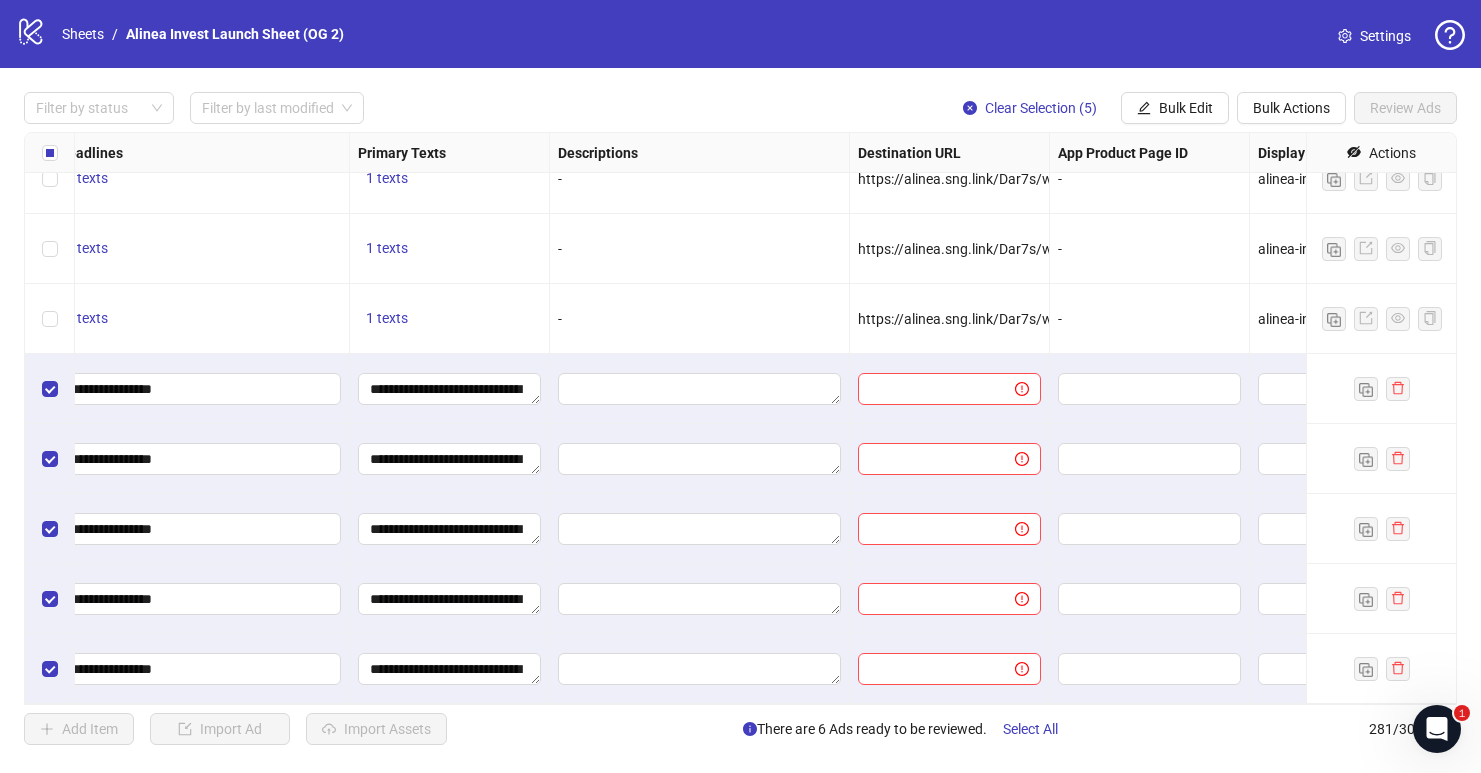 scroll, scrollTop: 19139, scrollLeft: 1603, axis: both 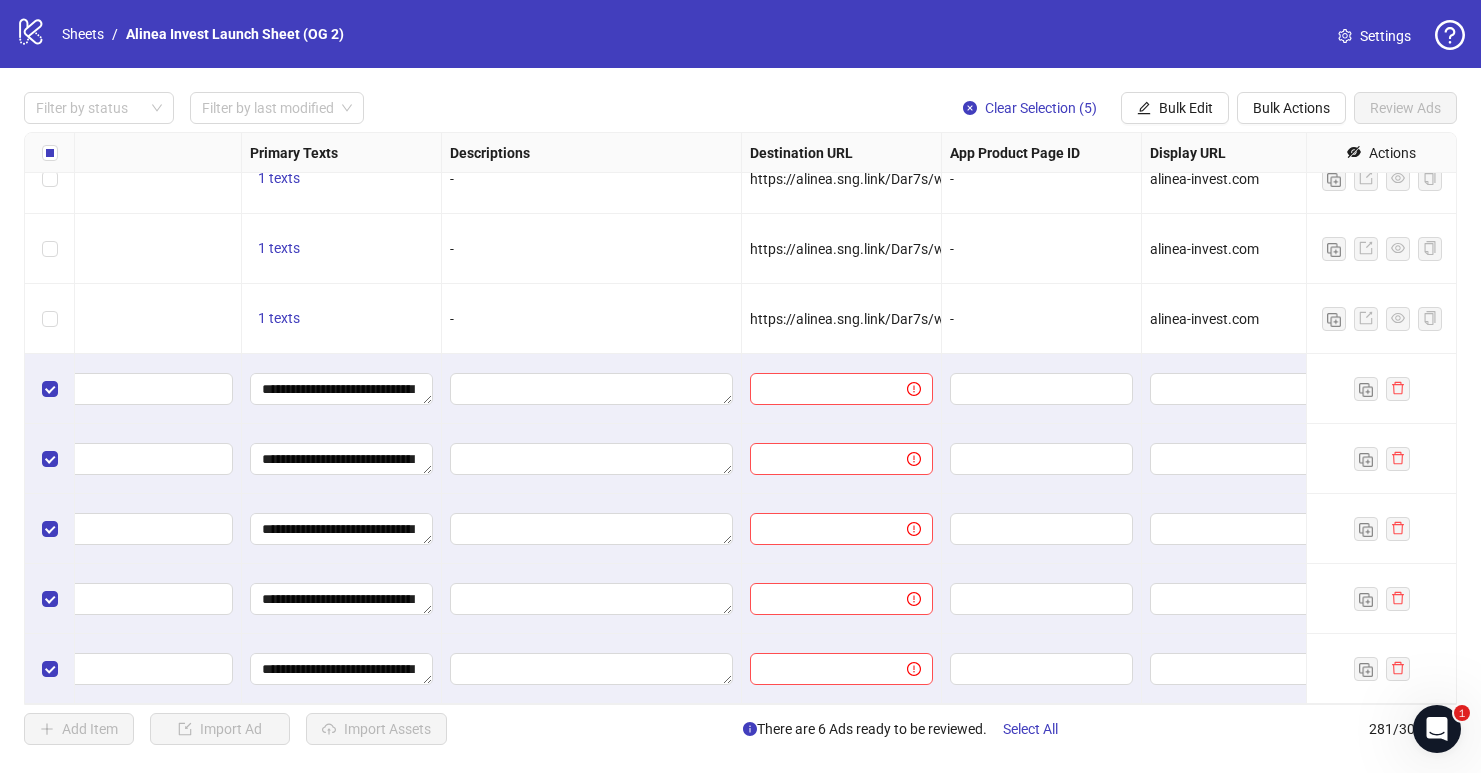 drag, startPoint x: 940, startPoint y: 148, endPoint x: 1159, endPoint y: 156, distance: 219.14607 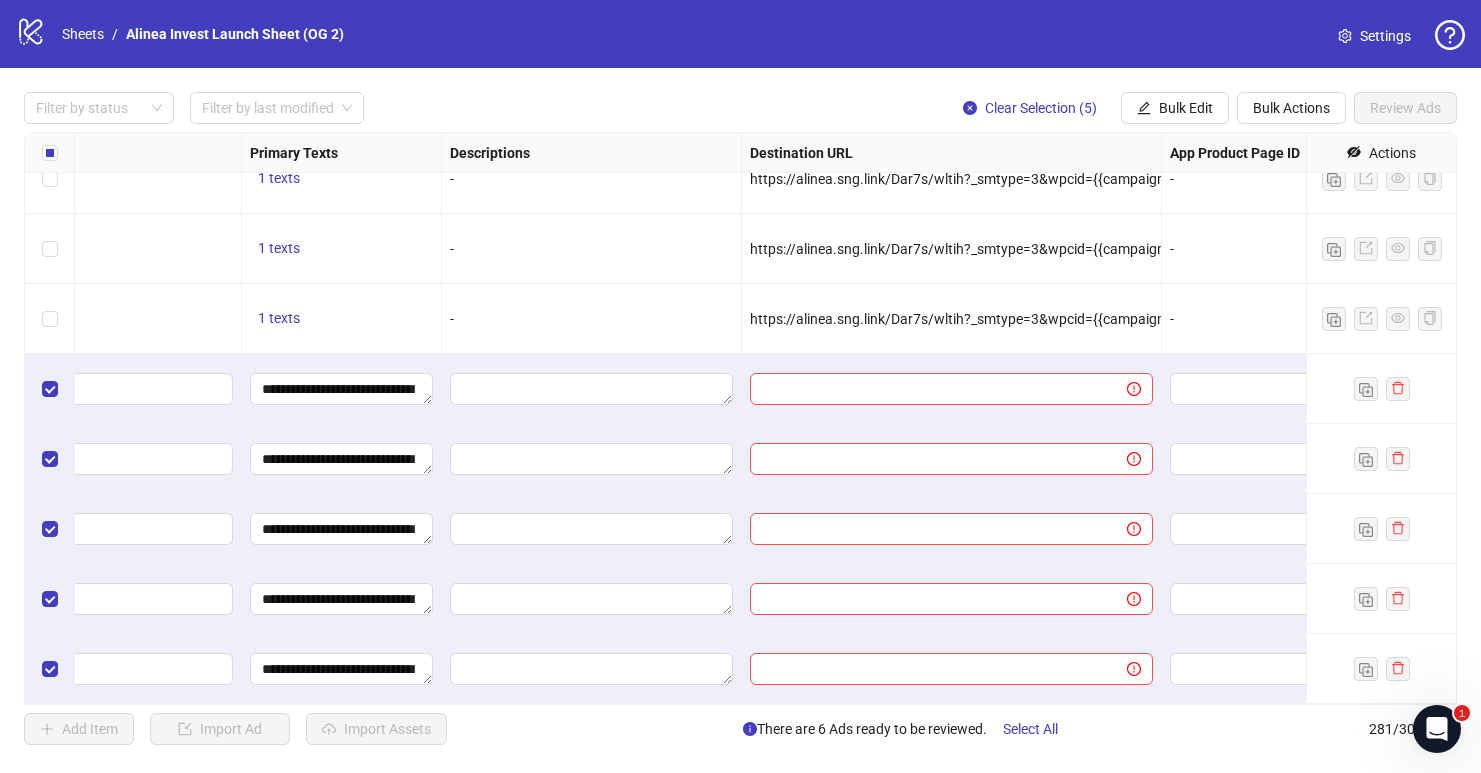 click on "https://alinea.sng.link/Dar7s/wltih?_smtype=3&wpcid={{campaign.id}}&wpsrc=Facebook%20Web&wpcrn={{ad.name}}&pcrn={{ad.name}}&pcid={{campaign.id}}&wpcrid={{ad.id}}&pscid={{adset.id}}&pcn={{campaign.name}}&pcrid={{ad.id}}&wpcn={{campaign.name}}&wpscid={{adset.id}}&pscn={{adset.name}}&_forward_params=1&wpscn={{adset.name}}" at bounding box center (1860, 319) 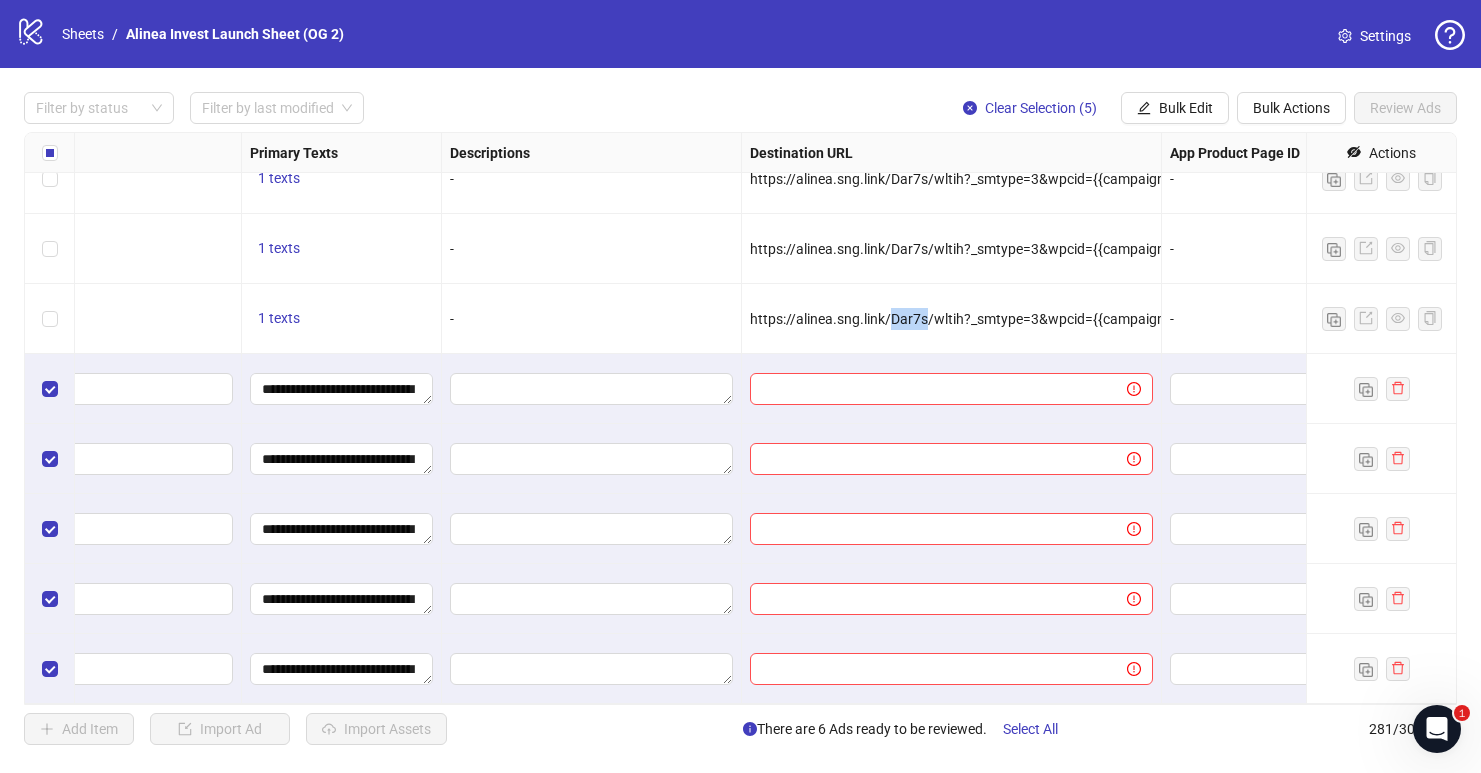 click on "https://alinea.sng.link/Dar7s/wltih?_smtype=3&wpcid={{campaign.id}}&wpsrc=Facebook%20Web&wpcrn={{ad.name}}&pcrn={{ad.name}}&pcid={{campaign.id}}&wpcrid={{ad.id}}&pscid={{adset.id}}&pcn={{campaign.name}}&pcrid={{ad.id}}&wpcn={{campaign.name}}&wpscid={{adset.id}}&pscn={{adset.name}}&_forward_params=1&wpscn={{adset.name}}" at bounding box center (1860, 319) 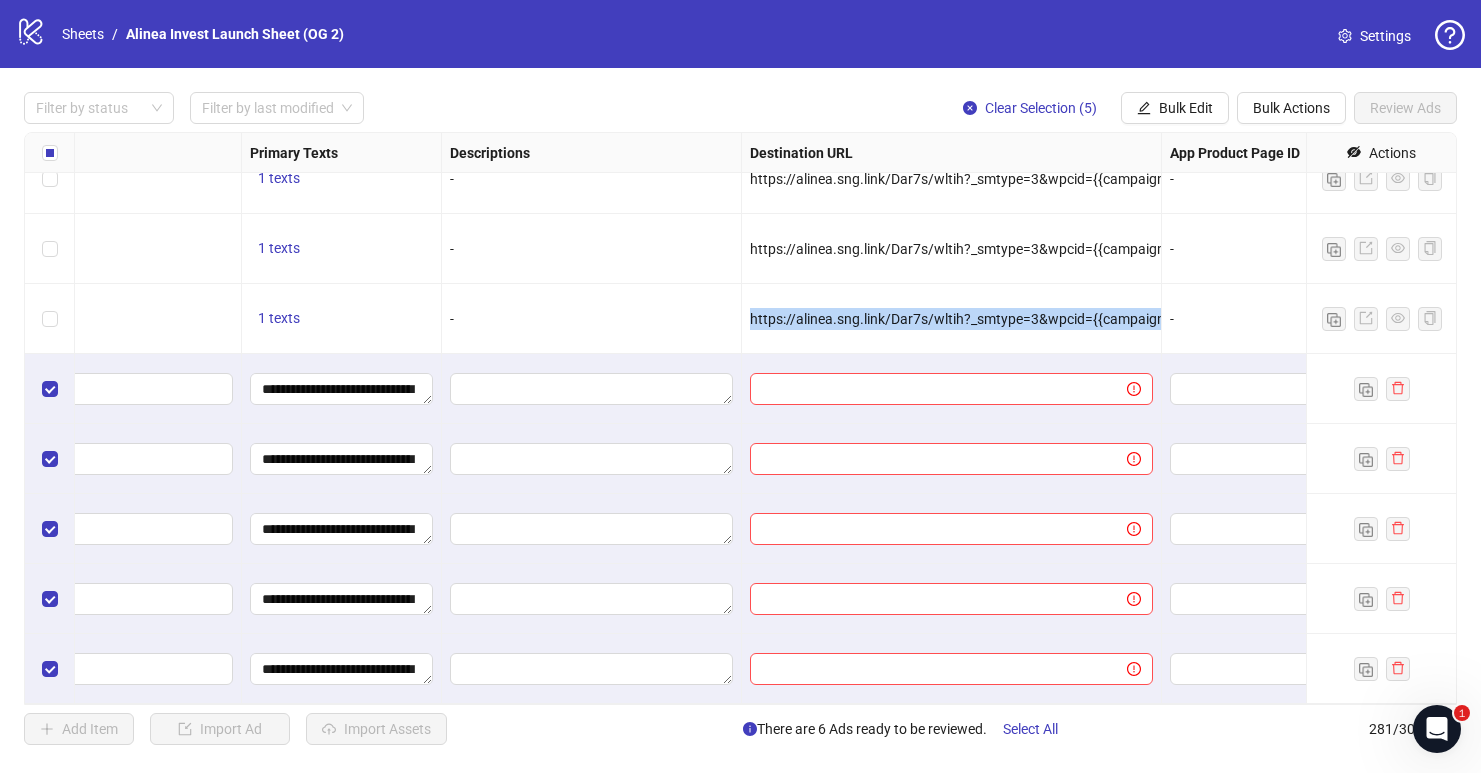 click on "https://alinea.sng.link/Dar7s/wltih?_smtype=3&wpcid={{campaign.id}}&wpsrc=Facebook%20Web&wpcrn={{ad.name}}&pcrn={{ad.name}}&pcid={{campaign.id}}&wpcrid={{ad.id}}&pscid={{adset.id}}&pcn={{campaign.name}}&pcrid={{ad.id}}&wpcn={{campaign.name}}&wpscid={{adset.id}}&pscn={{adset.name}}&_forward_params=1&wpscn={{adset.name}}" at bounding box center (1860, 319) 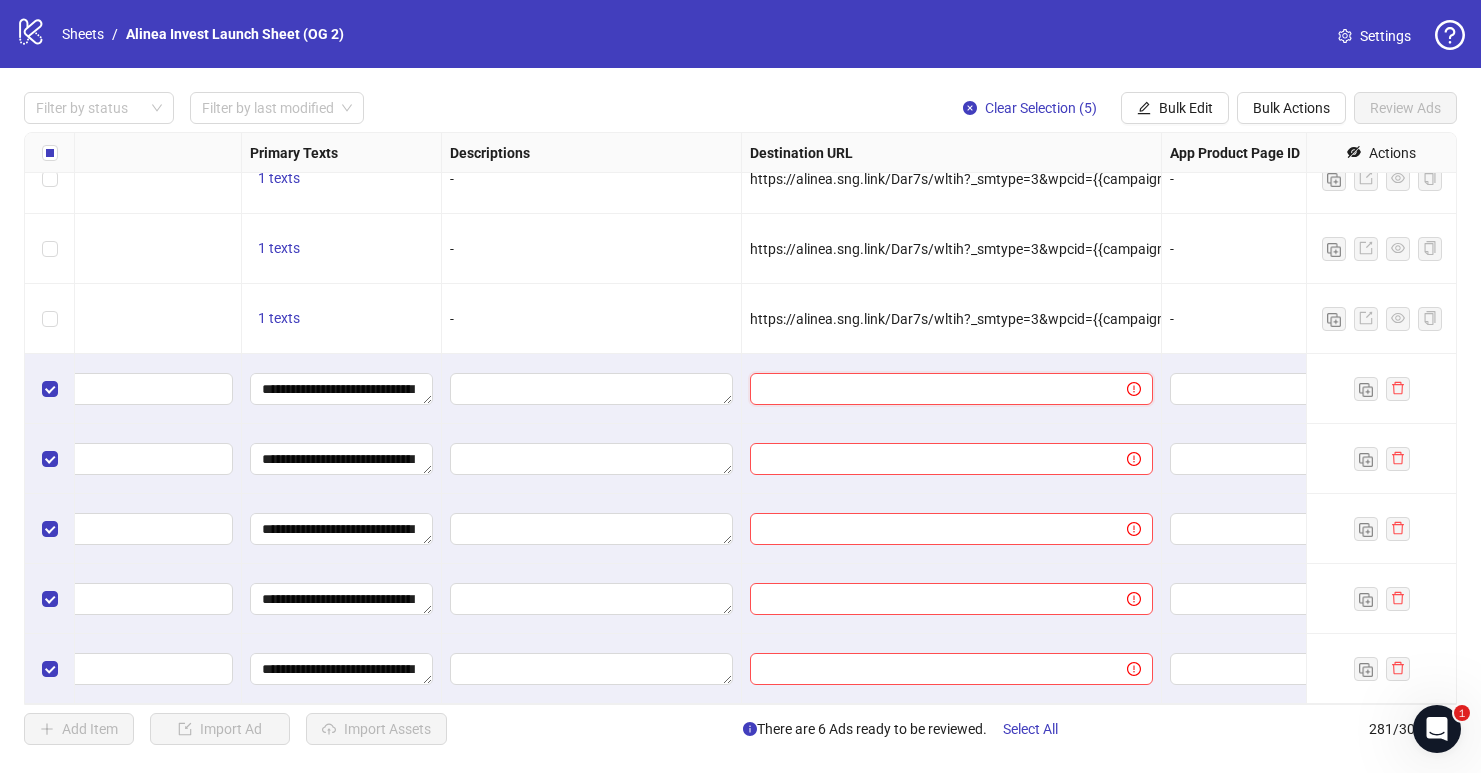 click at bounding box center (930, 389) 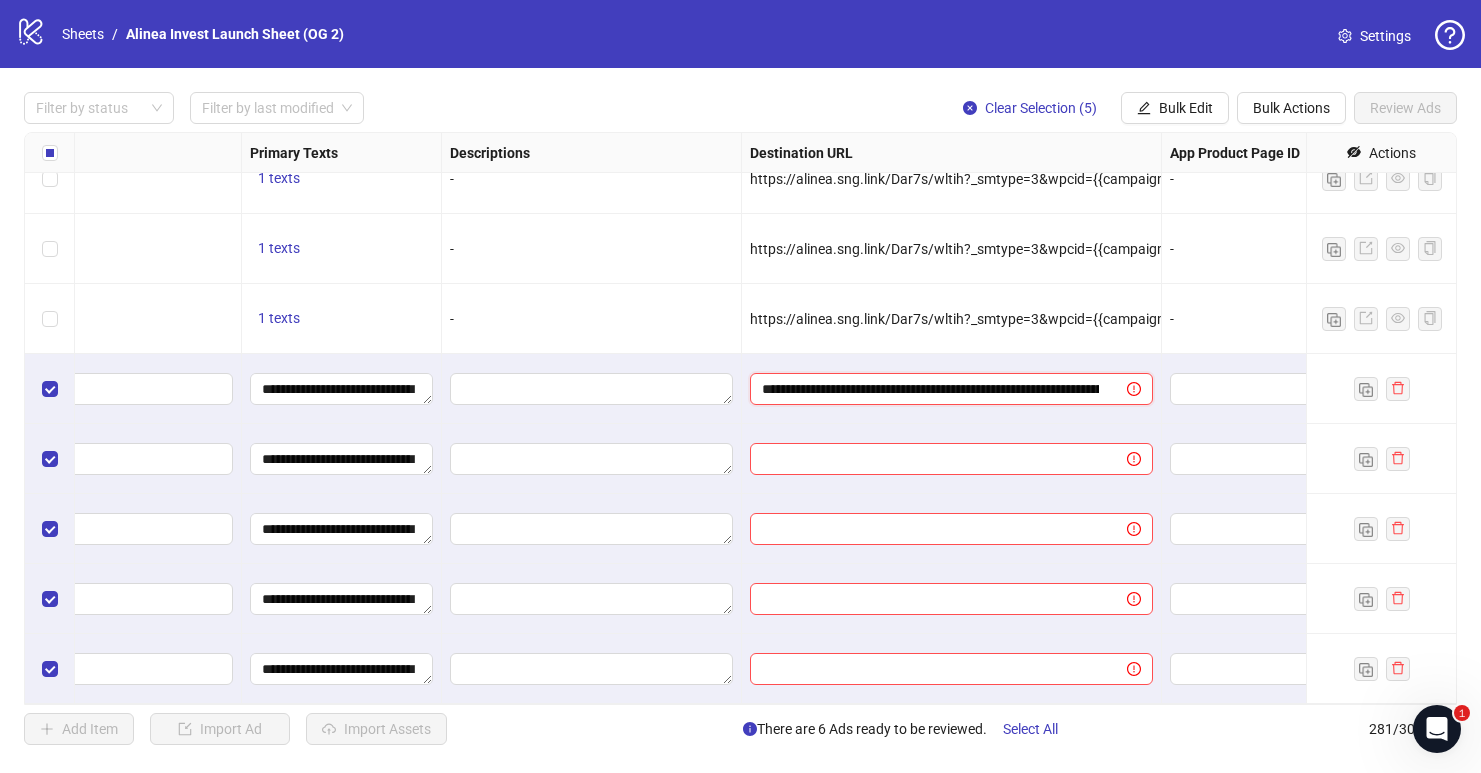 scroll, scrollTop: 0, scrollLeft: 1837, axis: horizontal 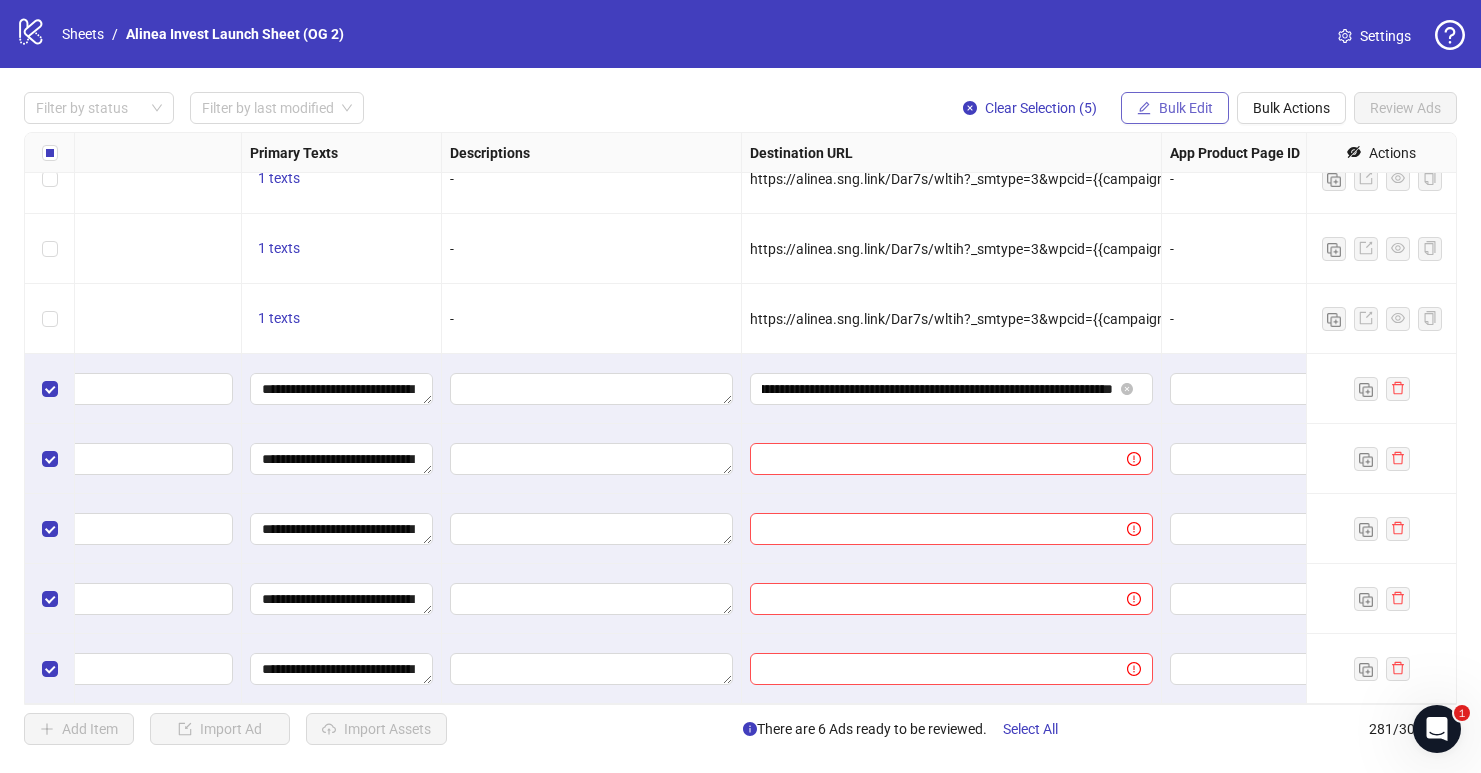 click on "Bulk Edit" at bounding box center [1186, 108] 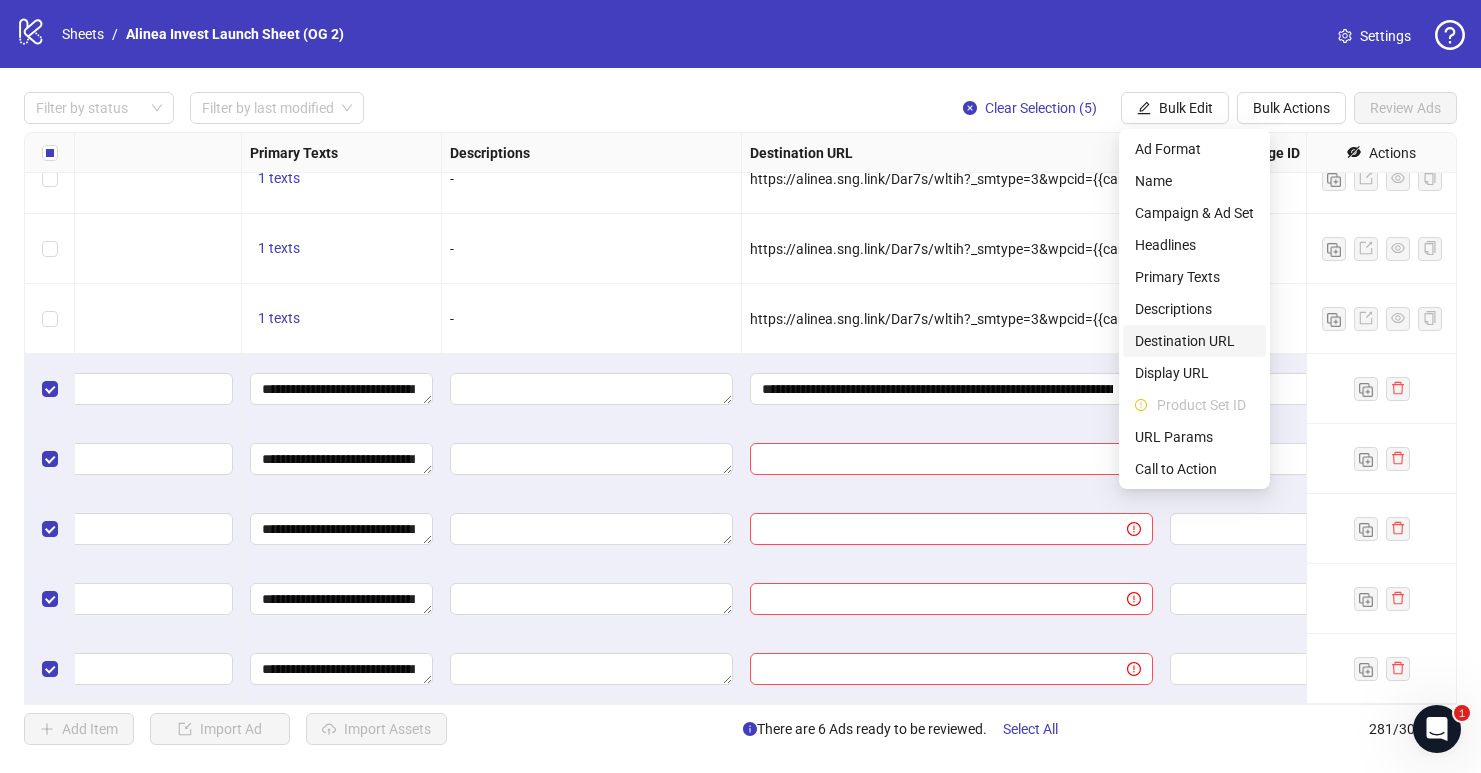 click on "Destination URL" at bounding box center [1194, 341] 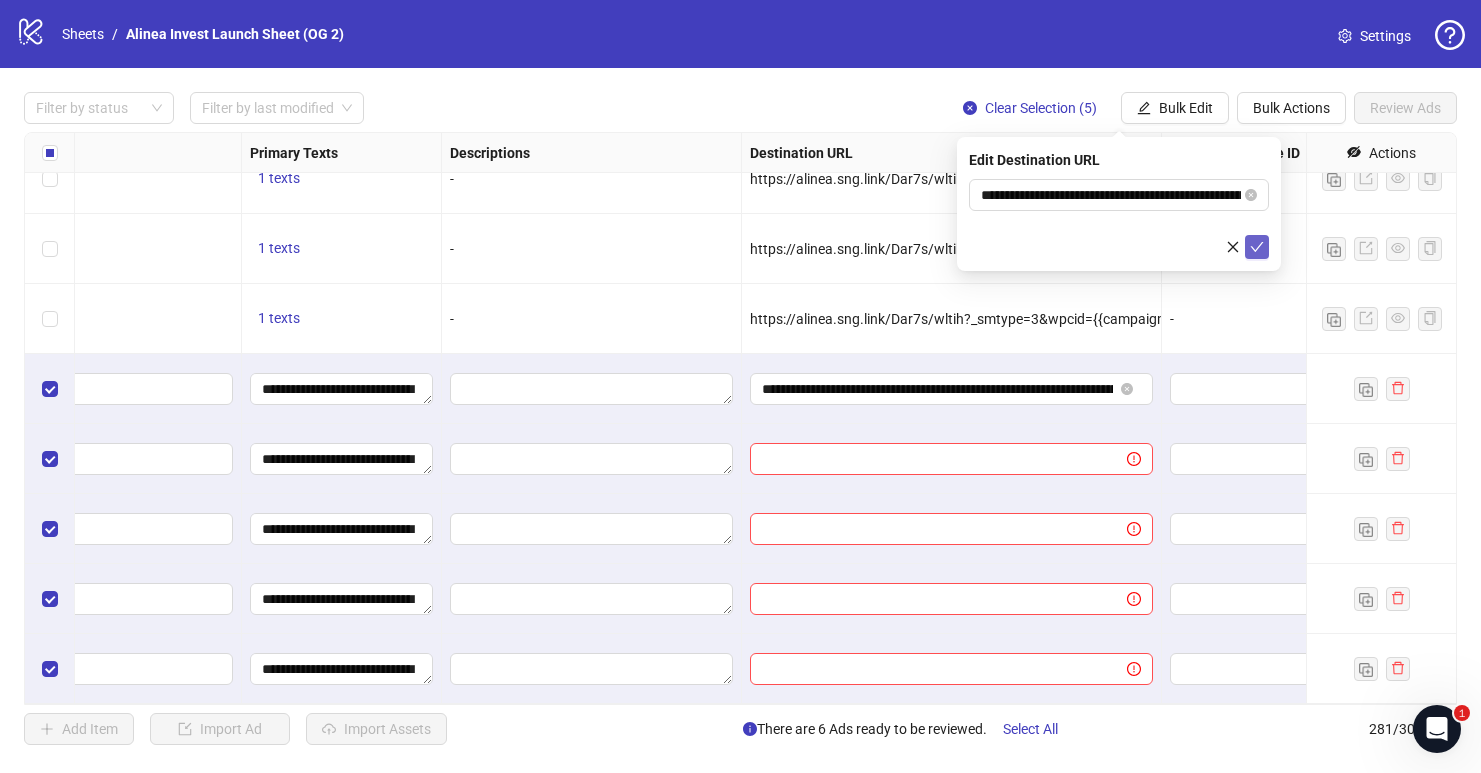 click at bounding box center [1257, 247] 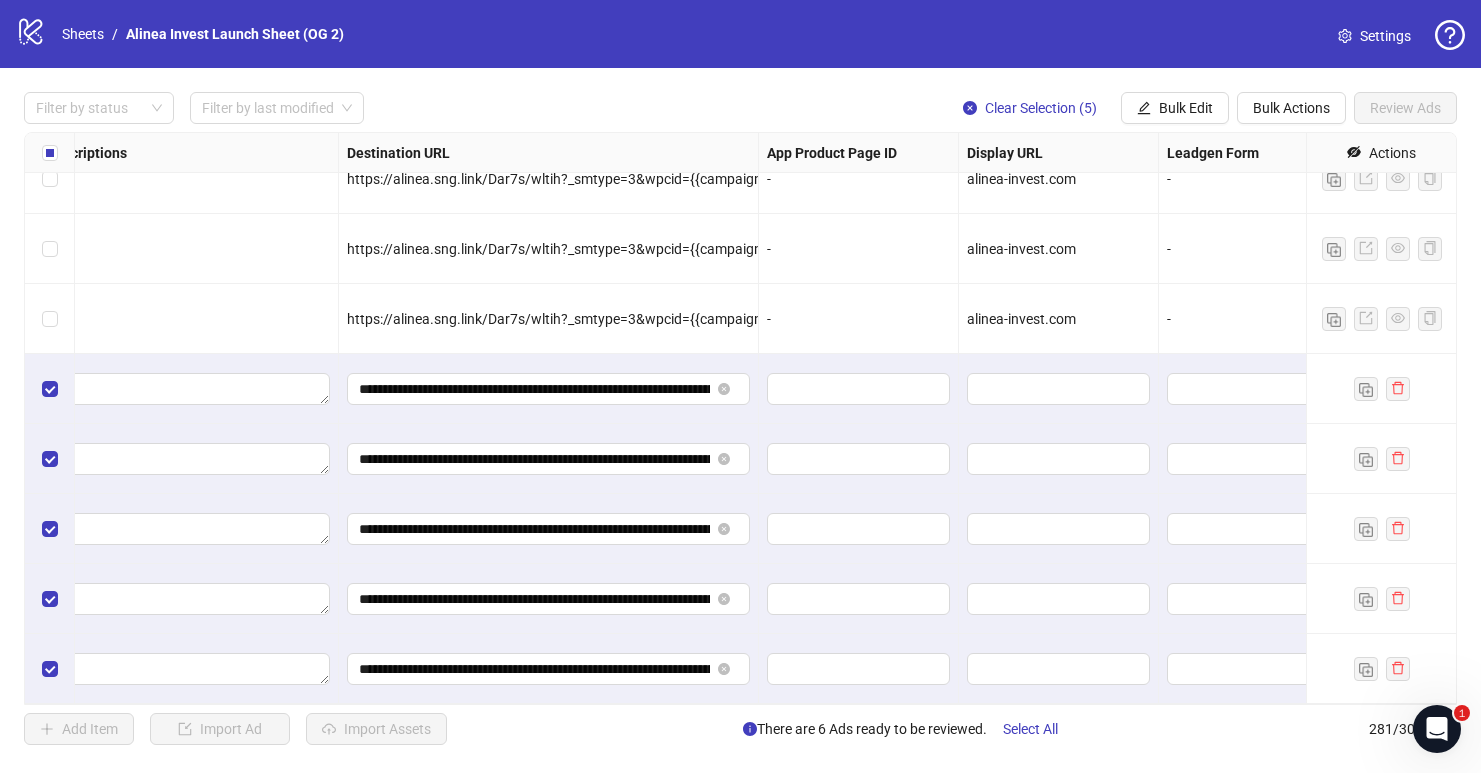 scroll, scrollTop: 19139, scrollLeft: 2012, axis: both 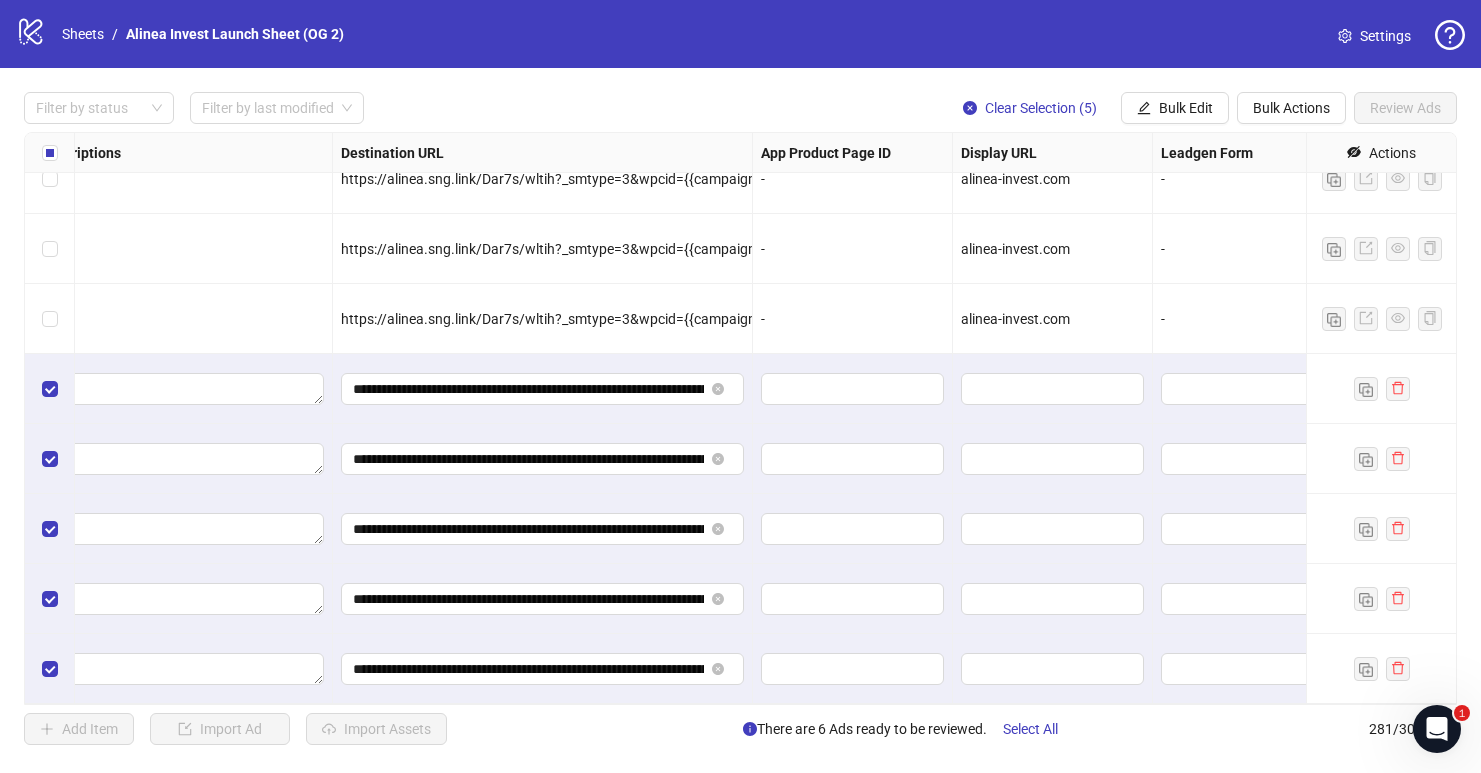 click on "alinea-invest.com" at bounding box center [1015, 319] 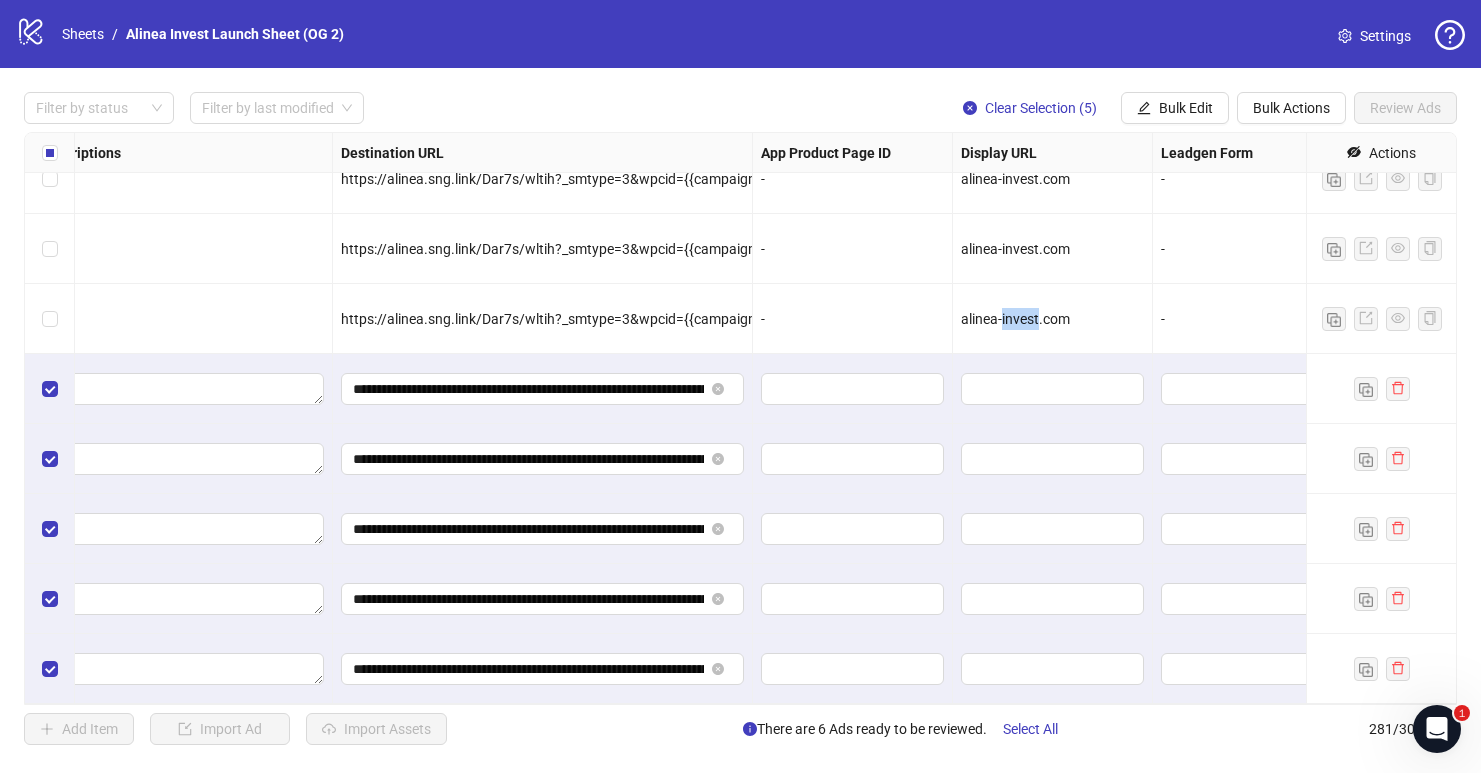 click on "alinea-invest.com" at bounding box center (1015, 319) 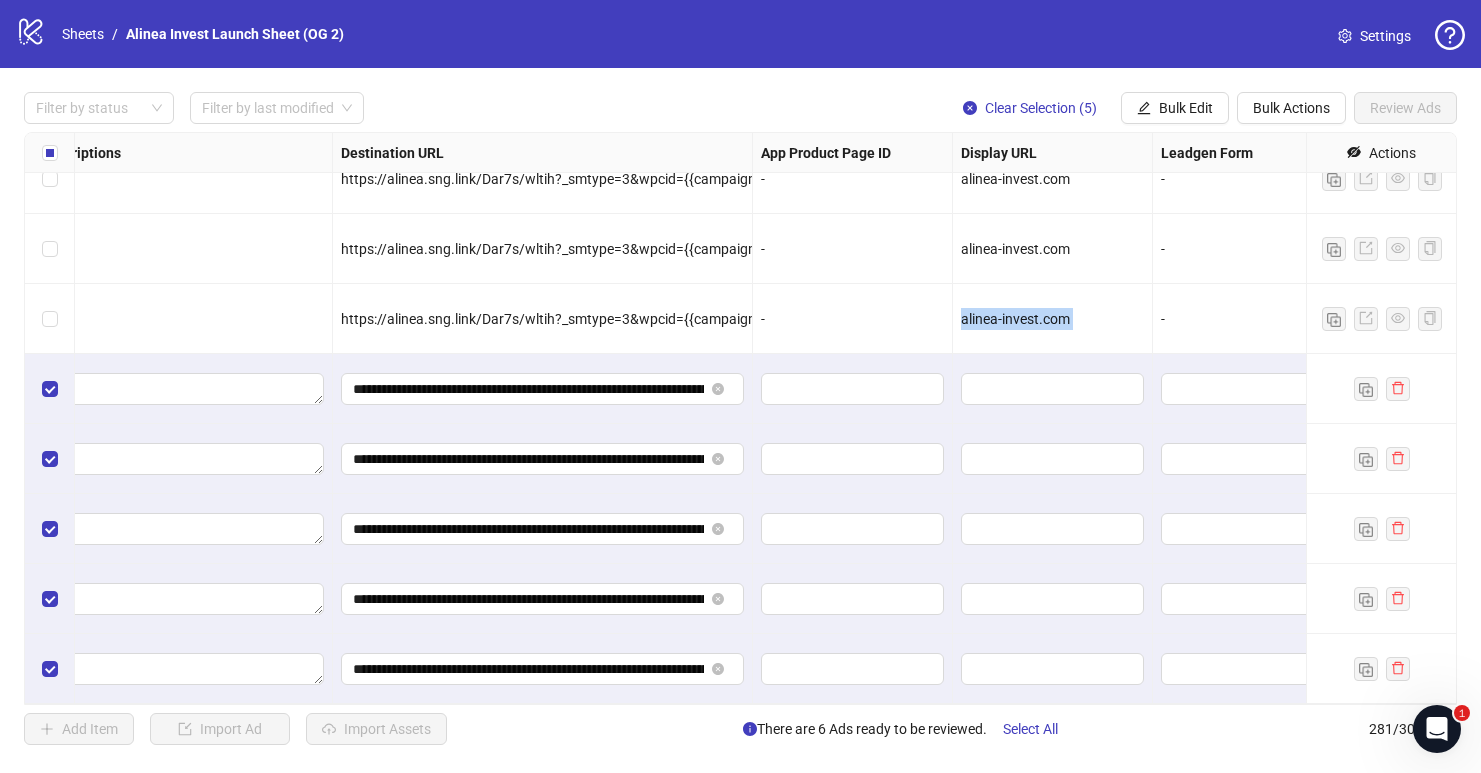 click on "alinea-invest.com" at bounding box center (1015, 319) 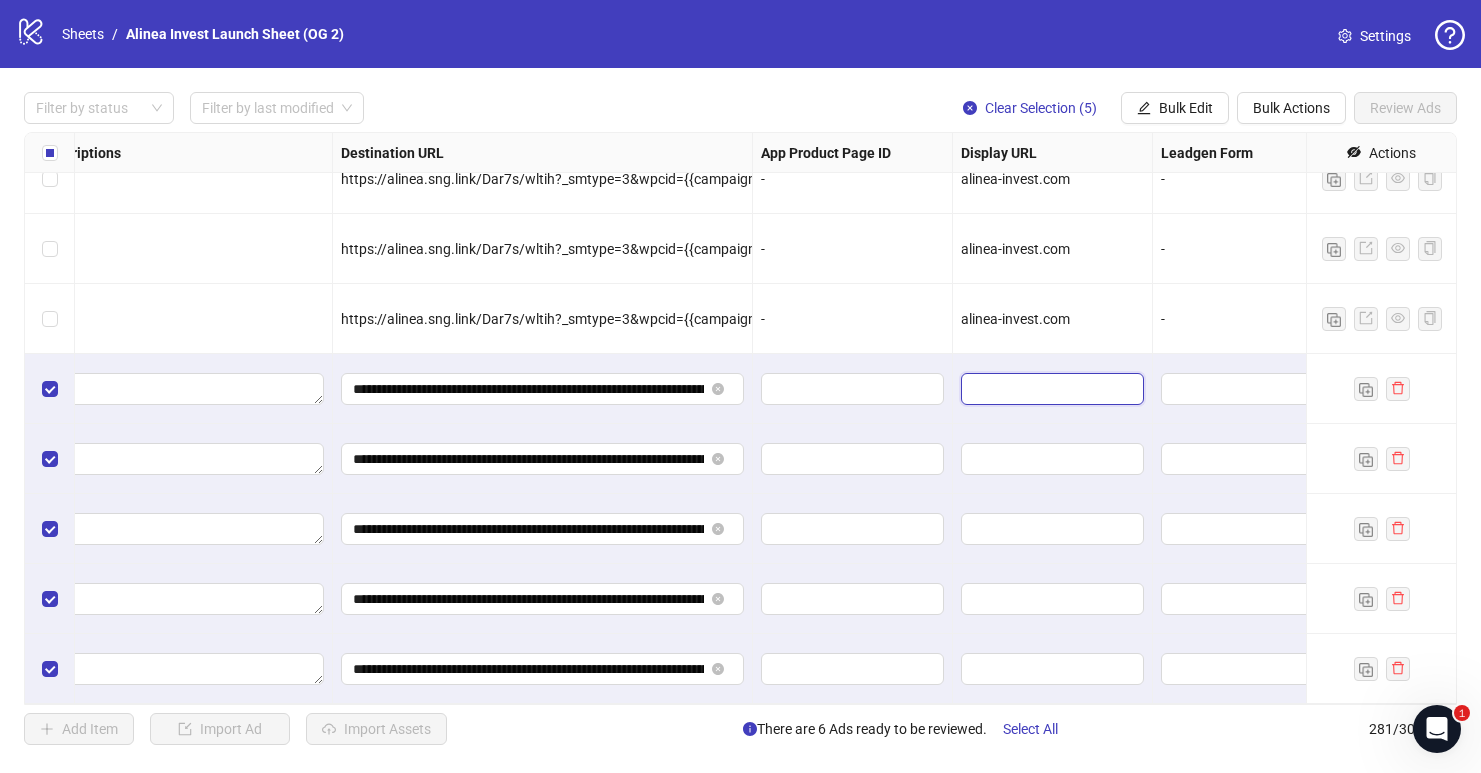 click at bounding box center (1050, 389) 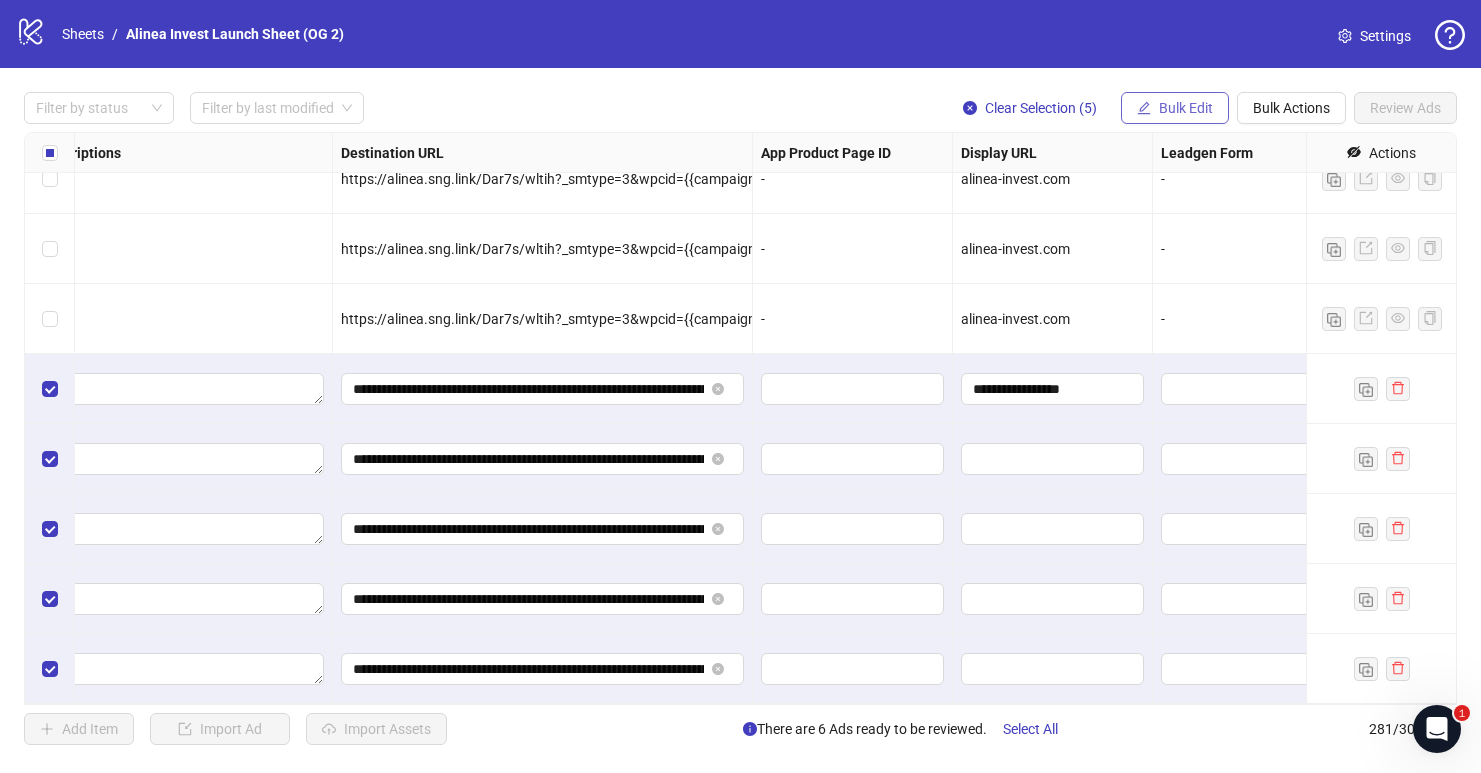 click on "Bulk Edit" at bounding box center (1175, 108) 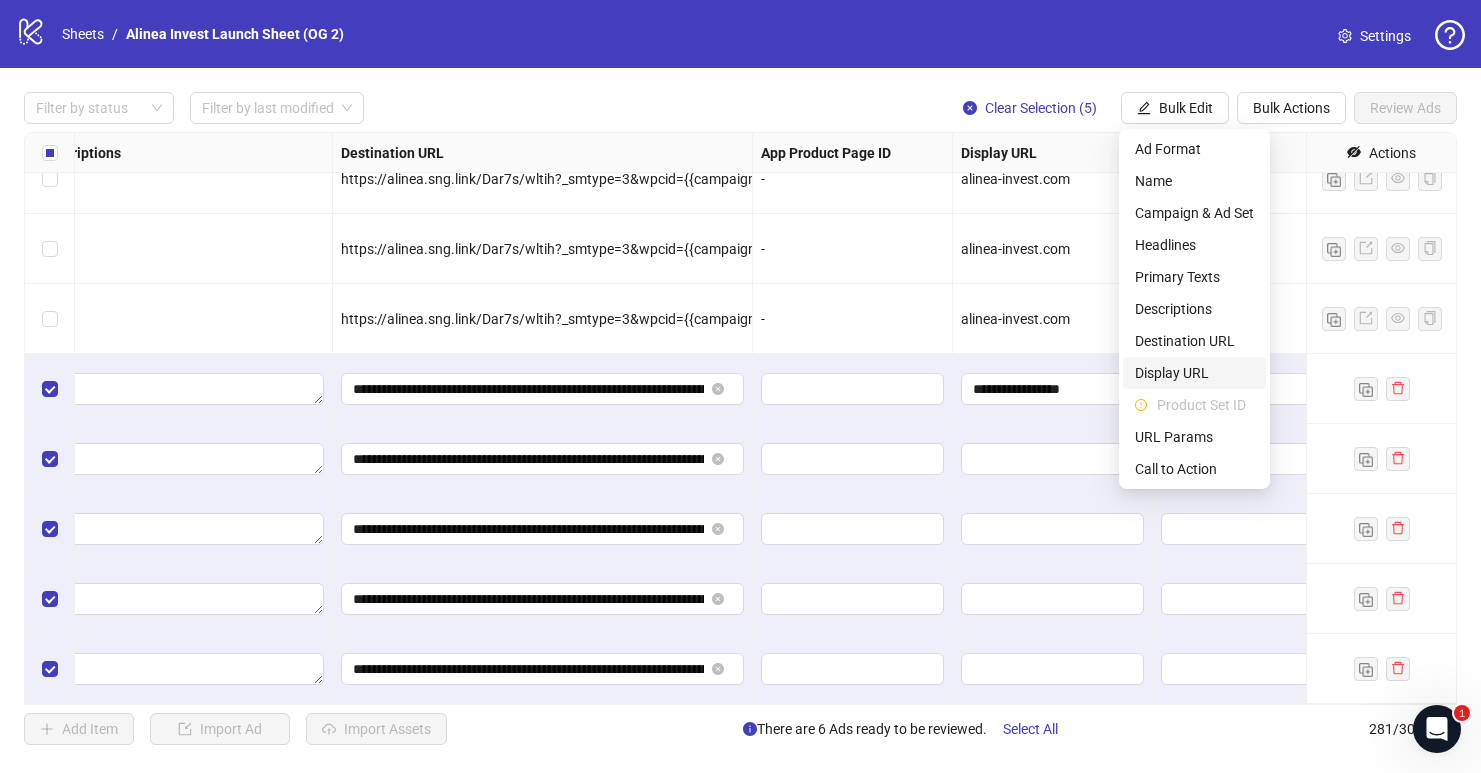 click on "Display URL" at bounding box center [1194, 373] 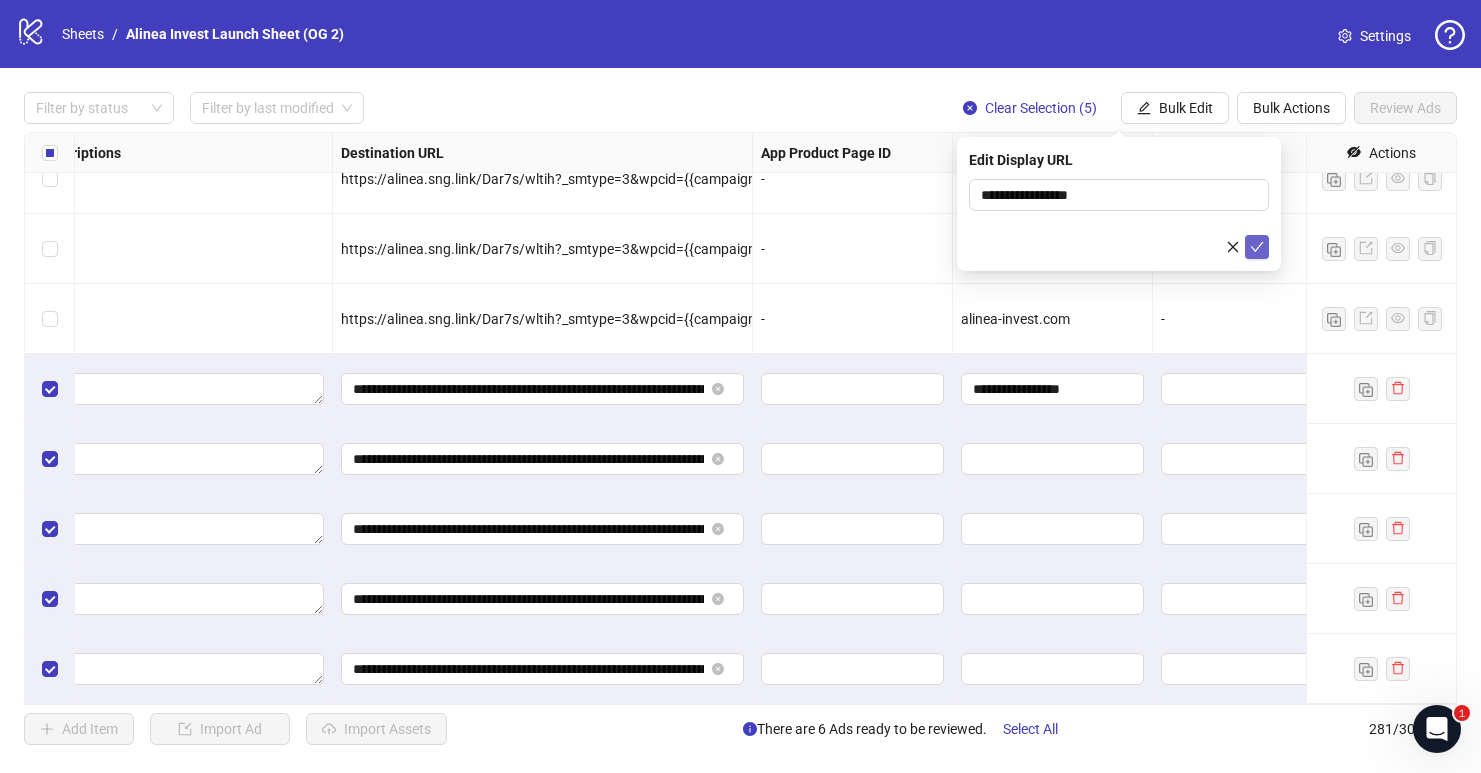 click 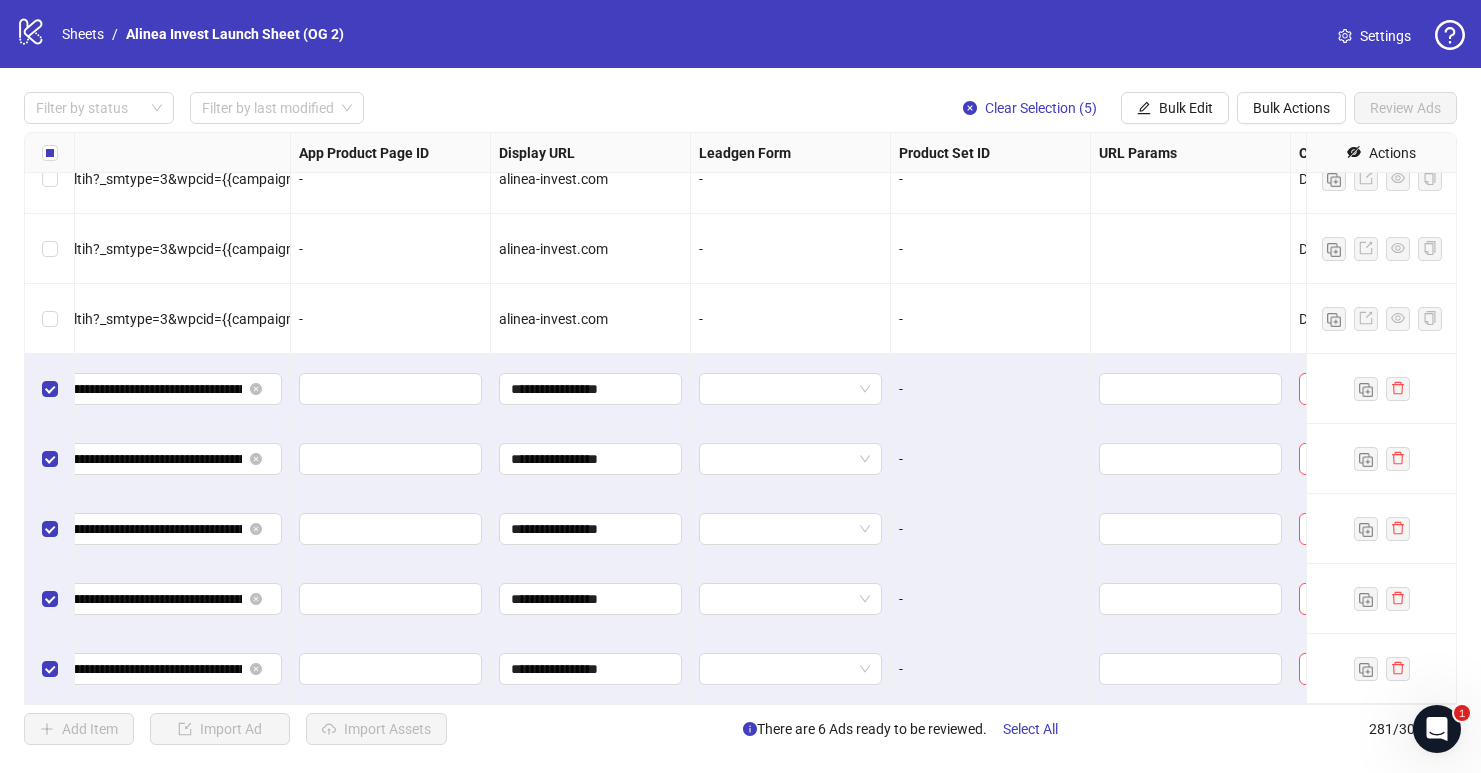 scroll, scrollTop: 19139, scrollLeft: 2619, axis: both 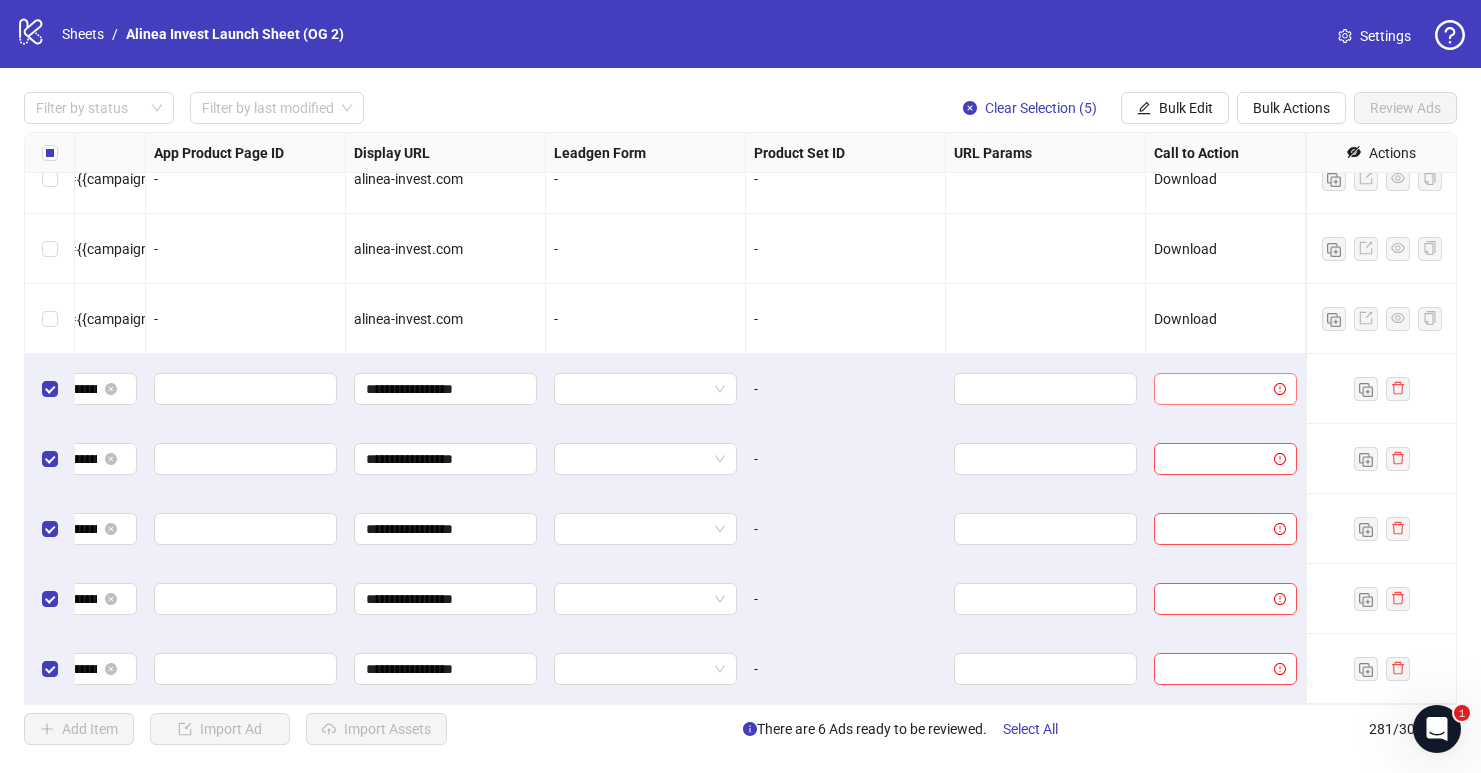 click at bounding box center [1216, 389] 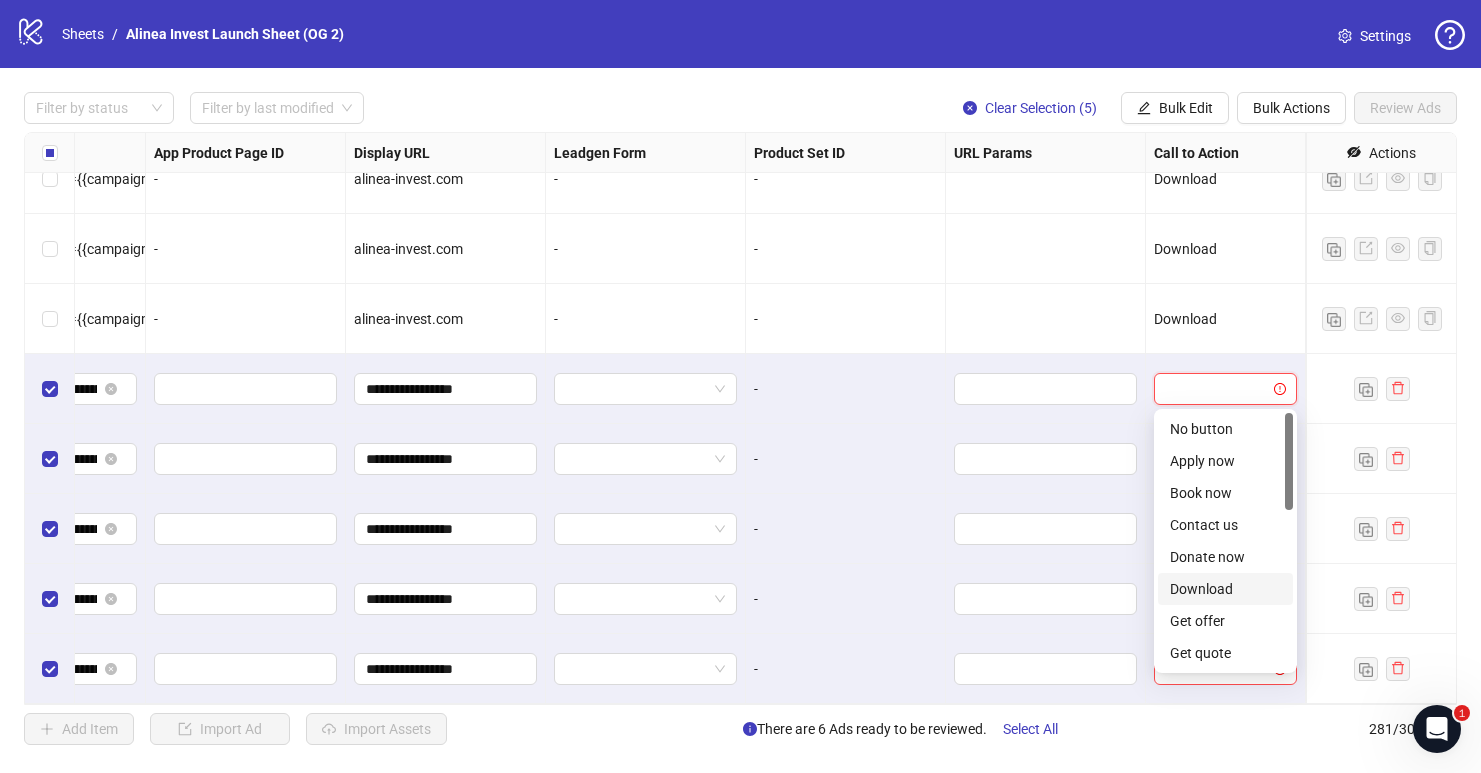 click on "Download" at bounding box center [1225, 589] 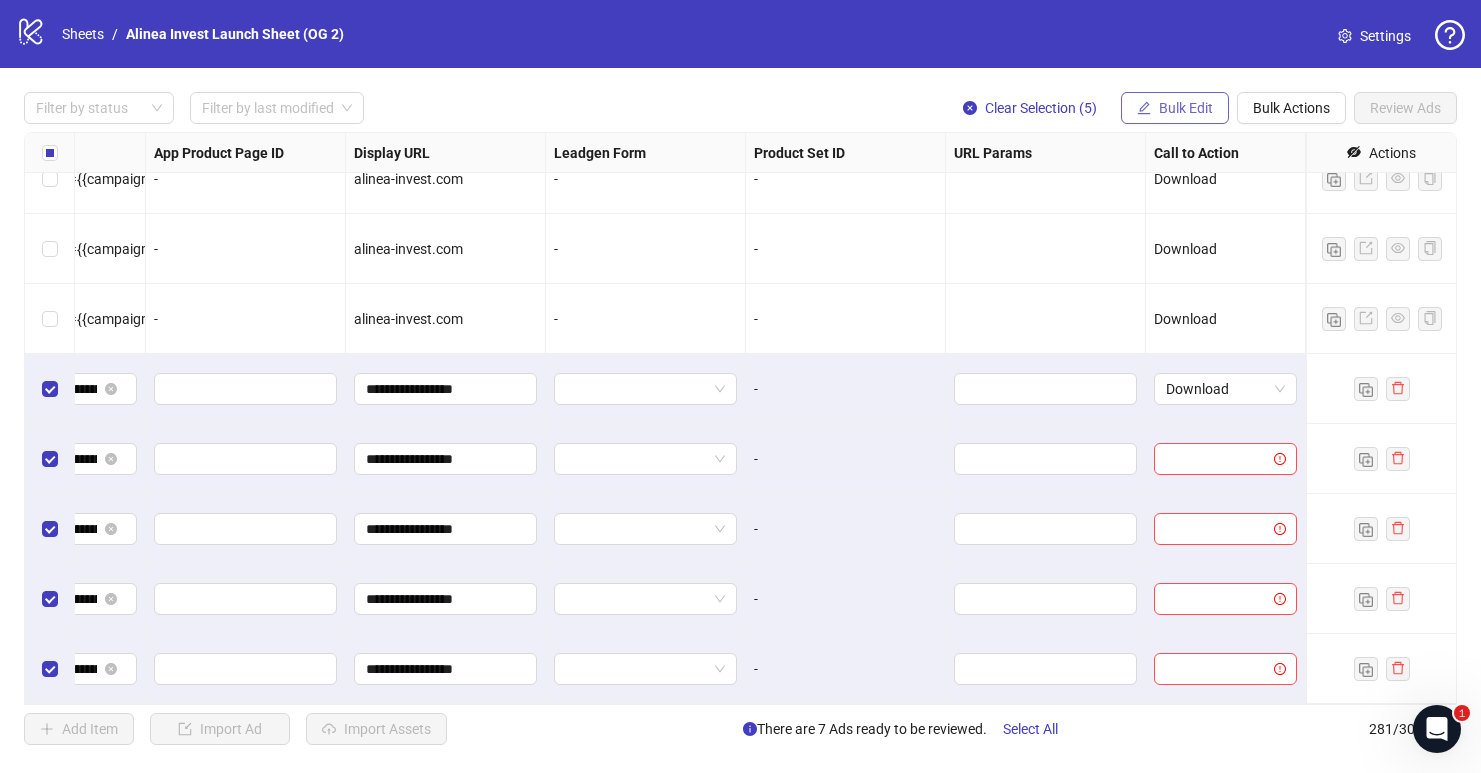 click on "Bulk Edit" at bounding box center (1175, 108) 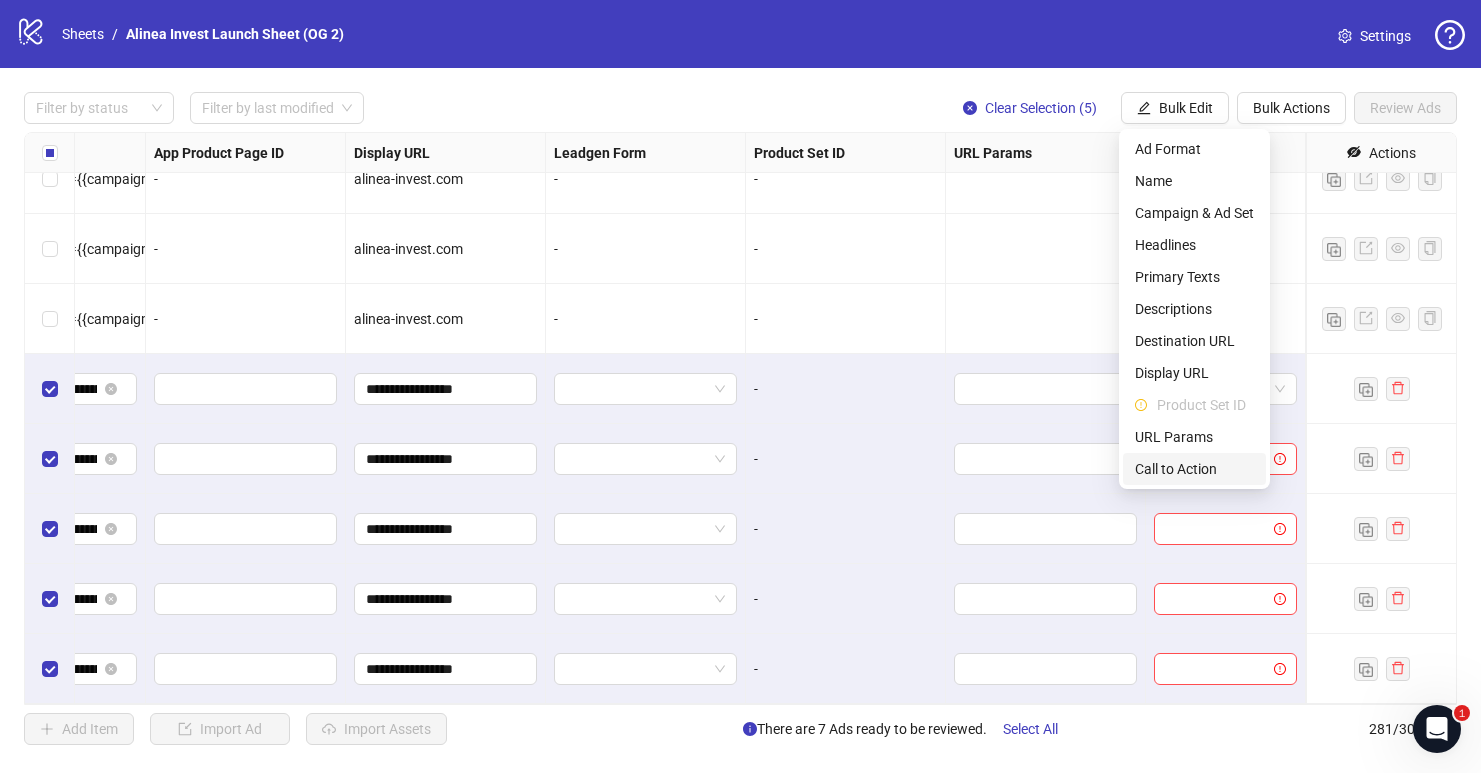 click on "Call to Action" at bounding box center [1194, 469] 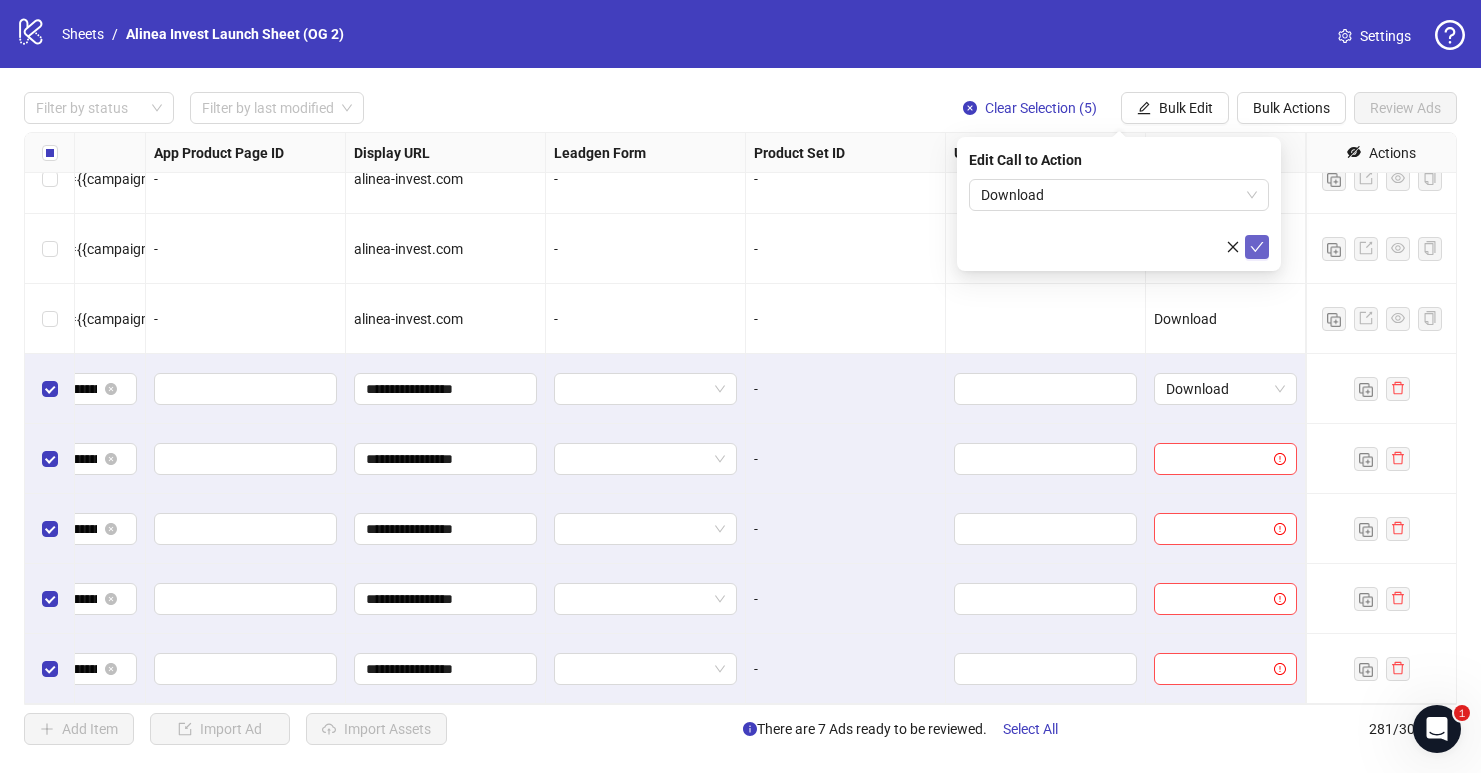 click at bounding box center [1257, 247] 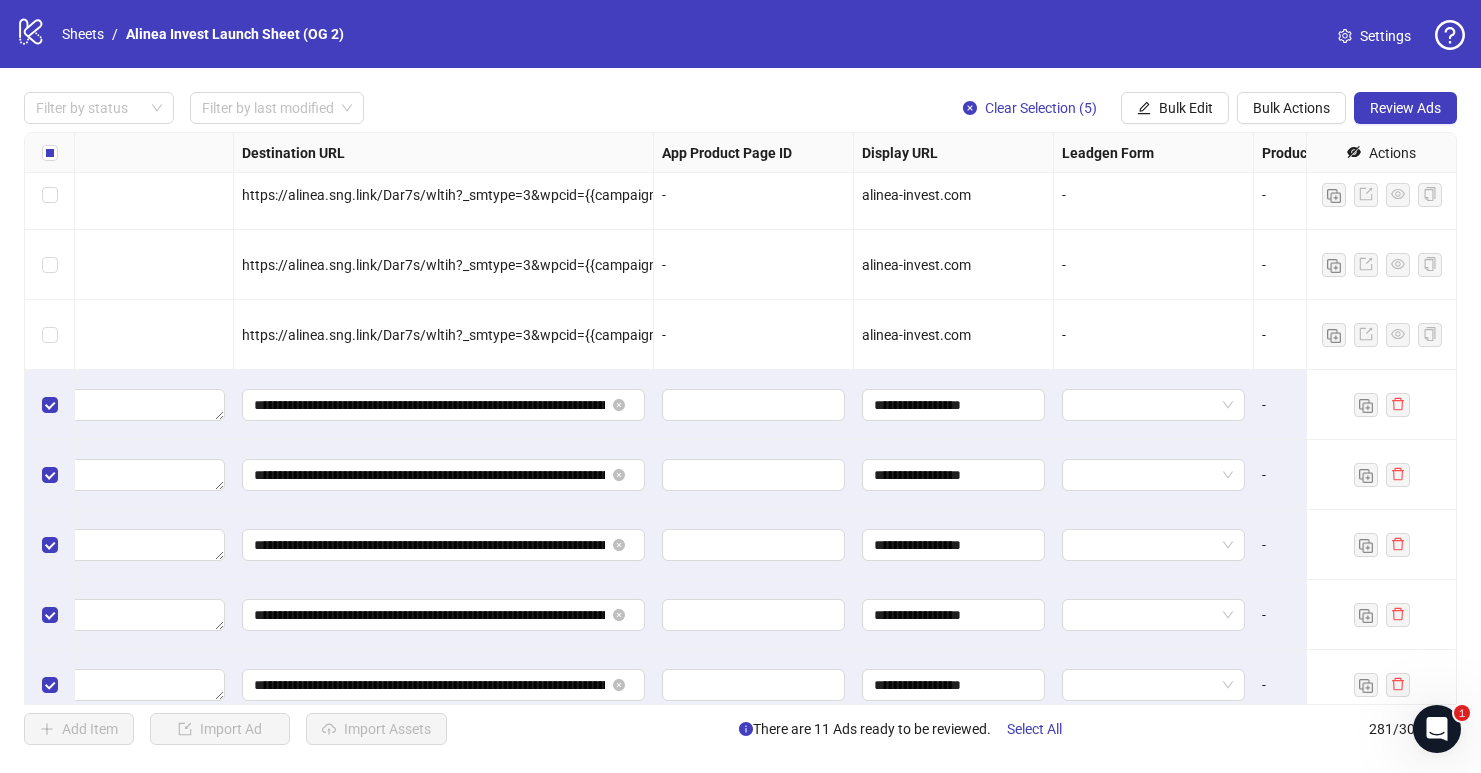 scroll, scrollTop: 19123, scrollLeft: 1991, axis: both 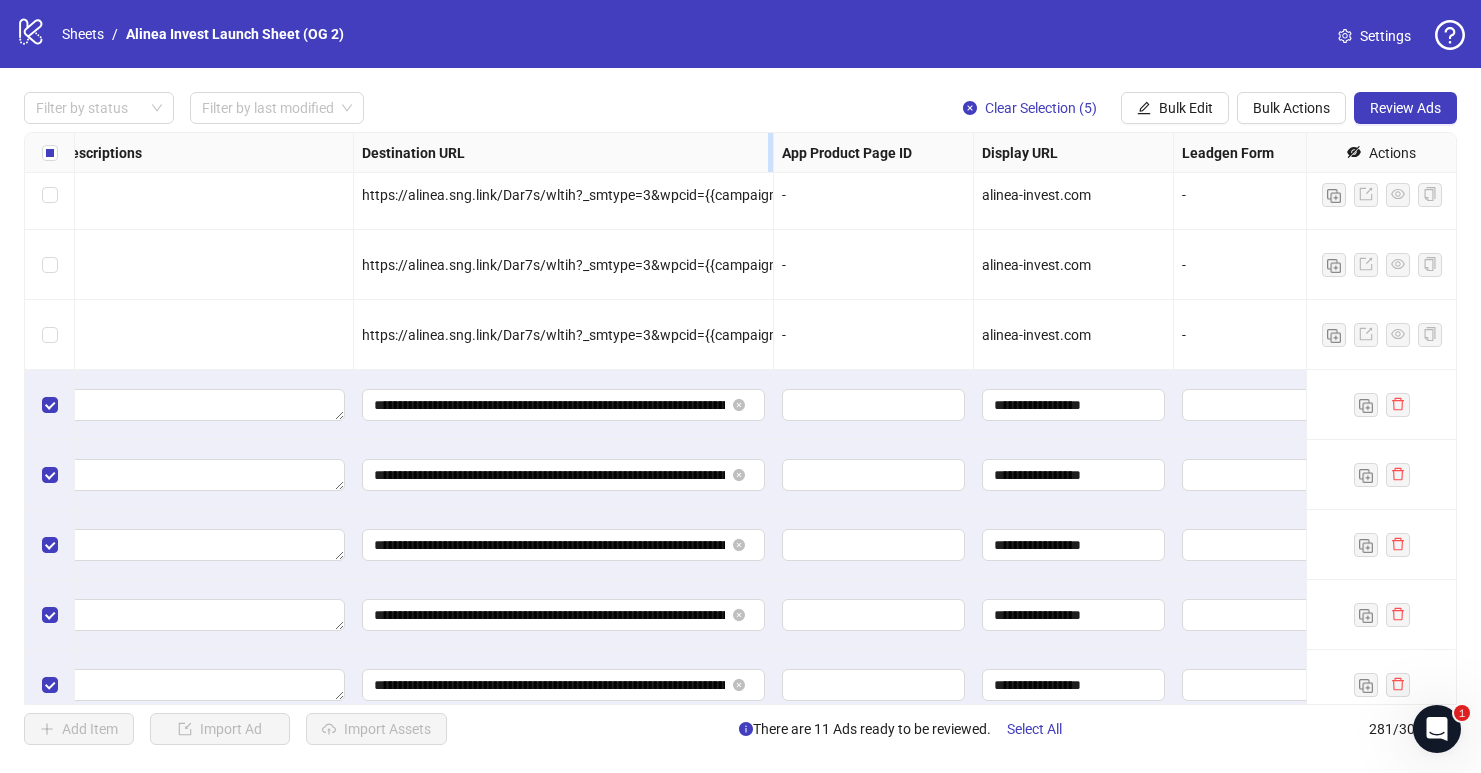 click at bounding box center [770, 152] 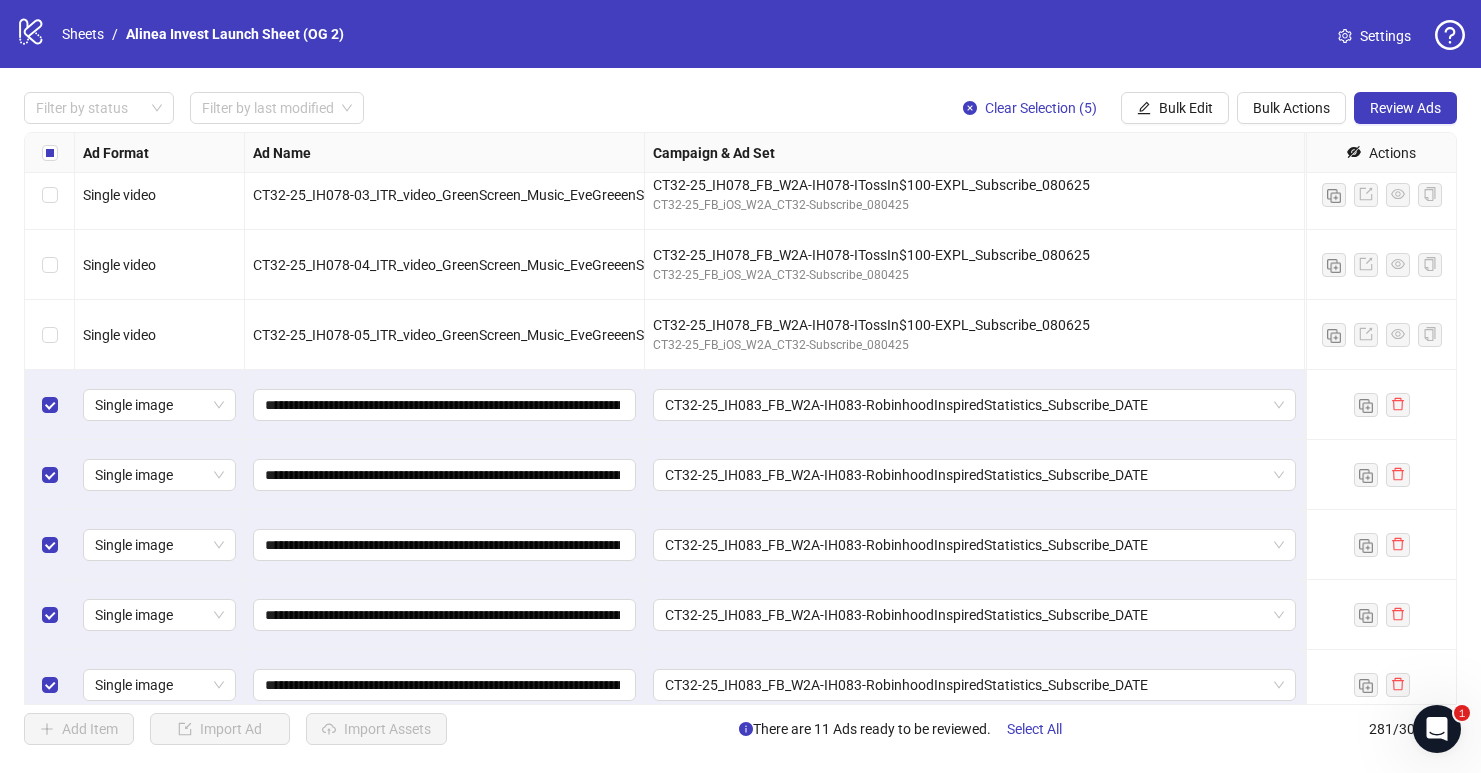 scroll, scrollTop: 19139, scrollLeft: 0, axis: vertical 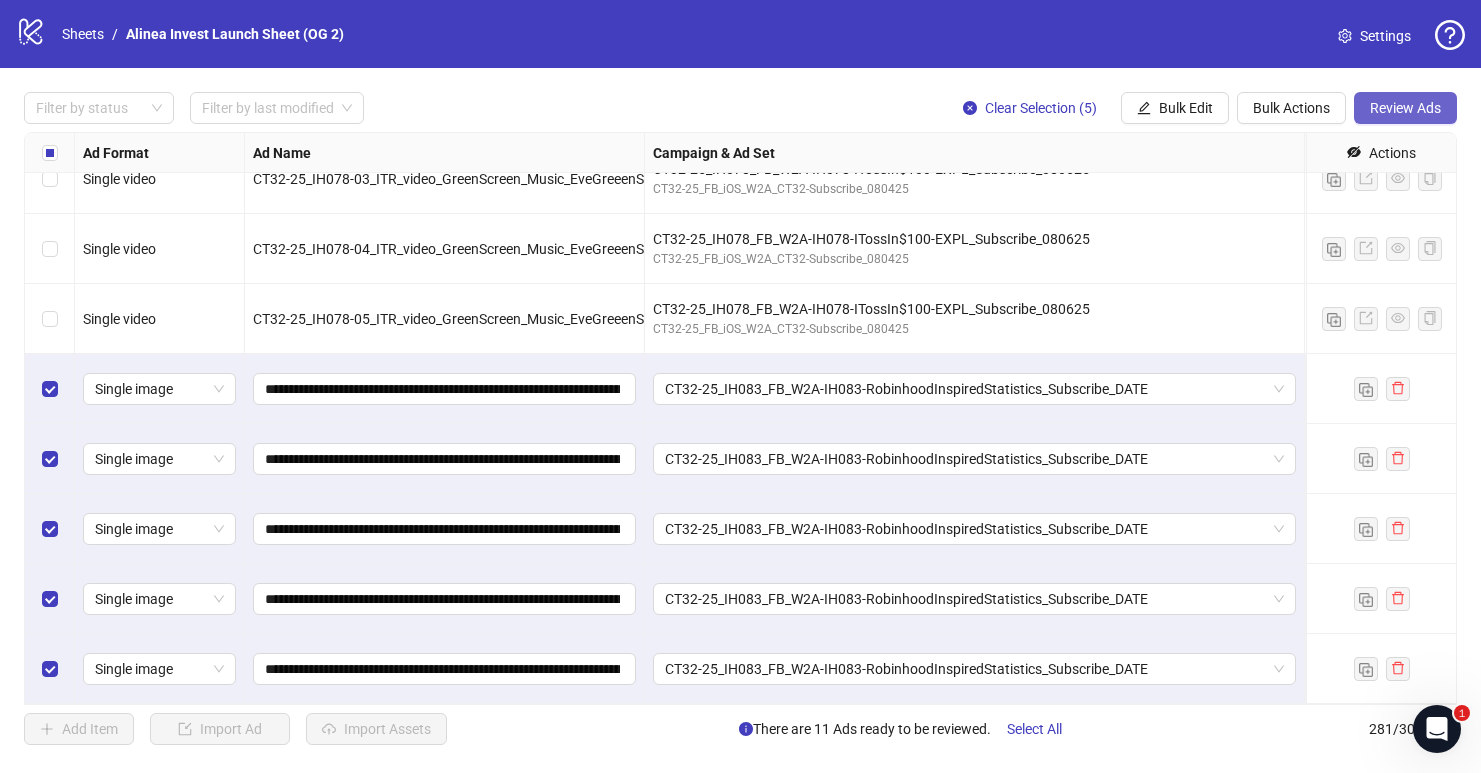 click on "Review Ads" at bounding box center [1405, 108] 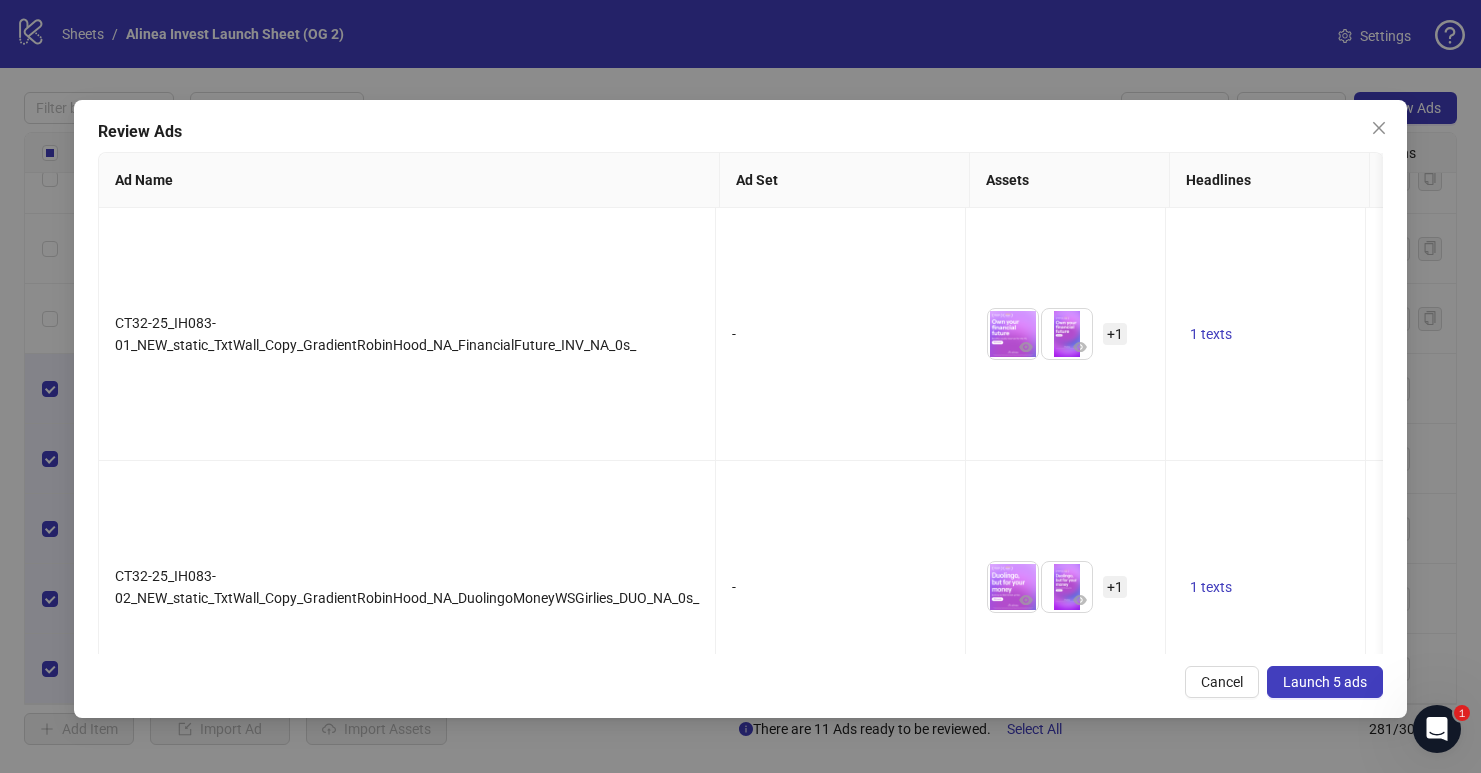 click on "Launch 5 ads" at bounding box center [1325, 682] 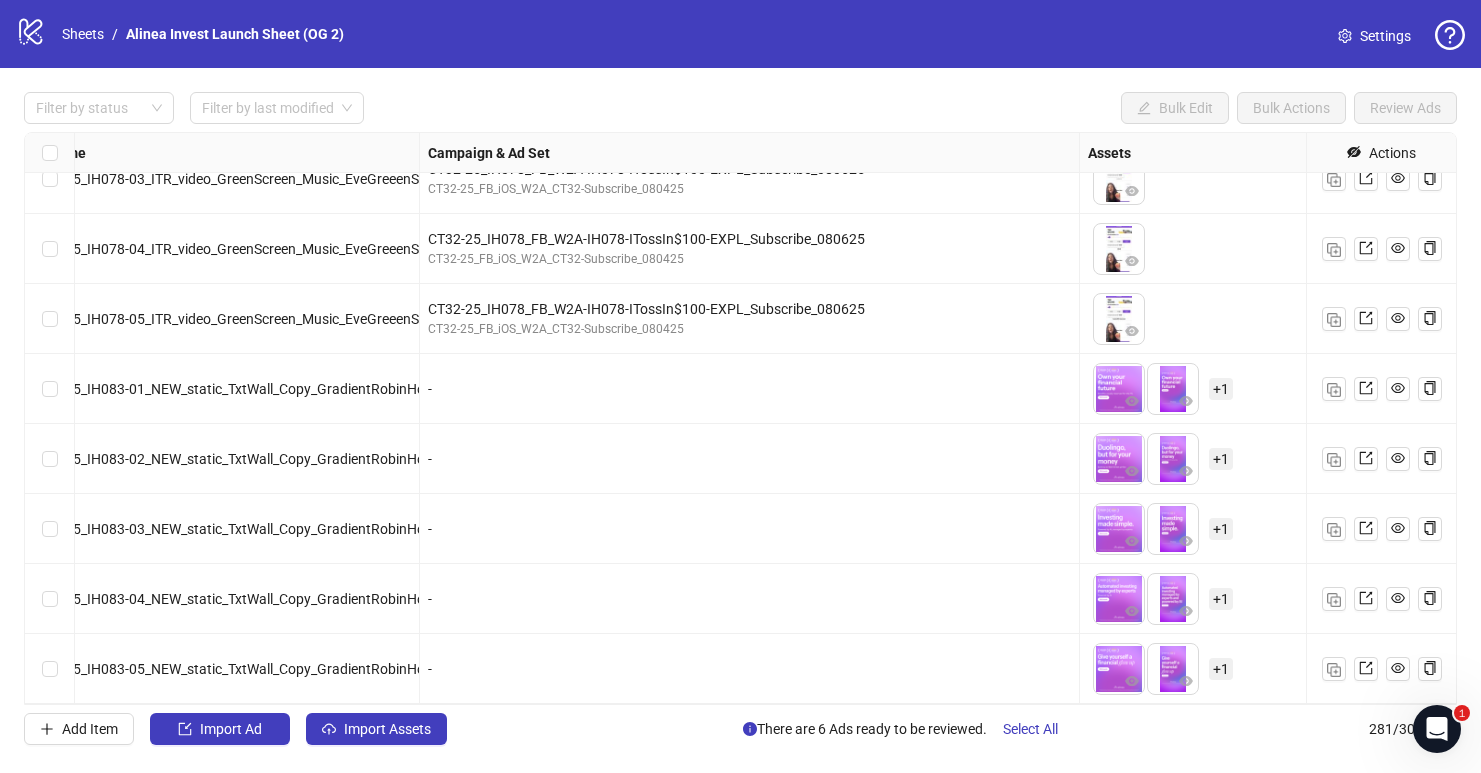 scroll, scrollTop: 19139, scrollLeft: 0, axis: vertical 